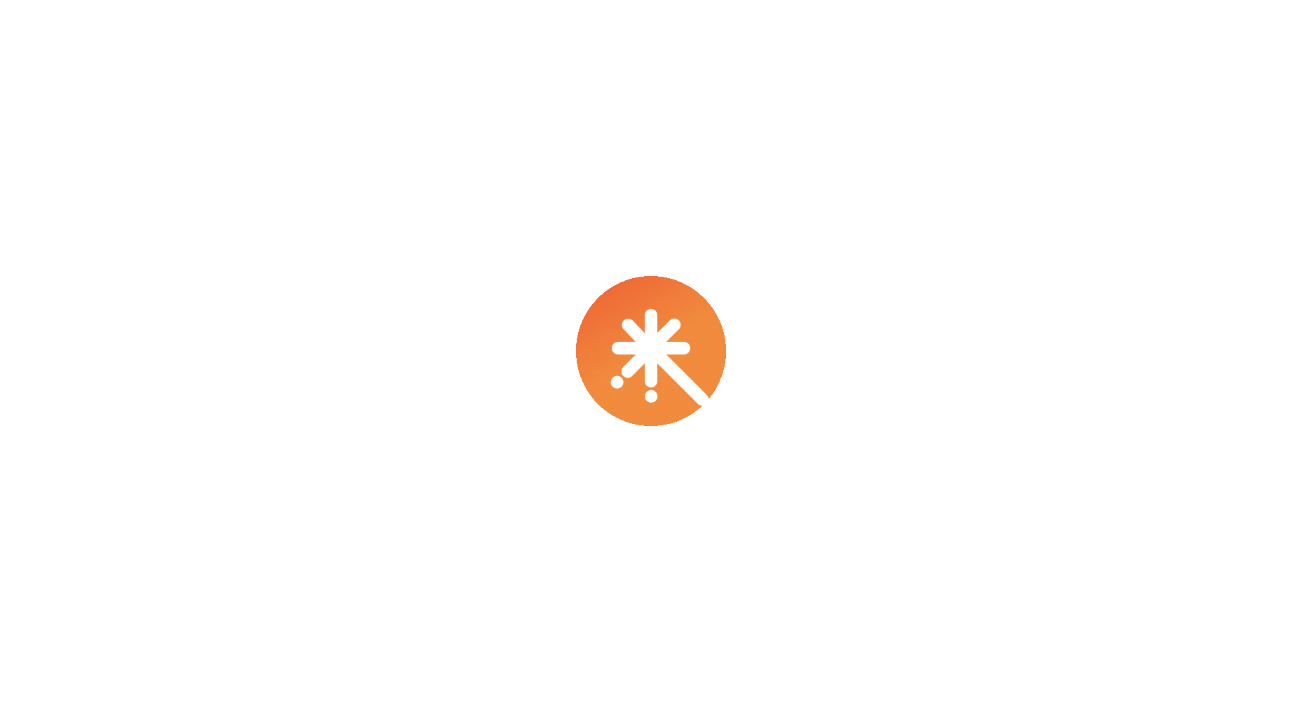 scroll, scrollTop: 0, scrollLeft: 0, axis: both 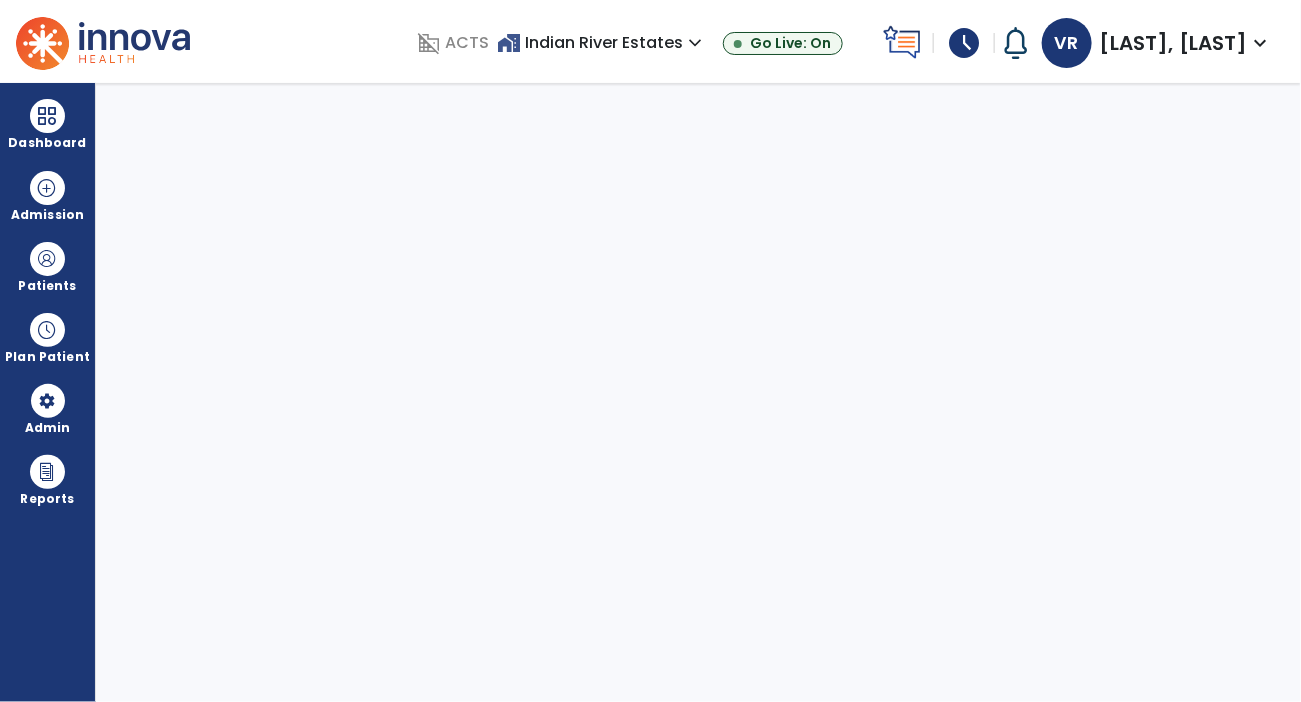 select on "****" 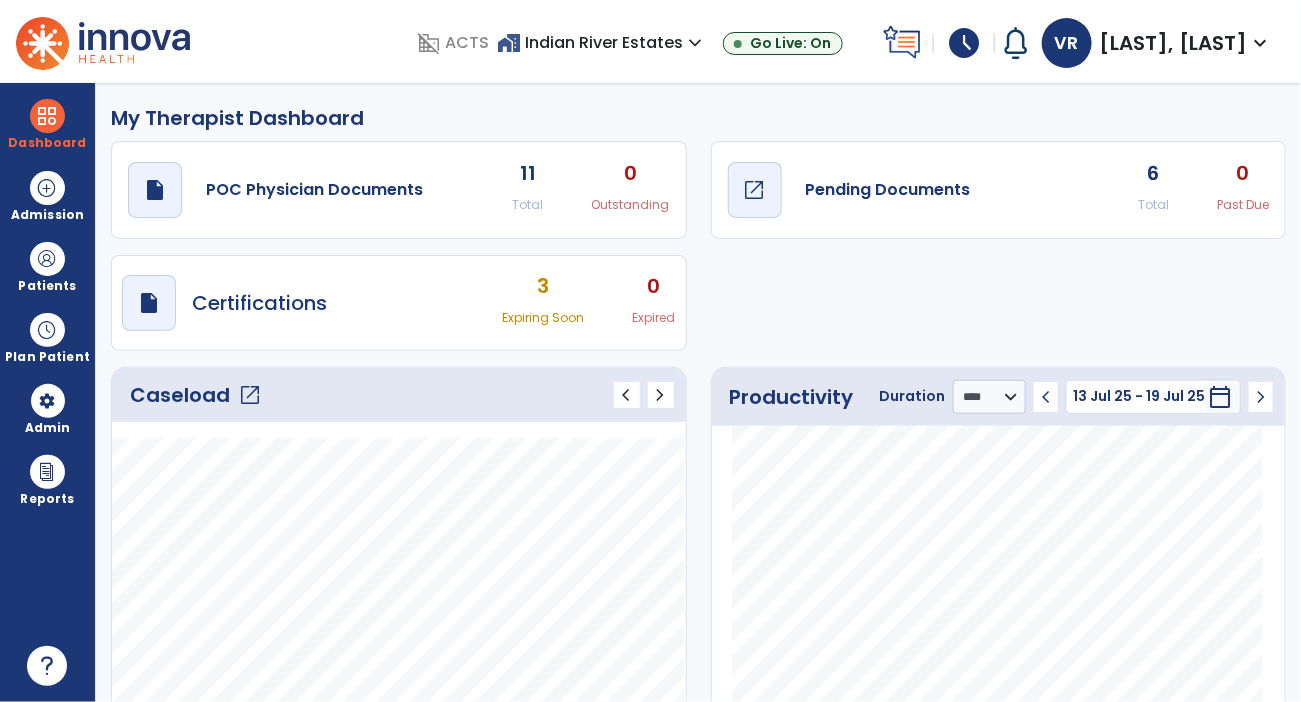 click on "draft   open_in_new  Pending Documents" 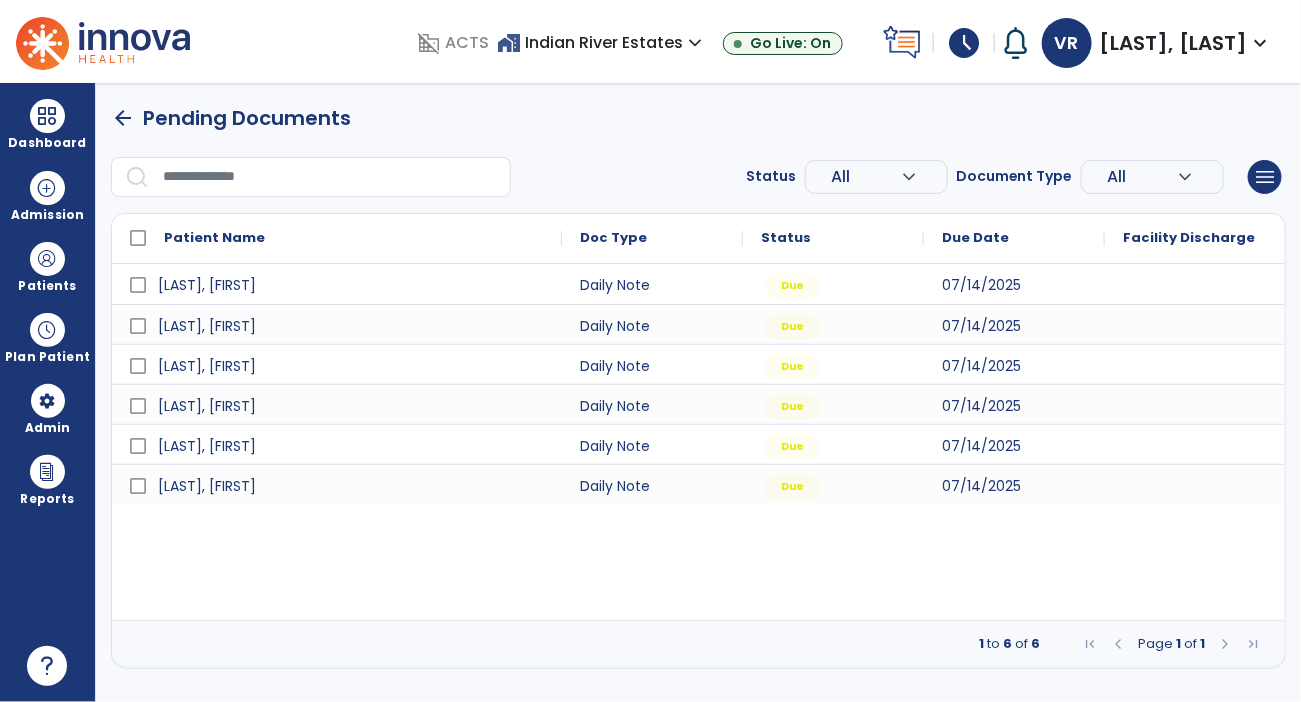 click at bounding box center [330, 177] 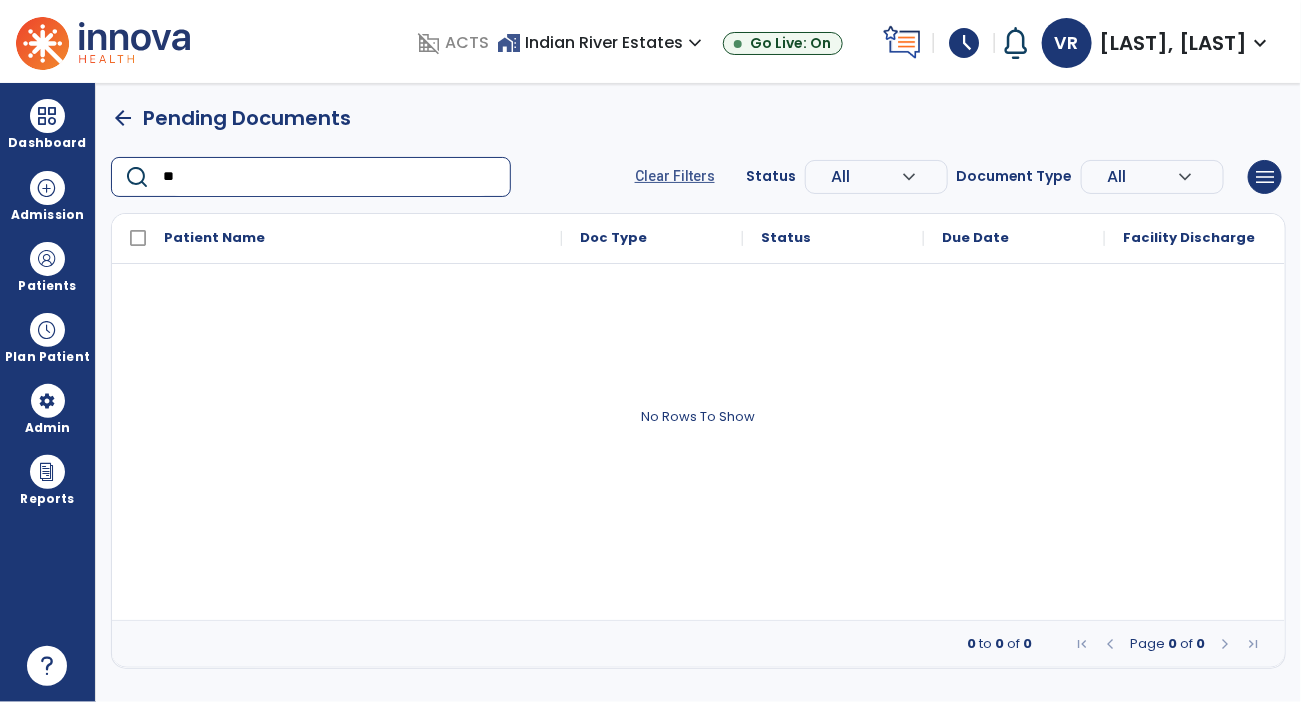 type on "*" 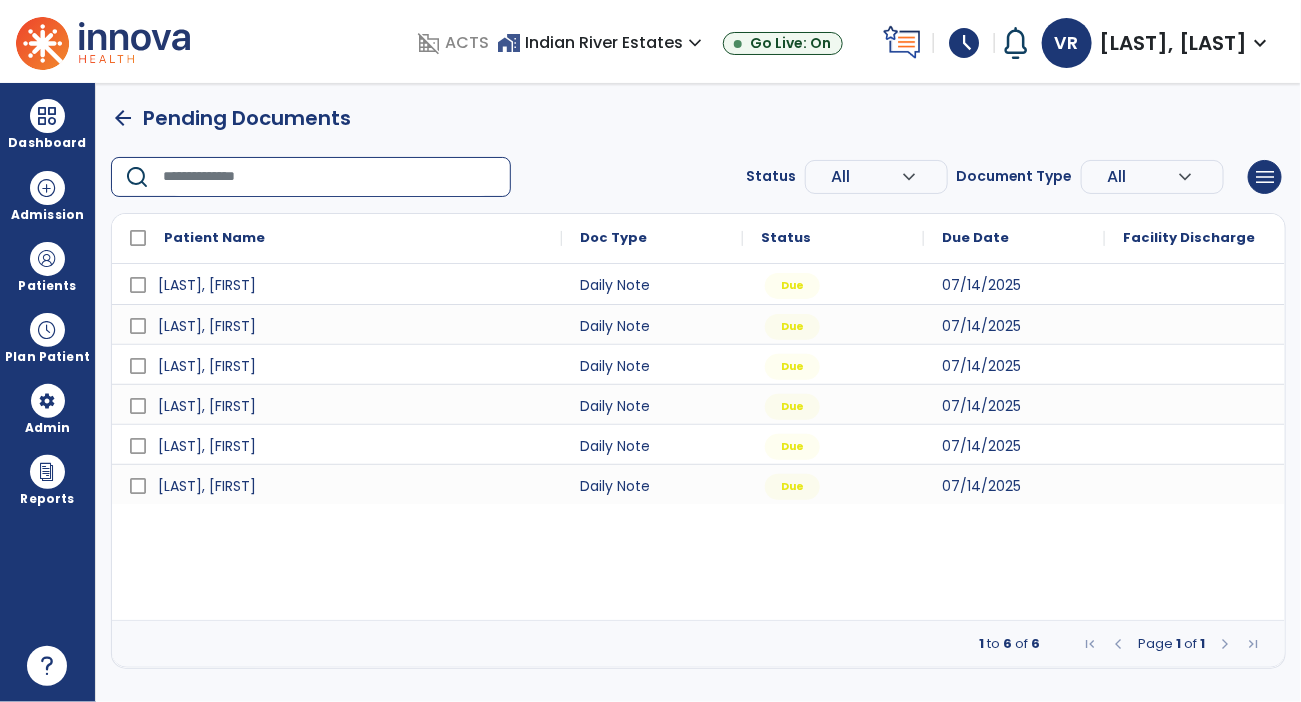 type on "*" 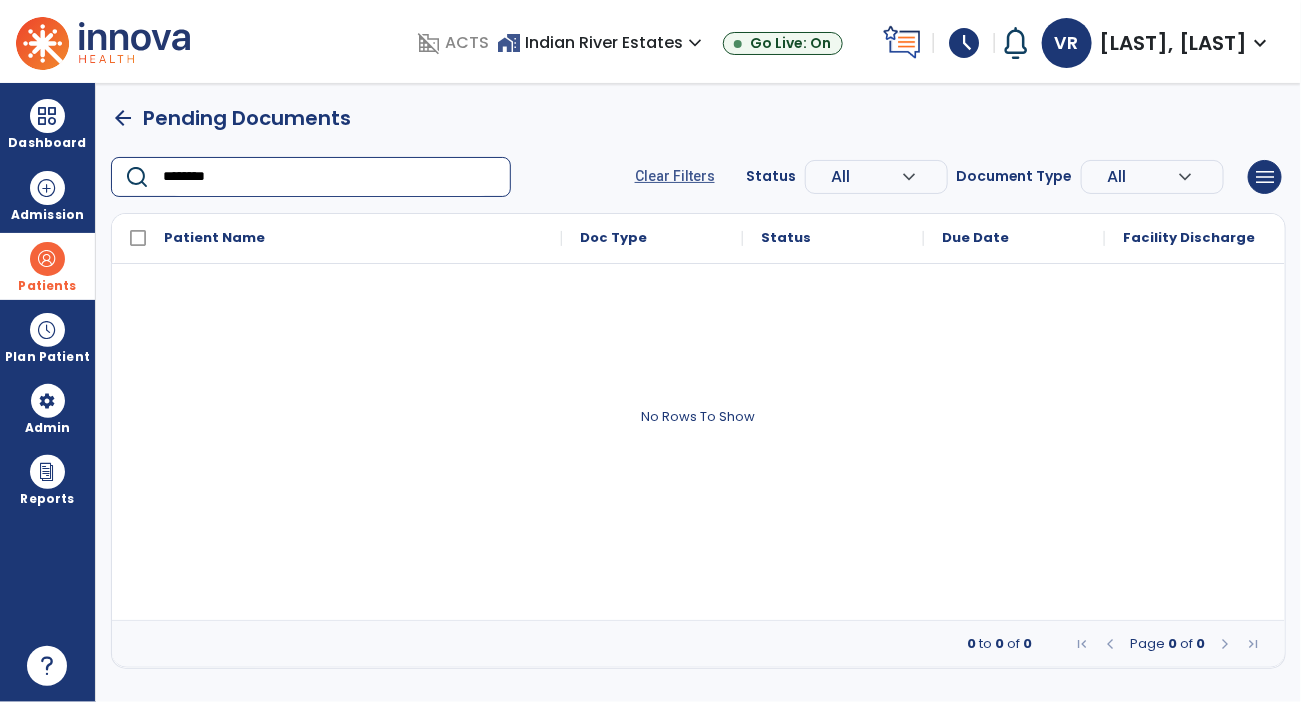 type on "********" 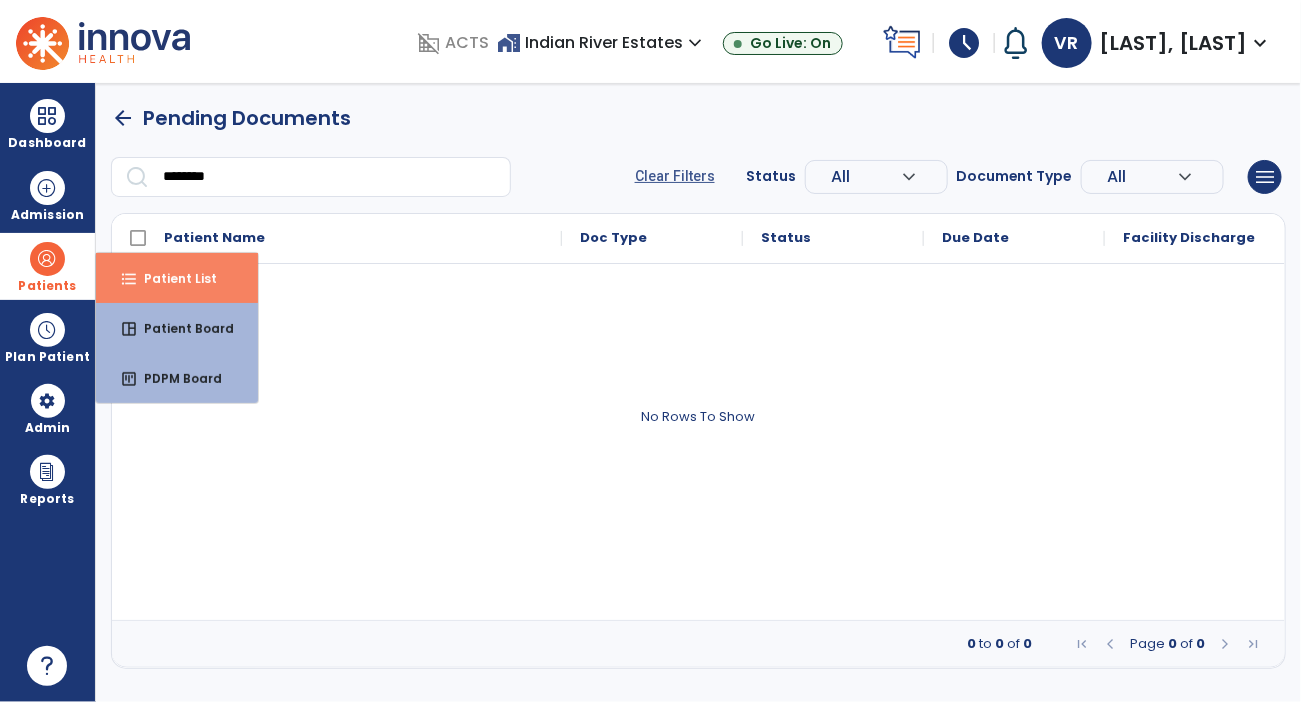 click on "Patient List" at bounding box center (172, 278) 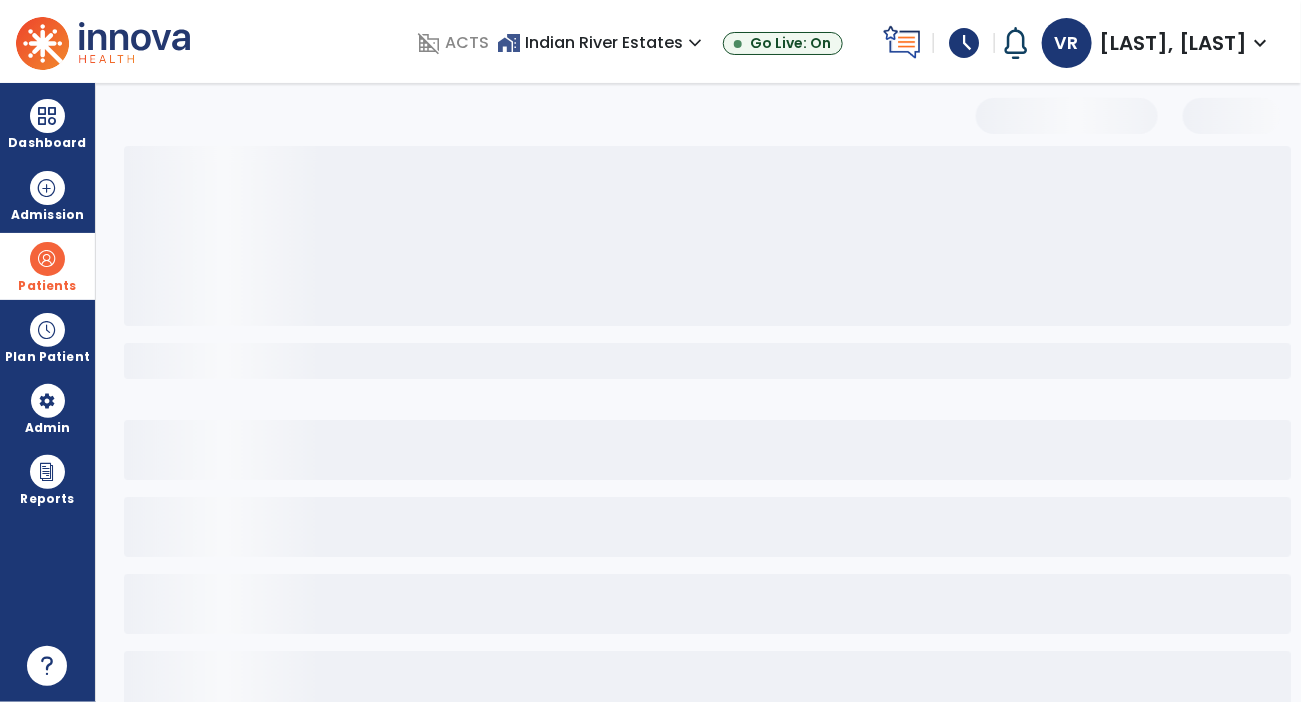 select on "***" 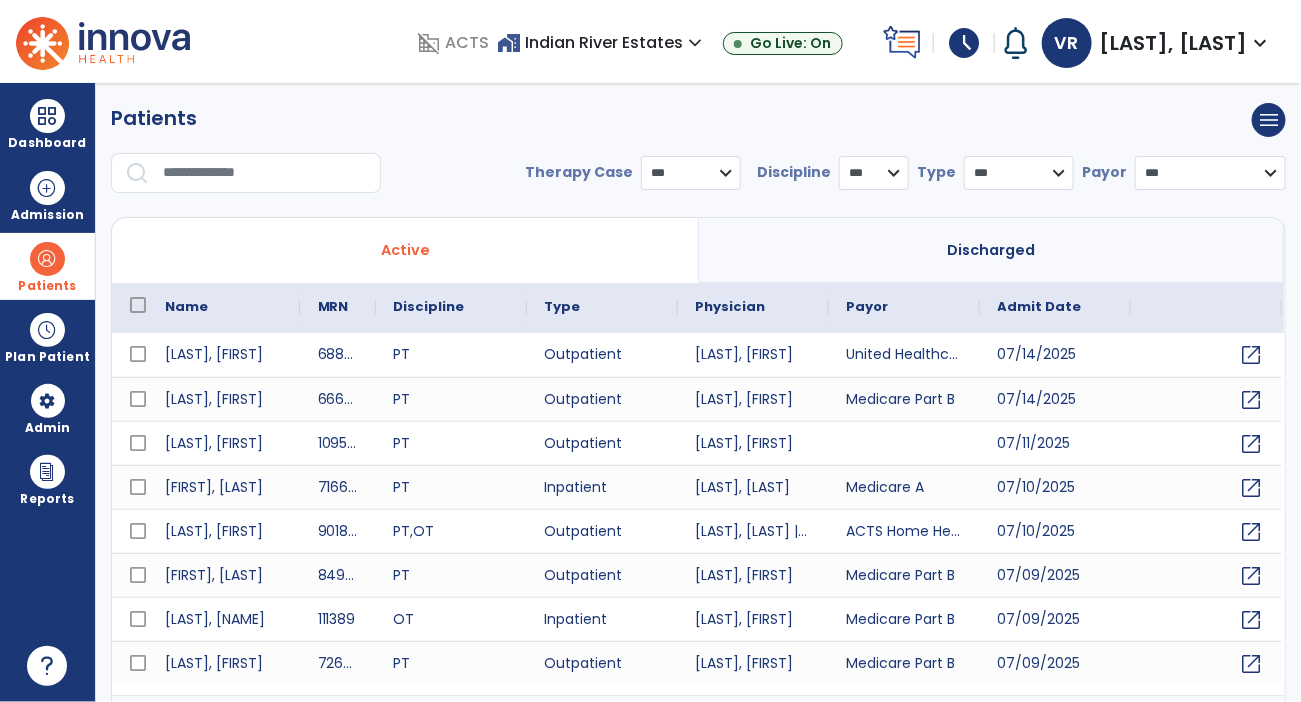 click at bounding box center (265, 173) 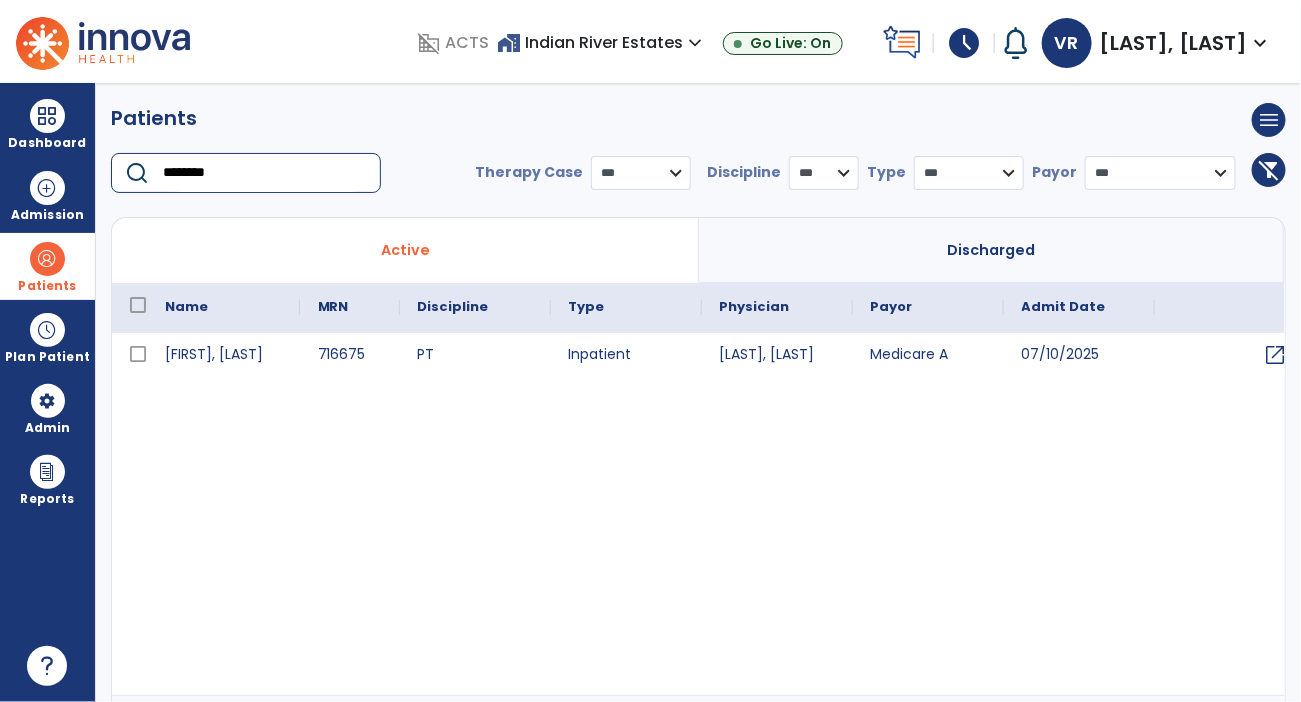 type on "********" 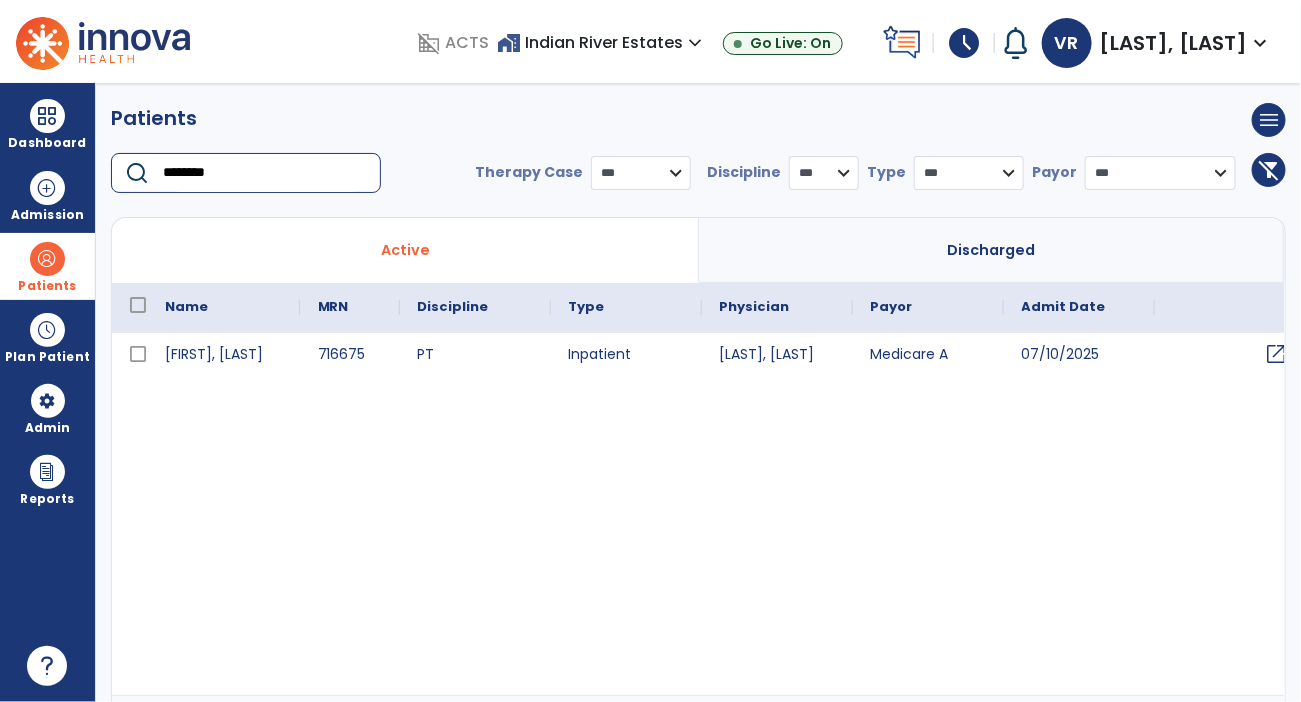 click on "open_in_new" at bounding box center (1277, 354) 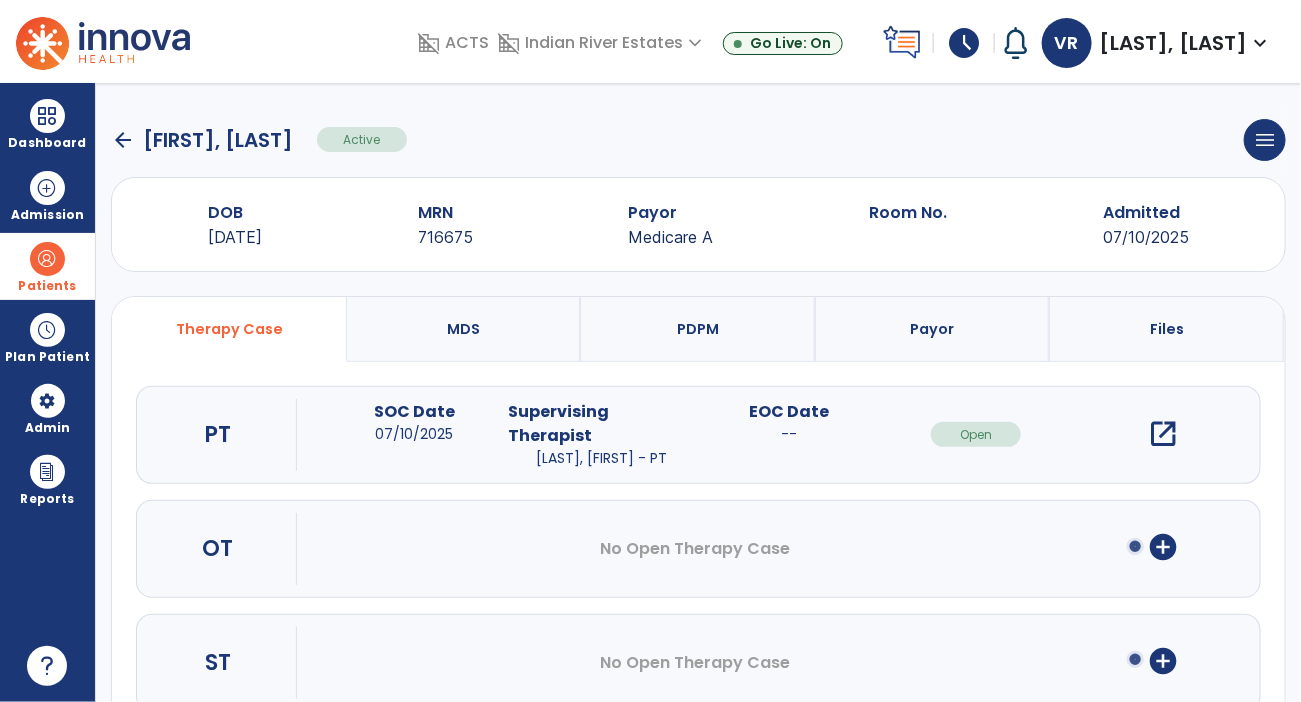 click on "add_circle" at bounding box center [1163, 547] 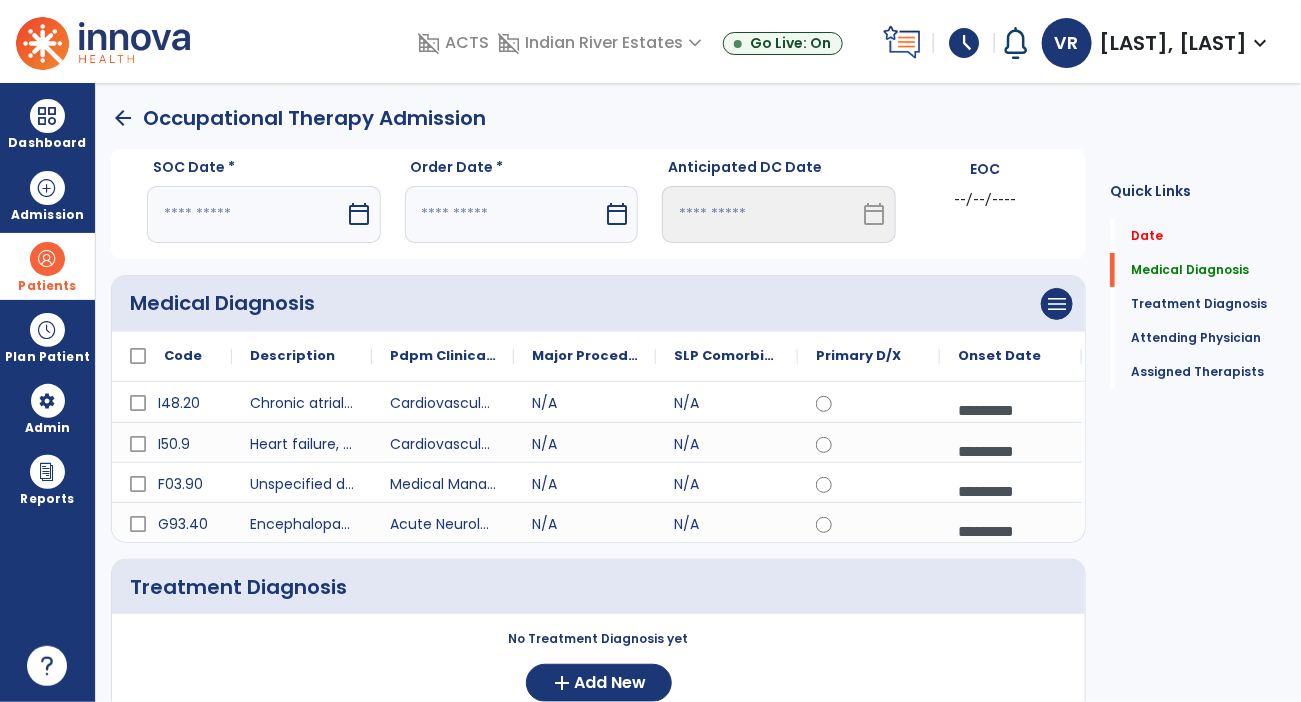 click on "calendar_today" at bounding box center [360, 214] 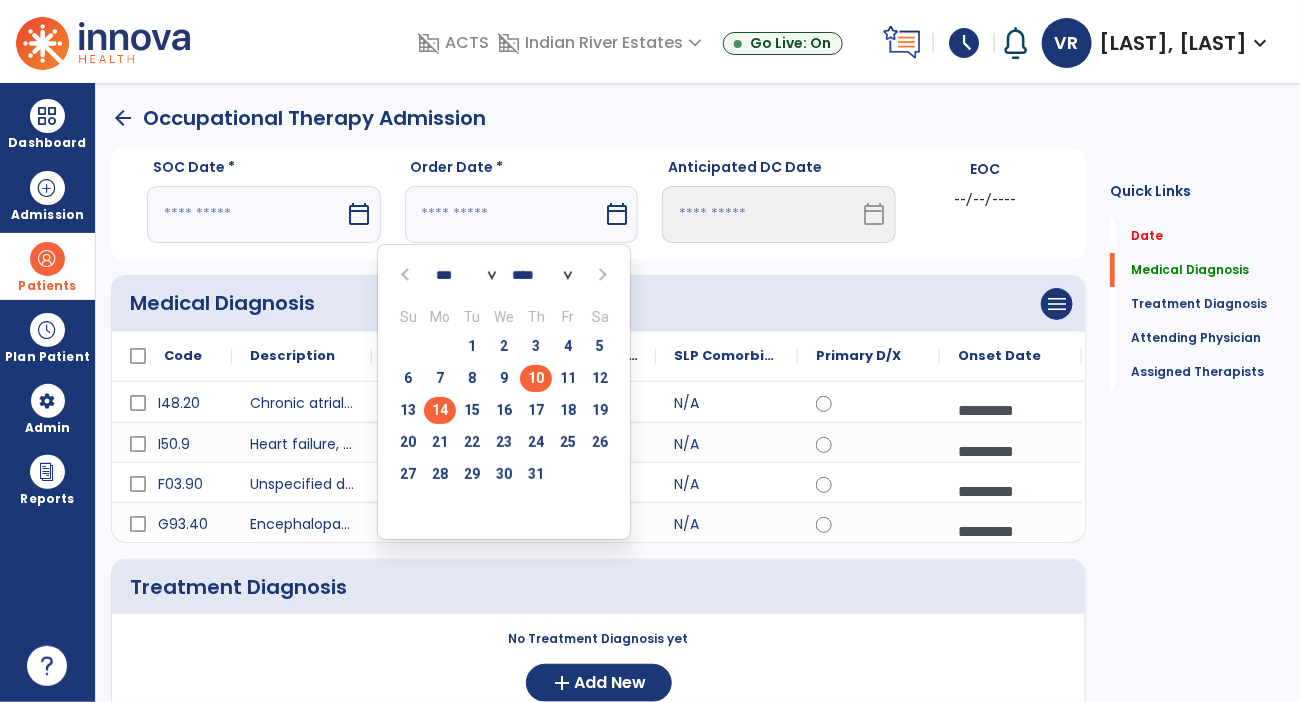 click on "10" at bounding box center (536, 378) 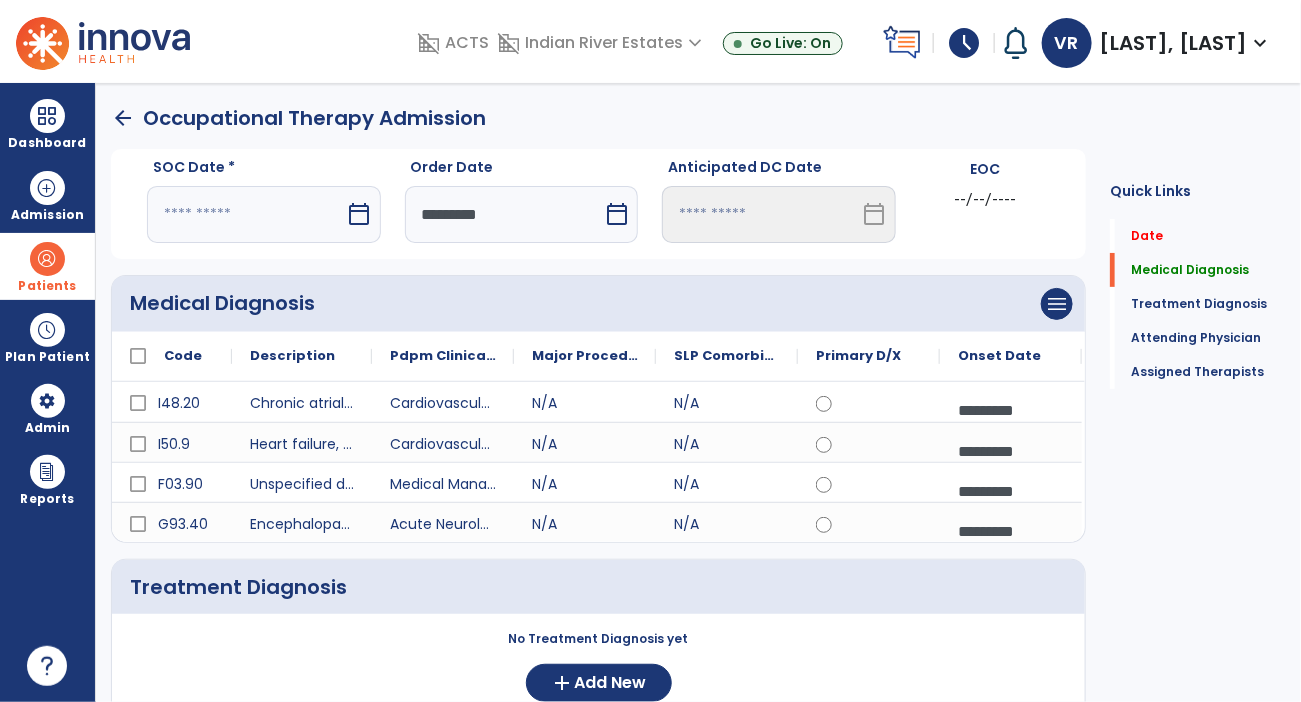 click on "calendar_today" at bounding box center [360, 214] 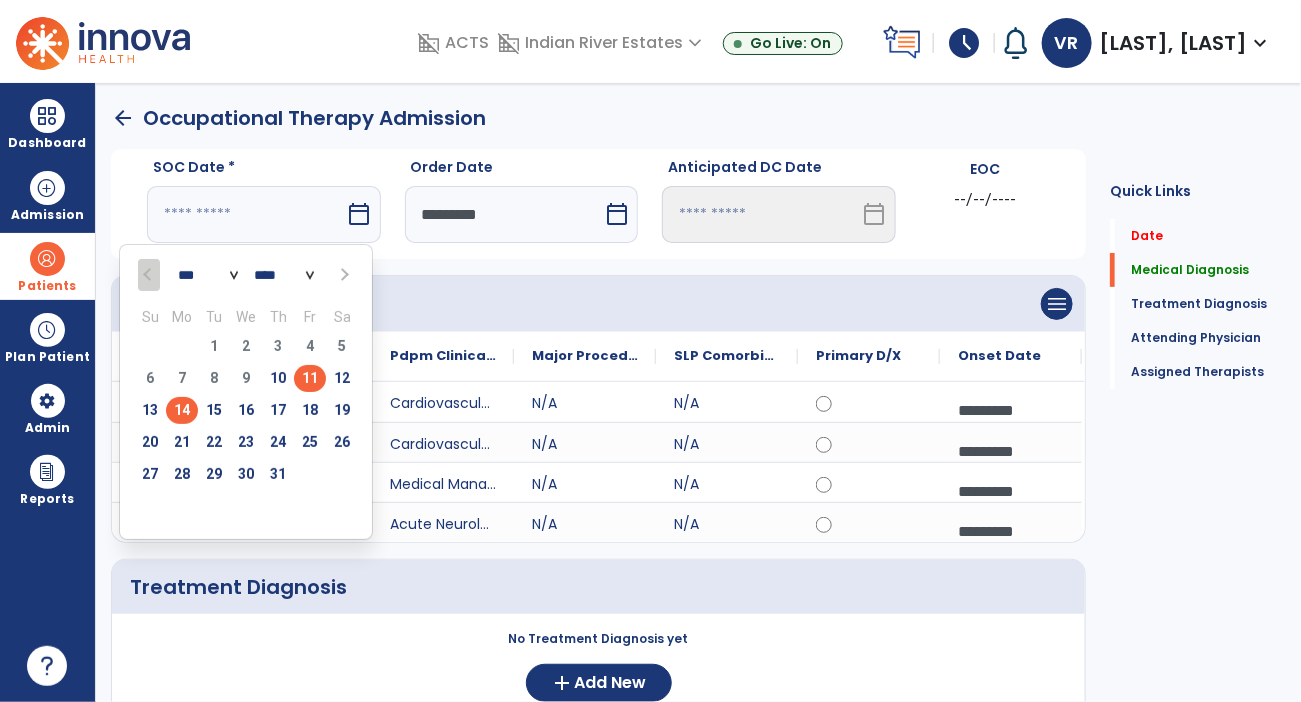 click on "11" at bounding box center (310, 378) 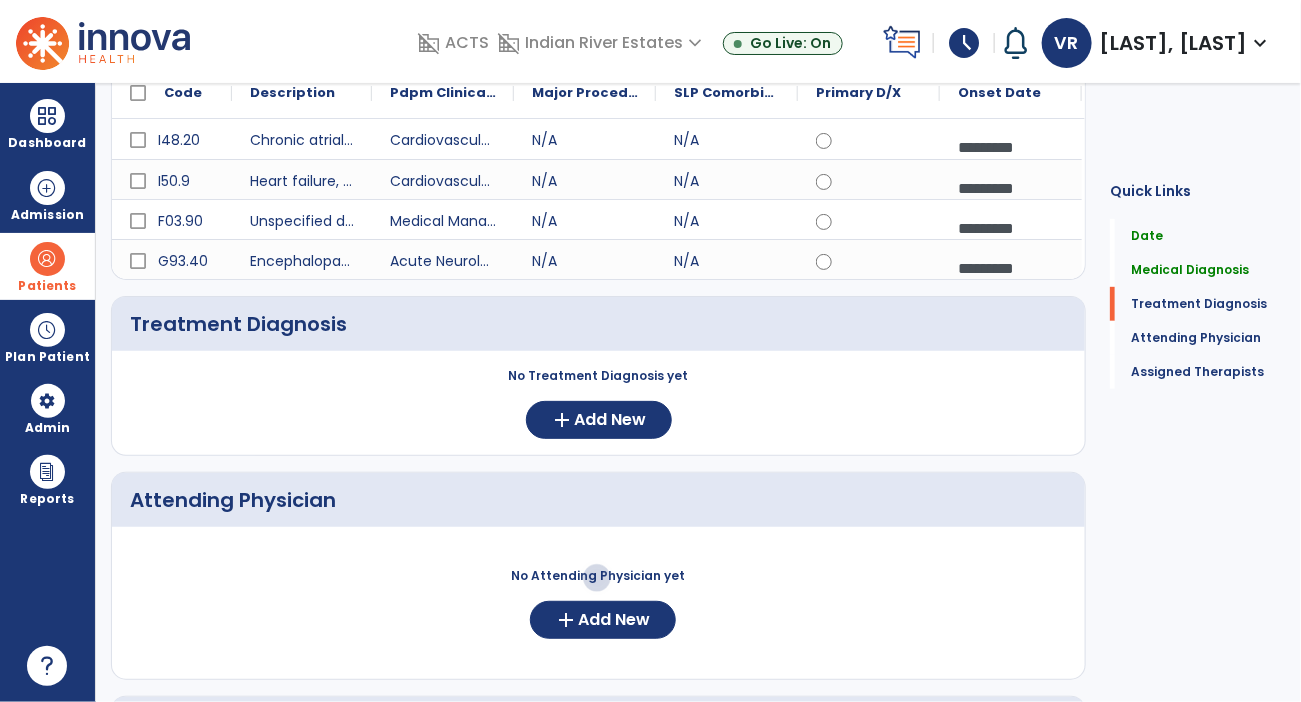 scroll, scrollTop: 268, scrollLeft: 0, axis: vertical 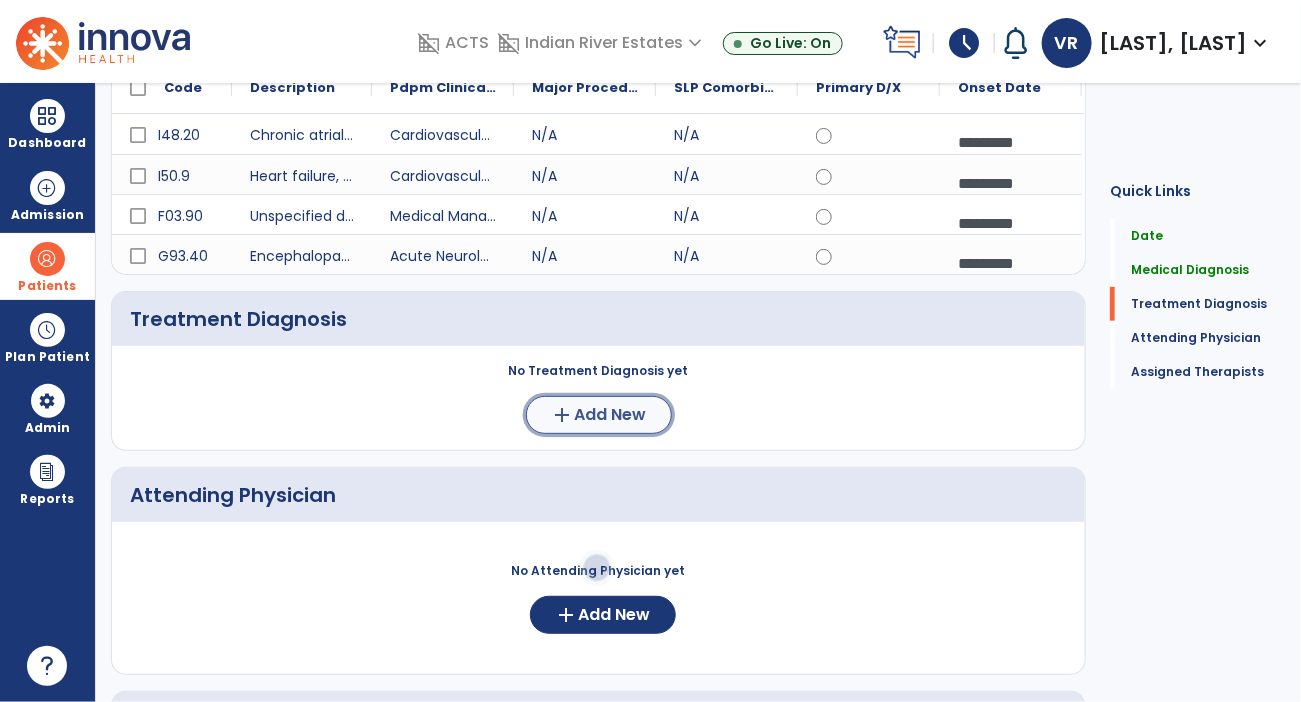 click on "Add New" 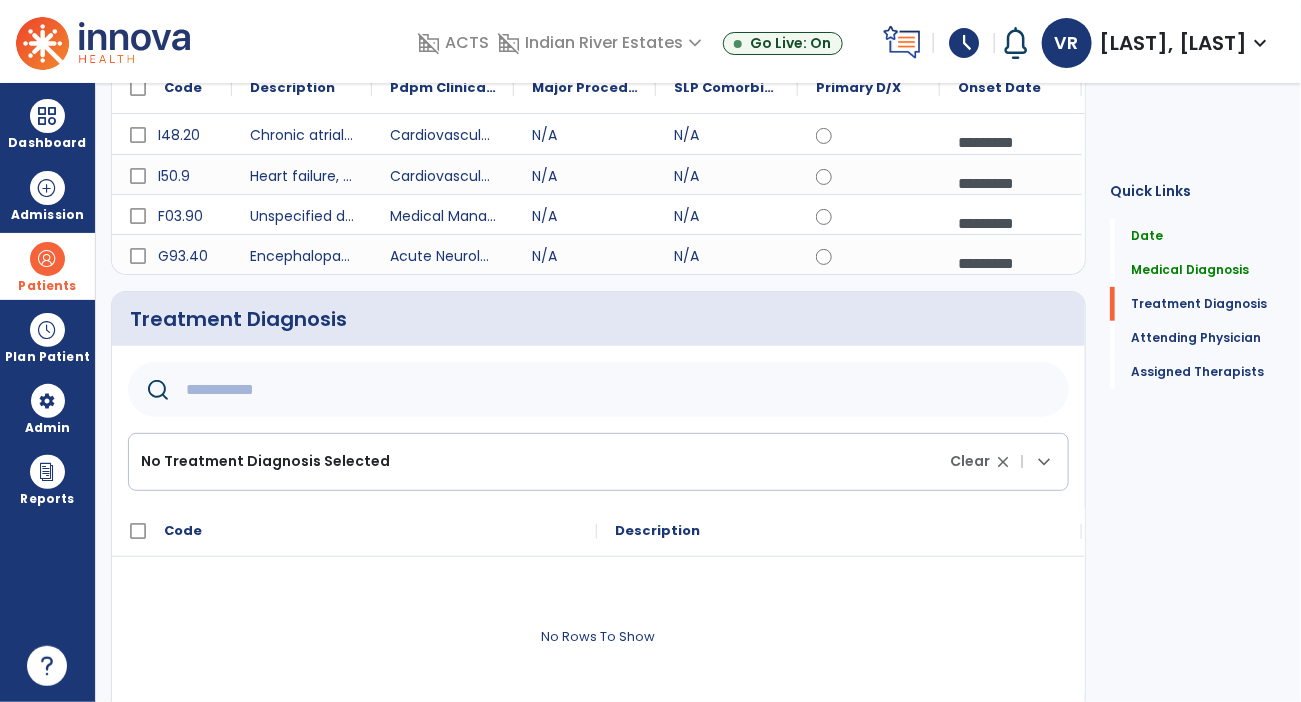 click 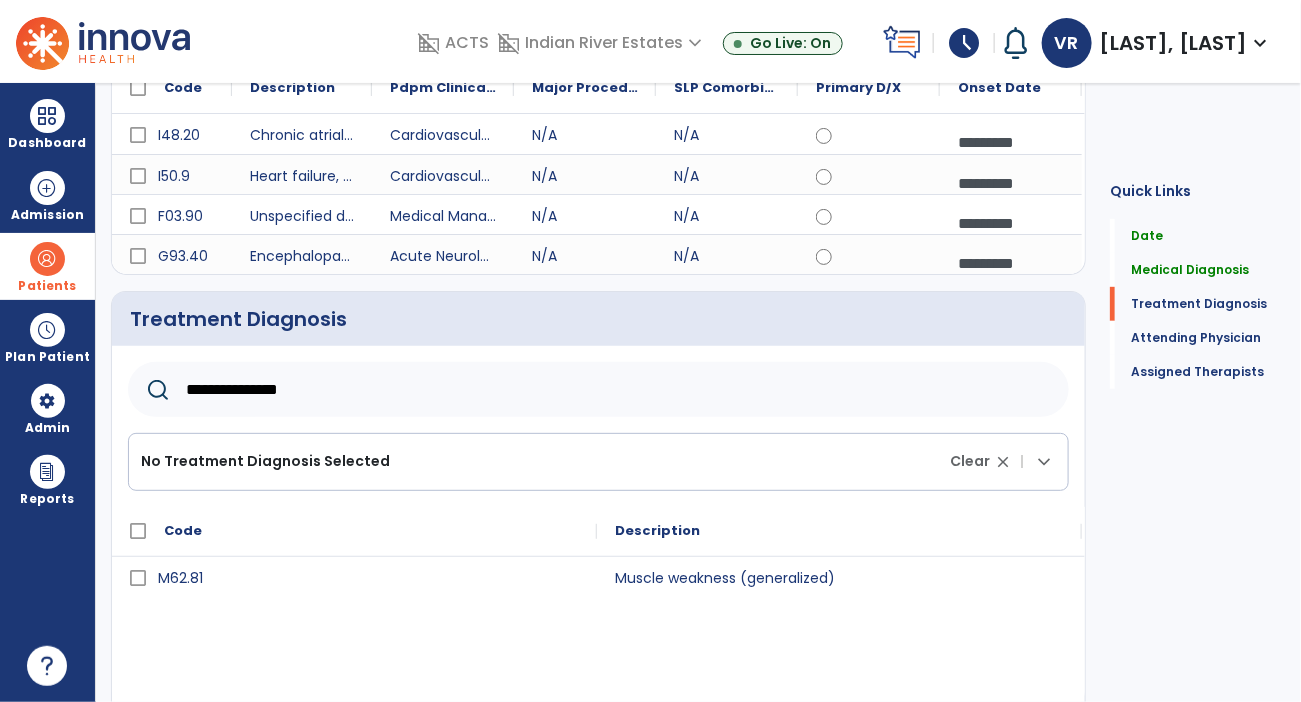 type on "**********" 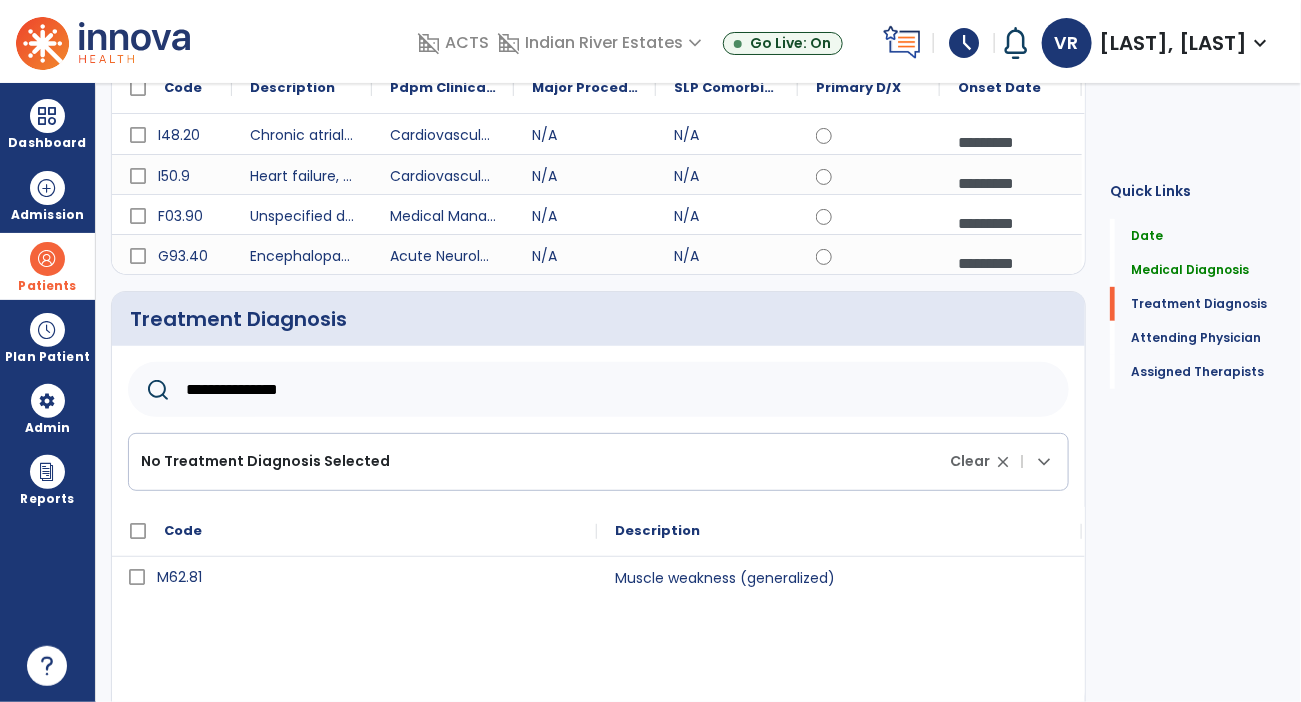 click on "M62.81" at bounding box center [368, 577] 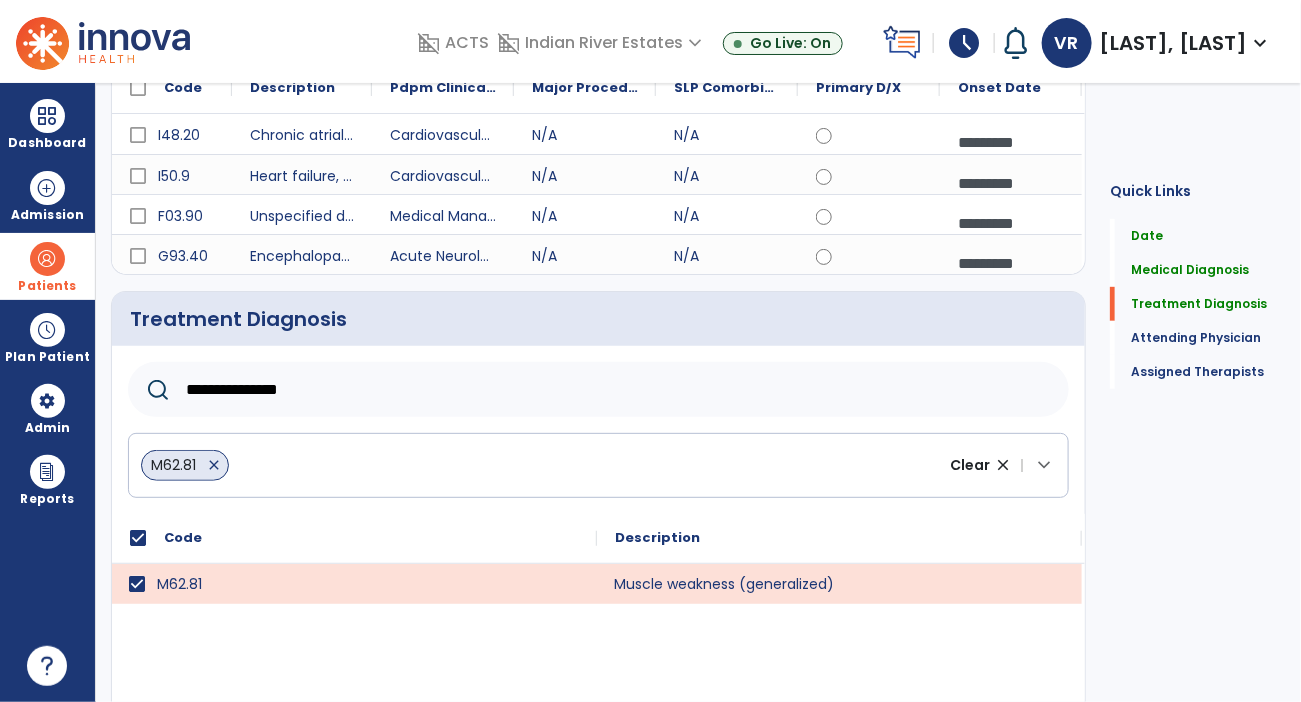click on "Muscle weakness (generalized)" 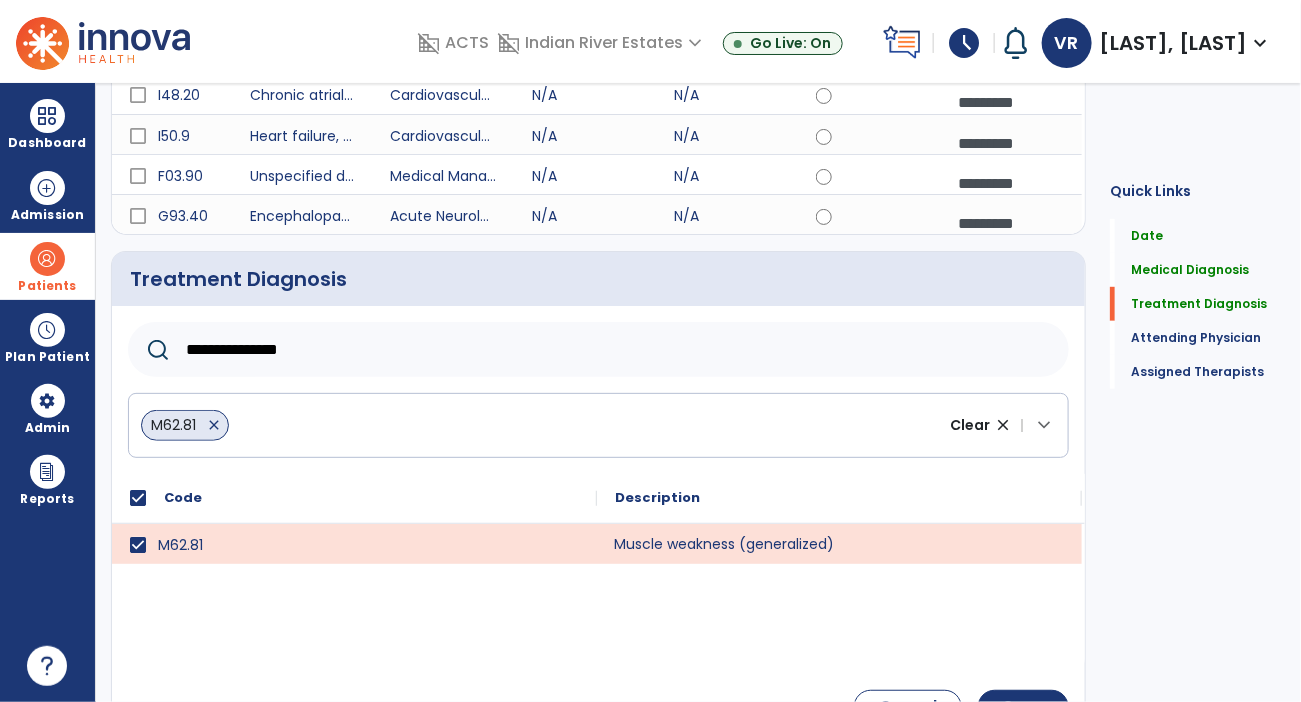 scroll, scrollTop: 322, scrollLeft: 0, axis: vertical 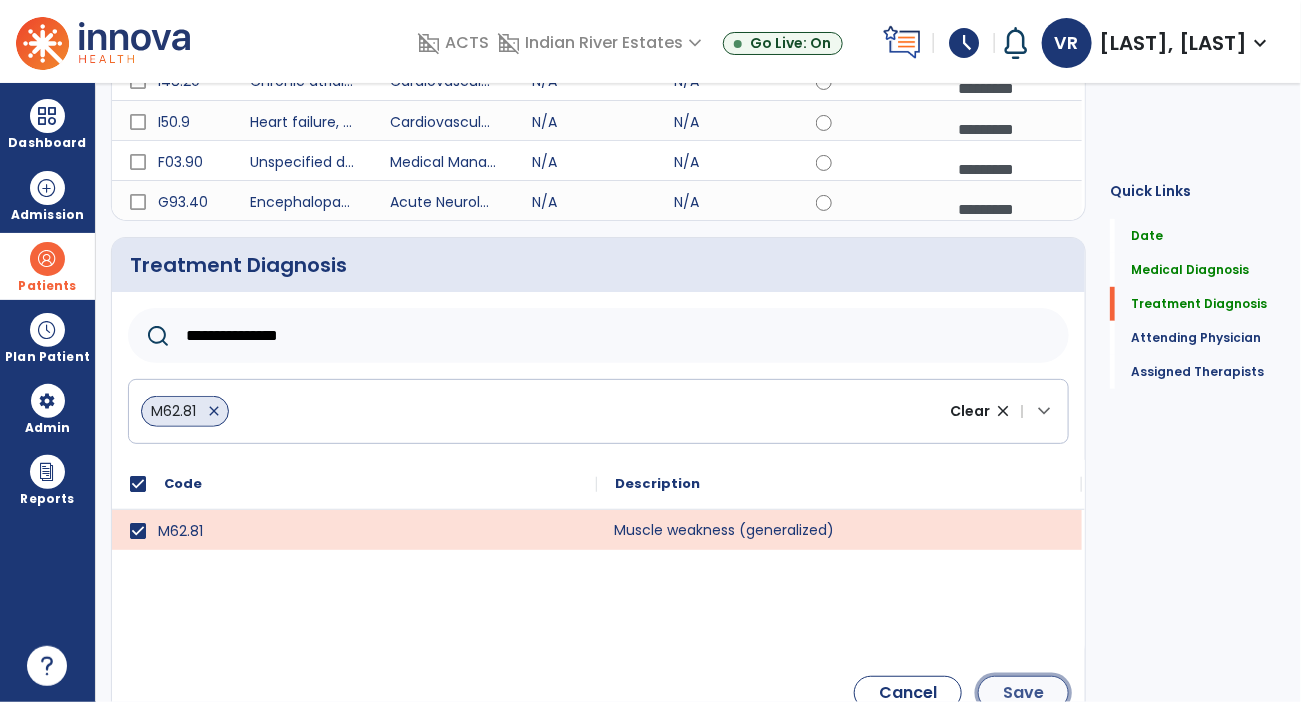 click on "Save" 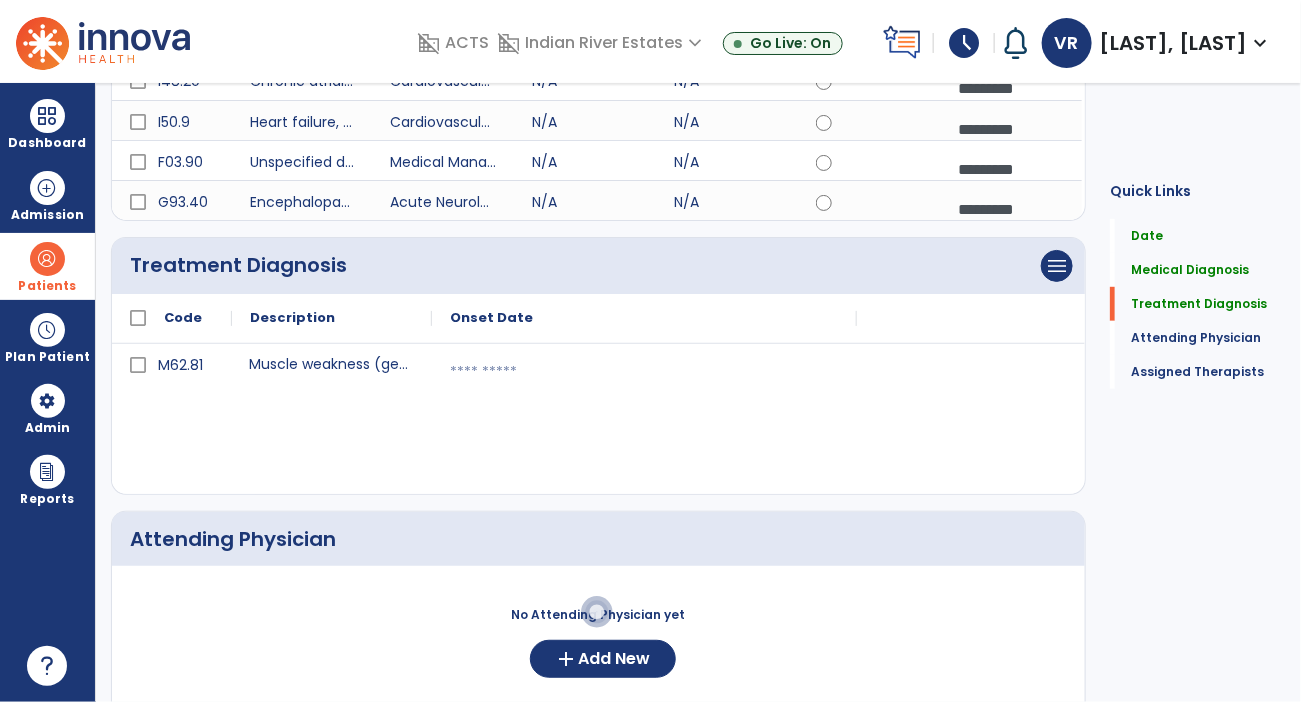 click at bounding box center (644, 372) 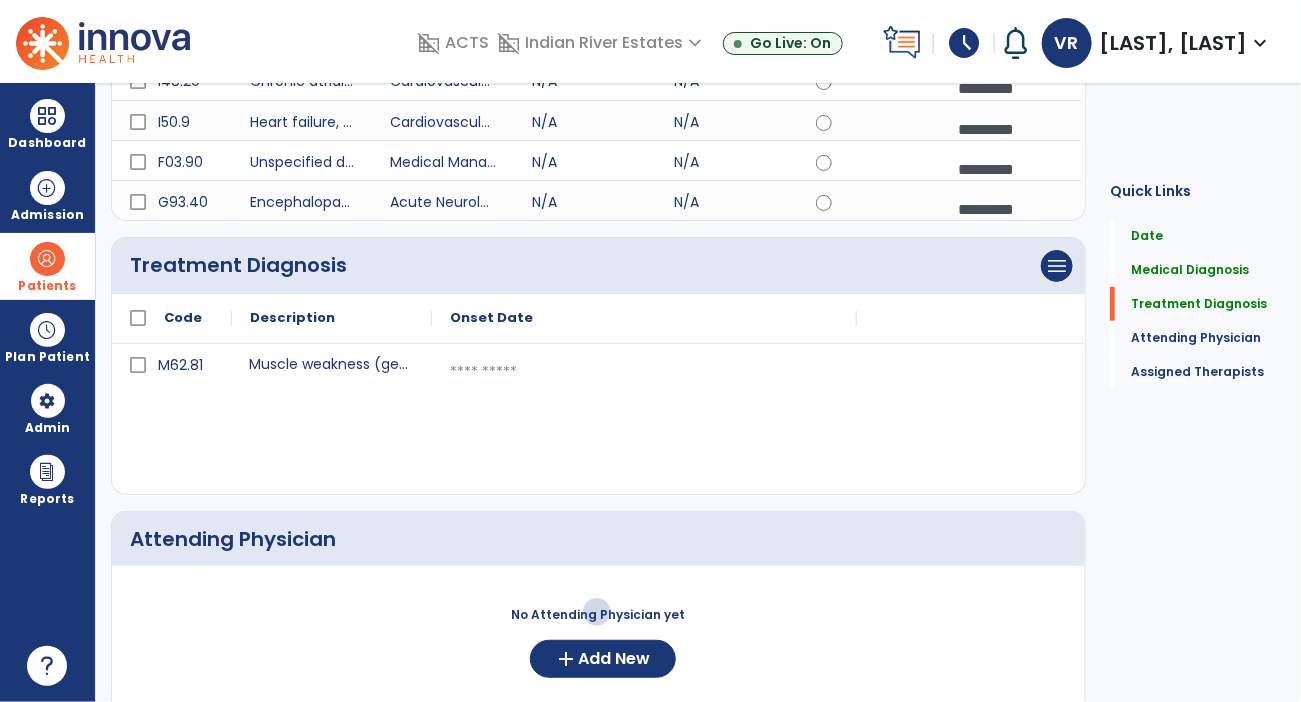 select on "*" 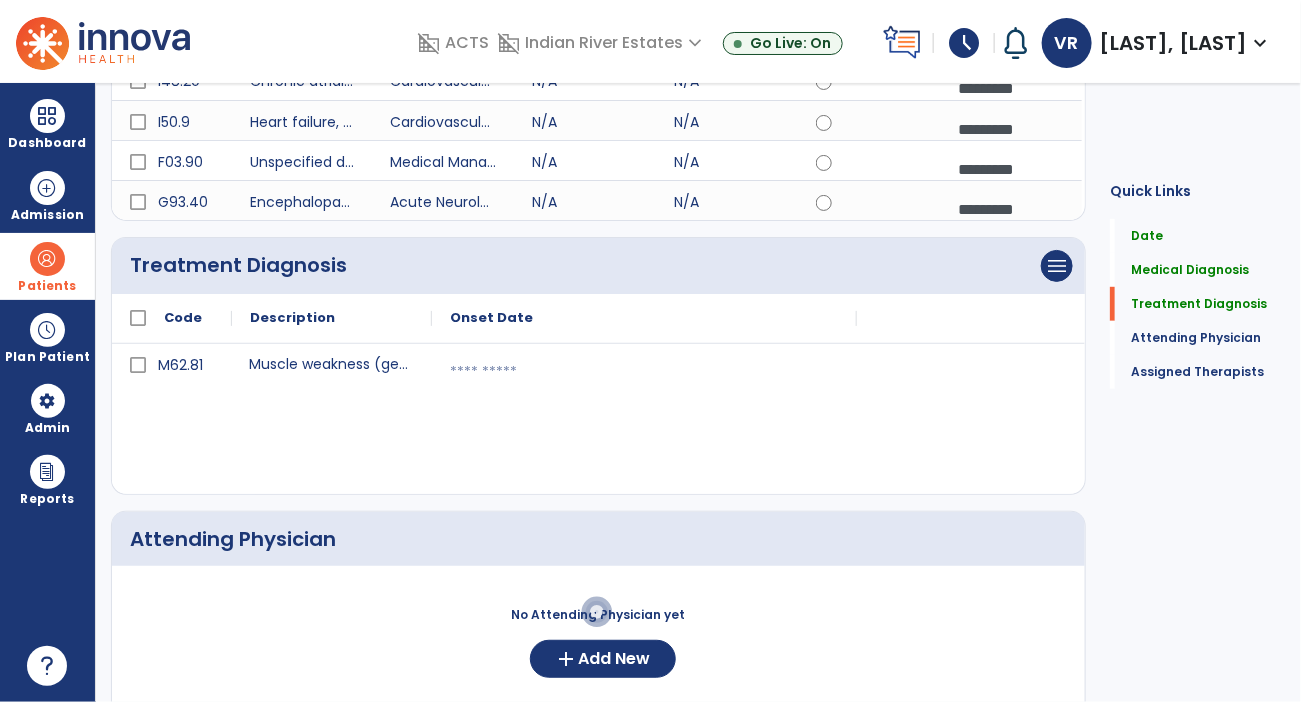 select on "****" 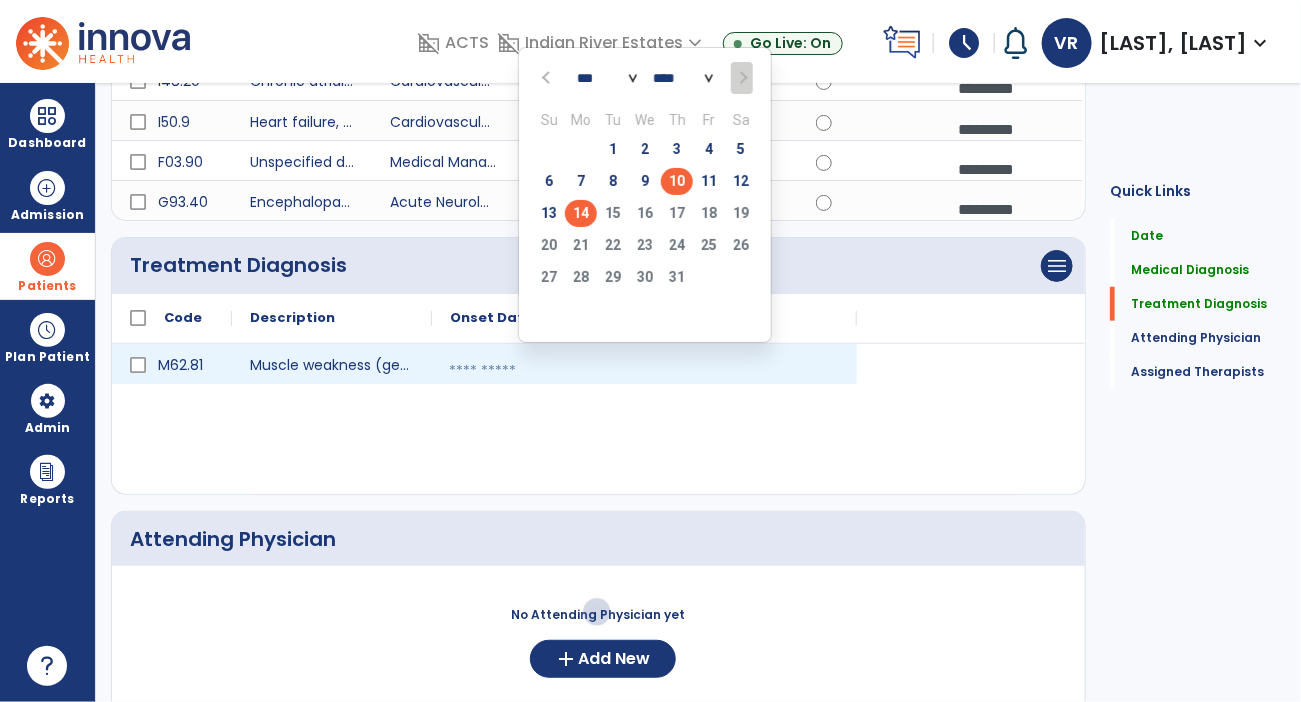 click on "10" 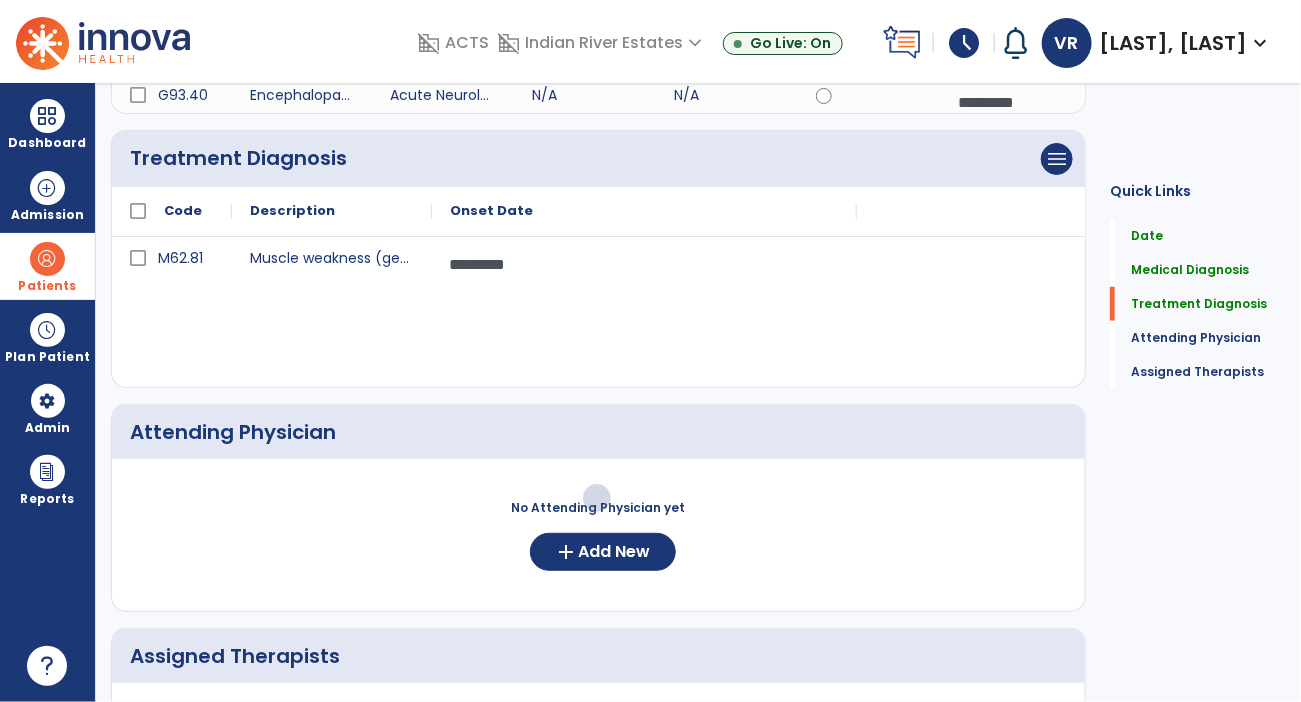 scroll, scrollTop: 454, scrollLeft: 0, axis: vertical 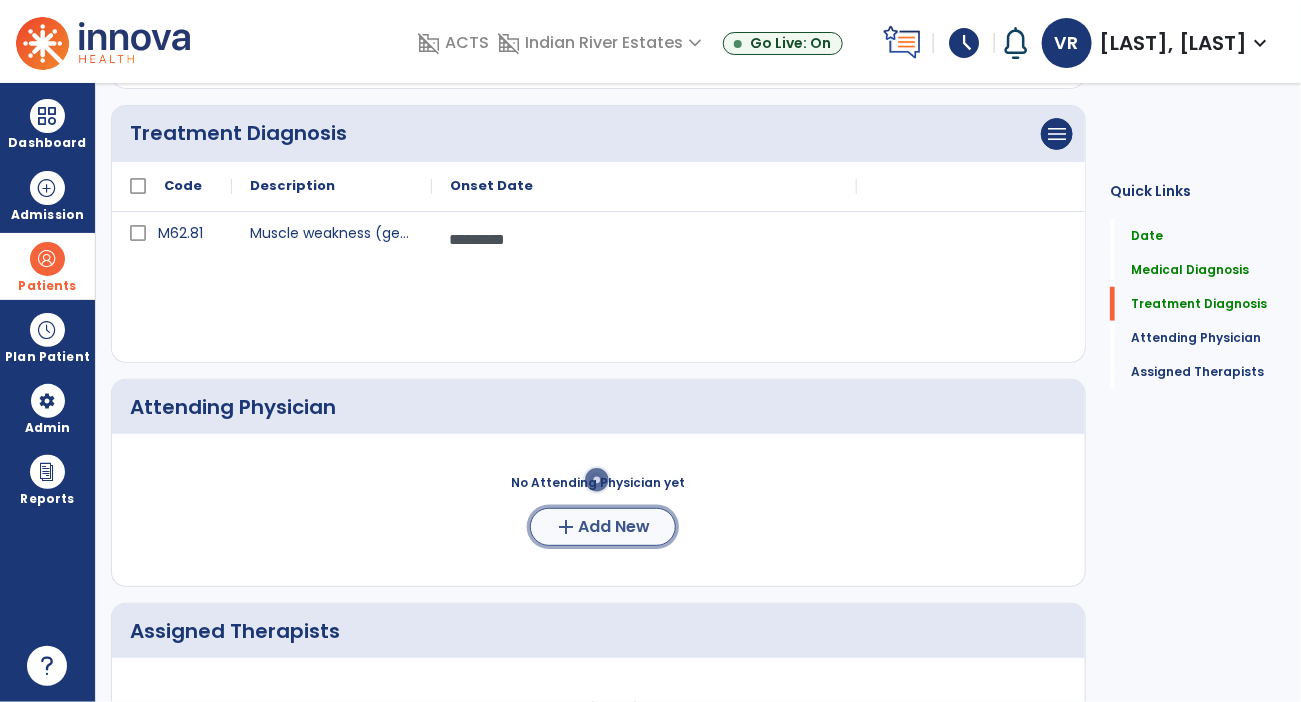 click on "Add New" 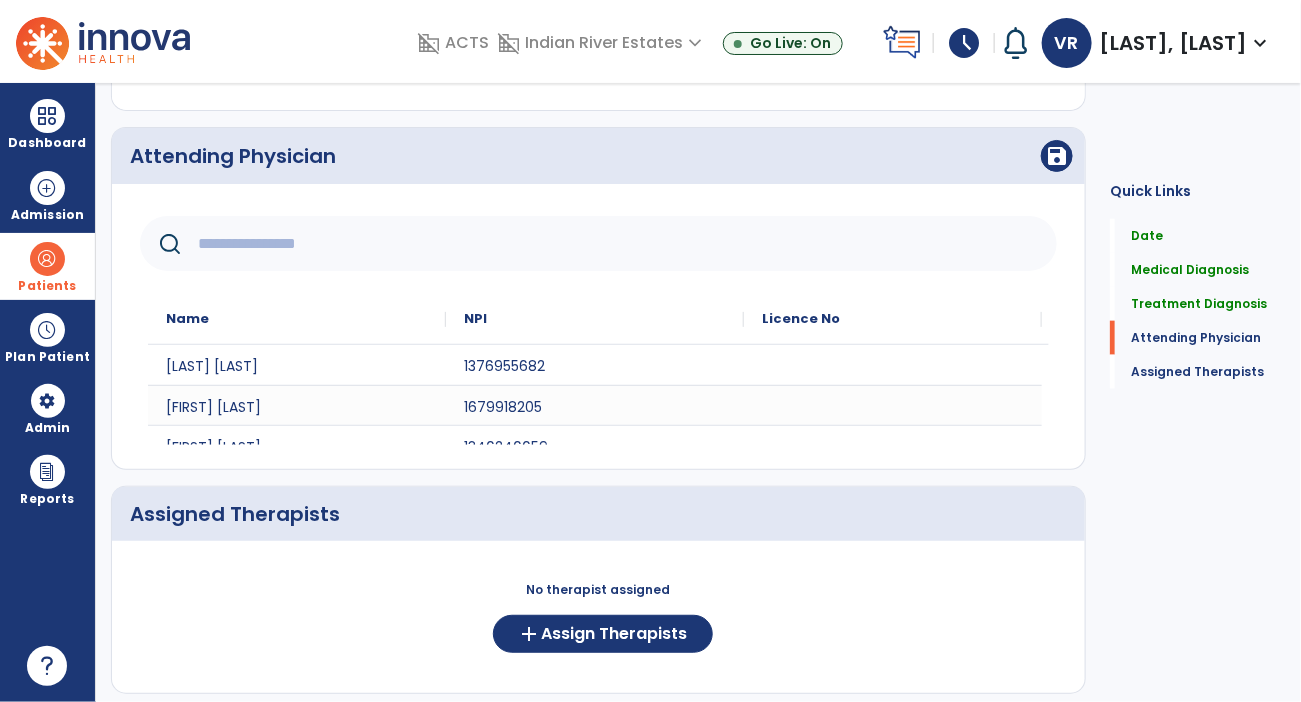 scroll, scrollTop: 787, scrollLeft: 0, axis: vertical 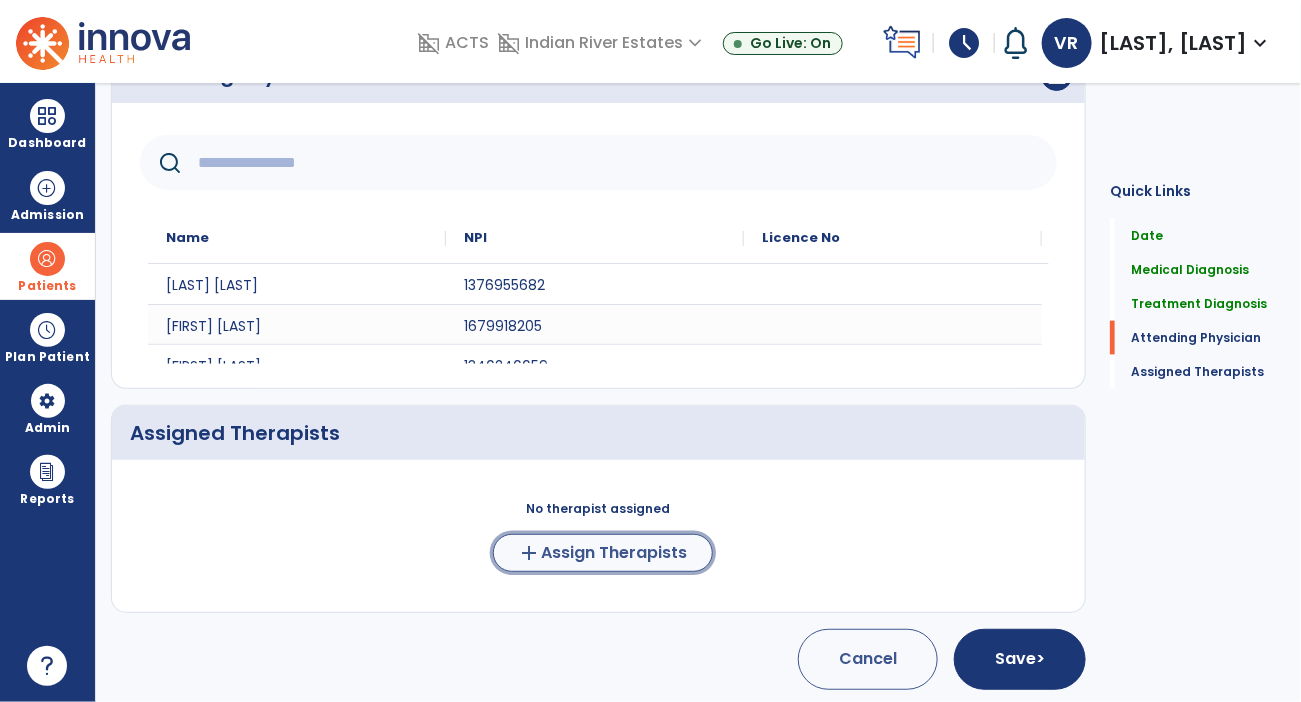 click on "Assign Therapists" 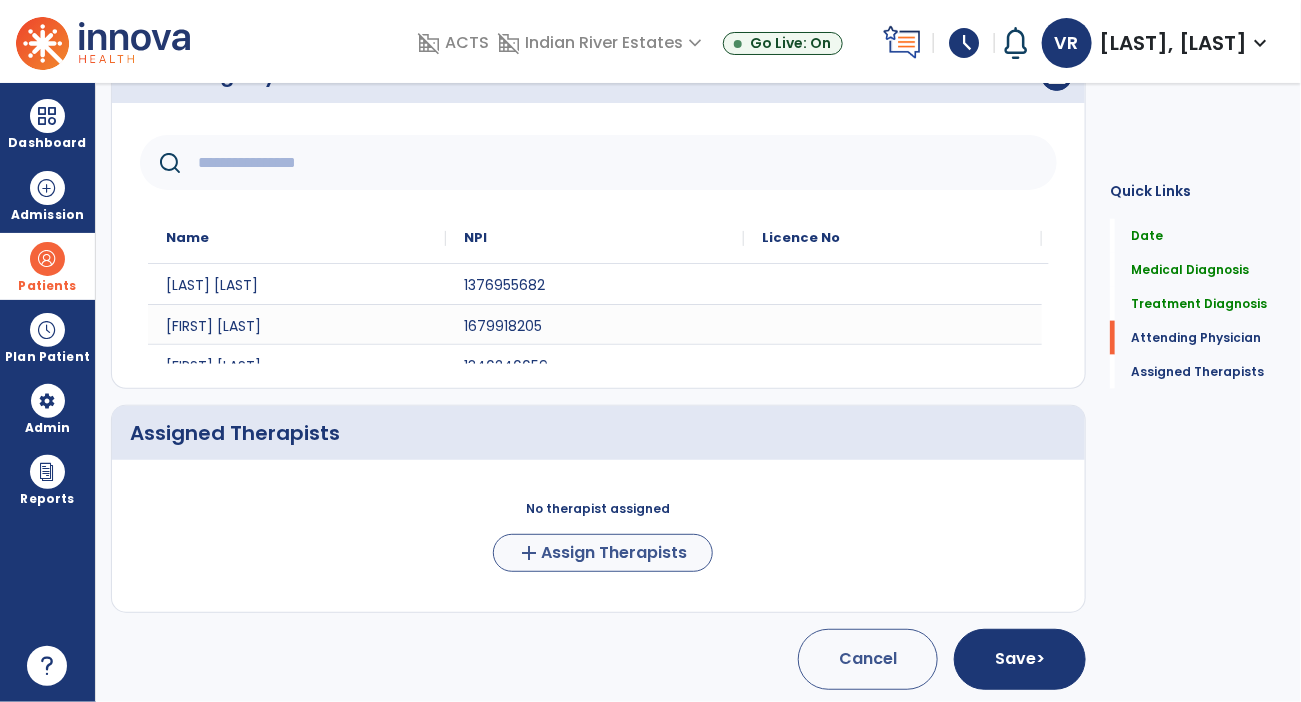 scroll, scrollTop: 783, scrollLeft: 0, axis: vertical 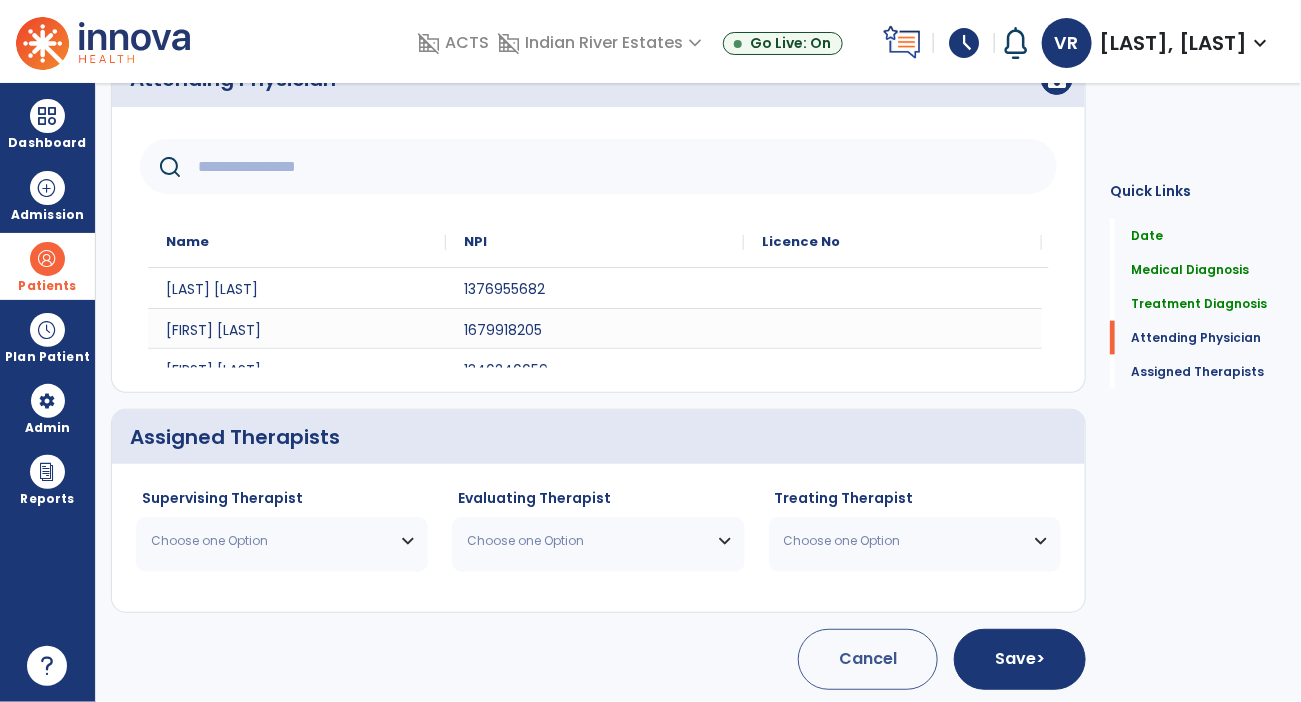 click on "Choose one Option" at bounding box center (282, 541) 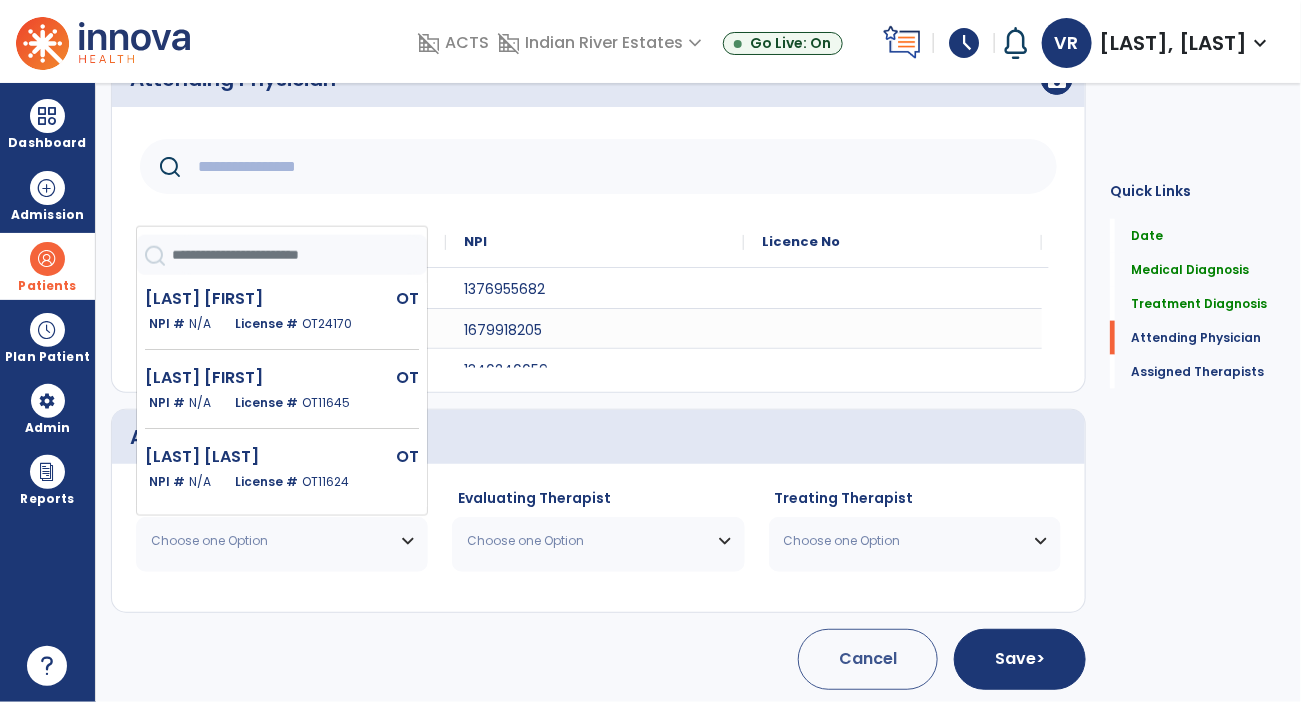 scroll, scrollTop: 90, scrollLeft: 0, axis: vertical 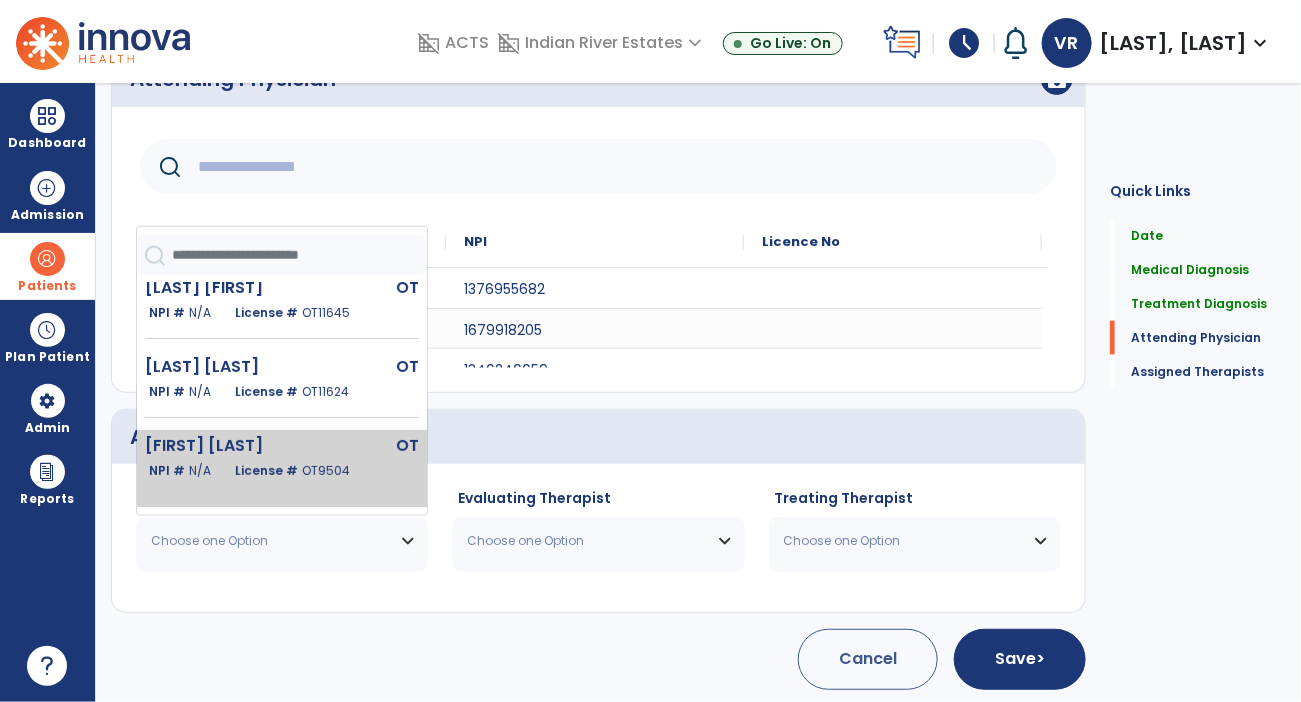 click on "[LAST] [FIRST] OT NPI # N/A License # OT9504" 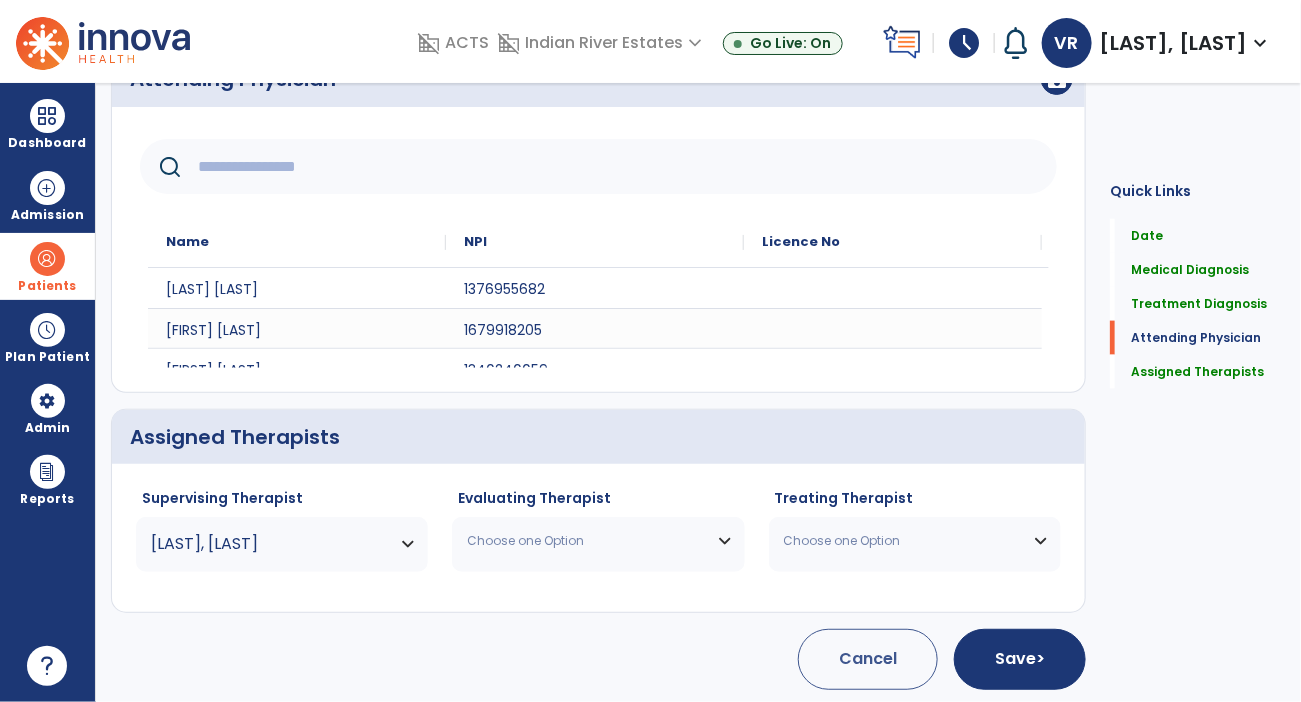 click on "Choose one Option" at bounding box center (598, 541) 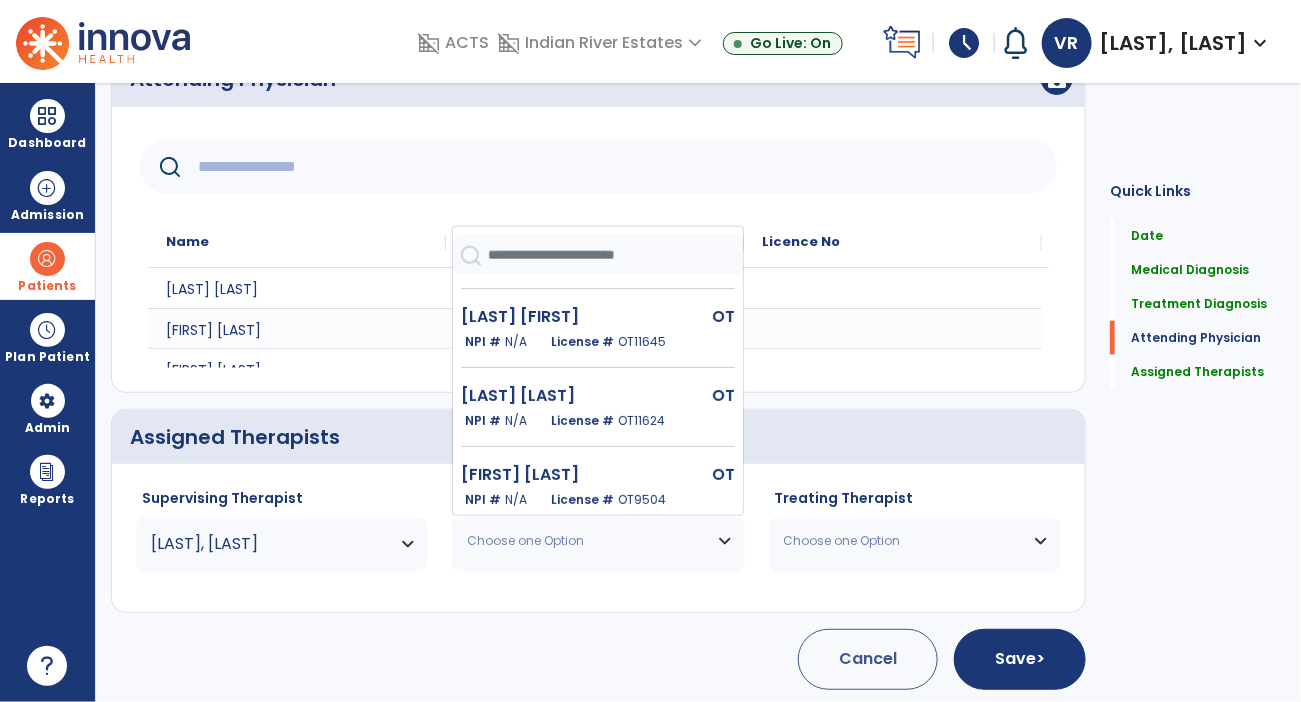 scroll, scrollTop: 90, scrollLeft: 0, axis: vertical 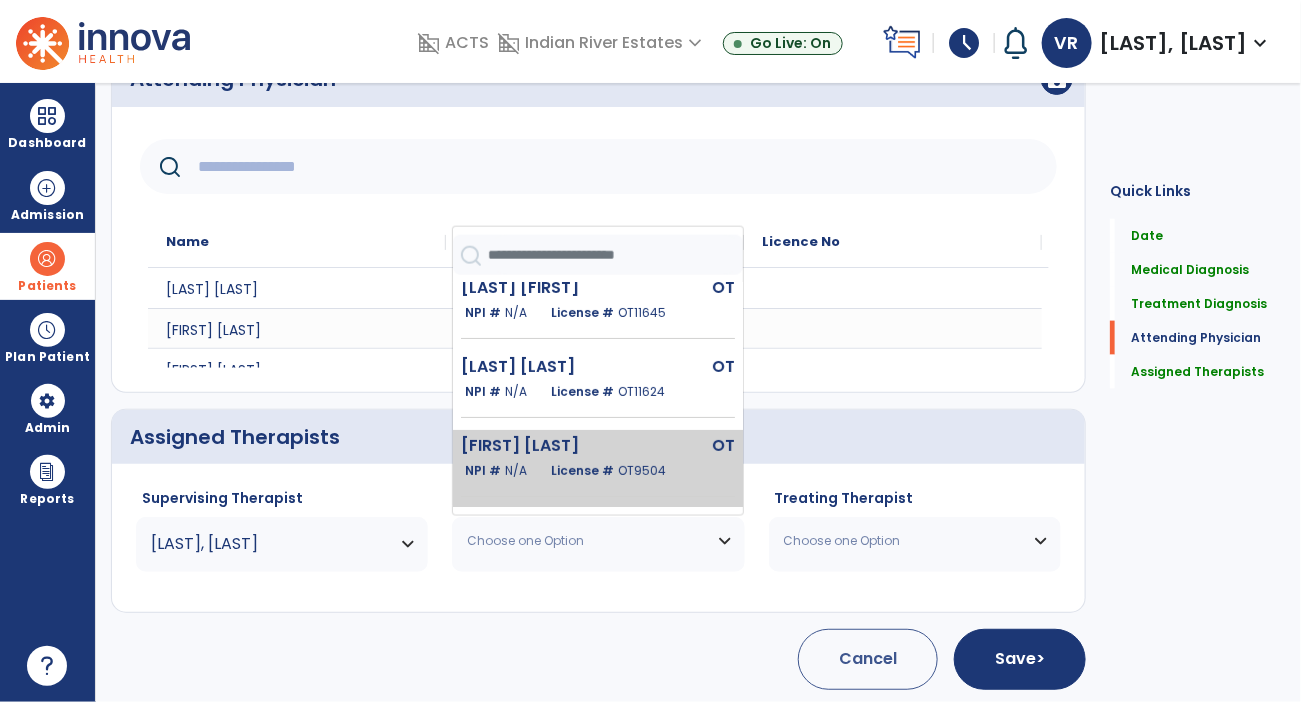 click on "[FIRST] [LAST]" 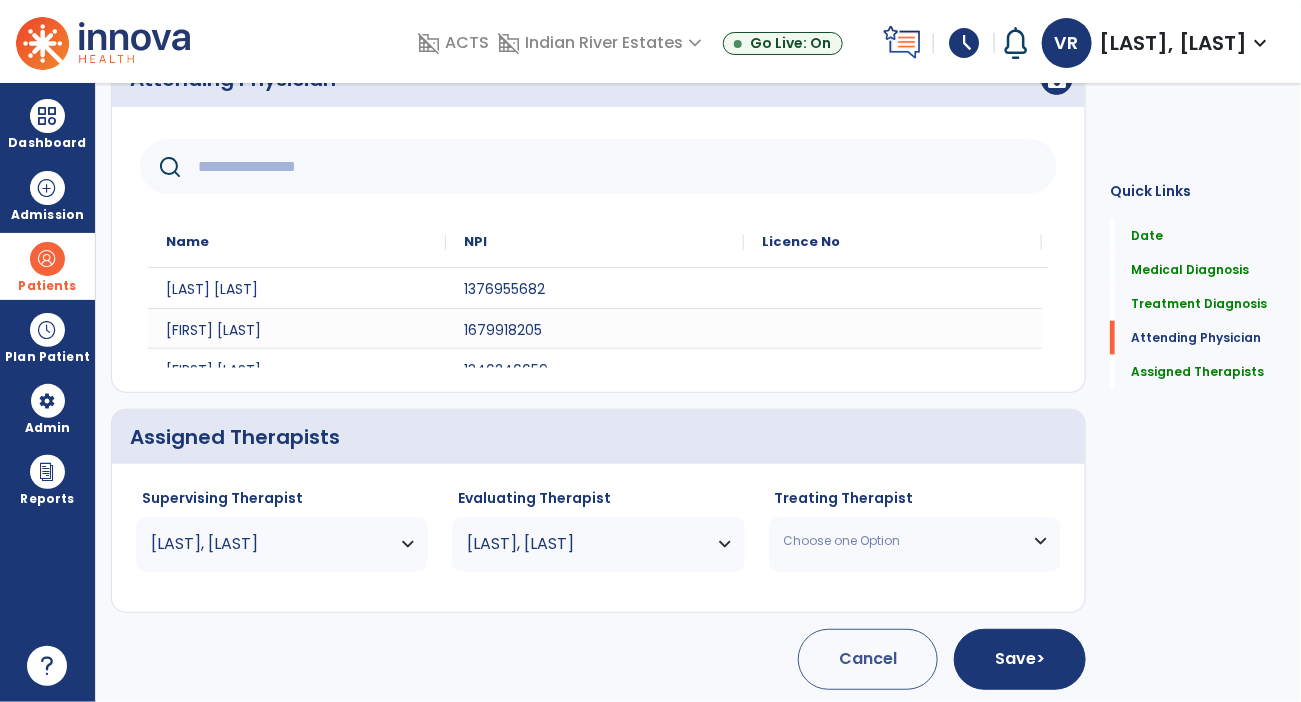 click on "Choose one Option" at bounding box center [915, 541] 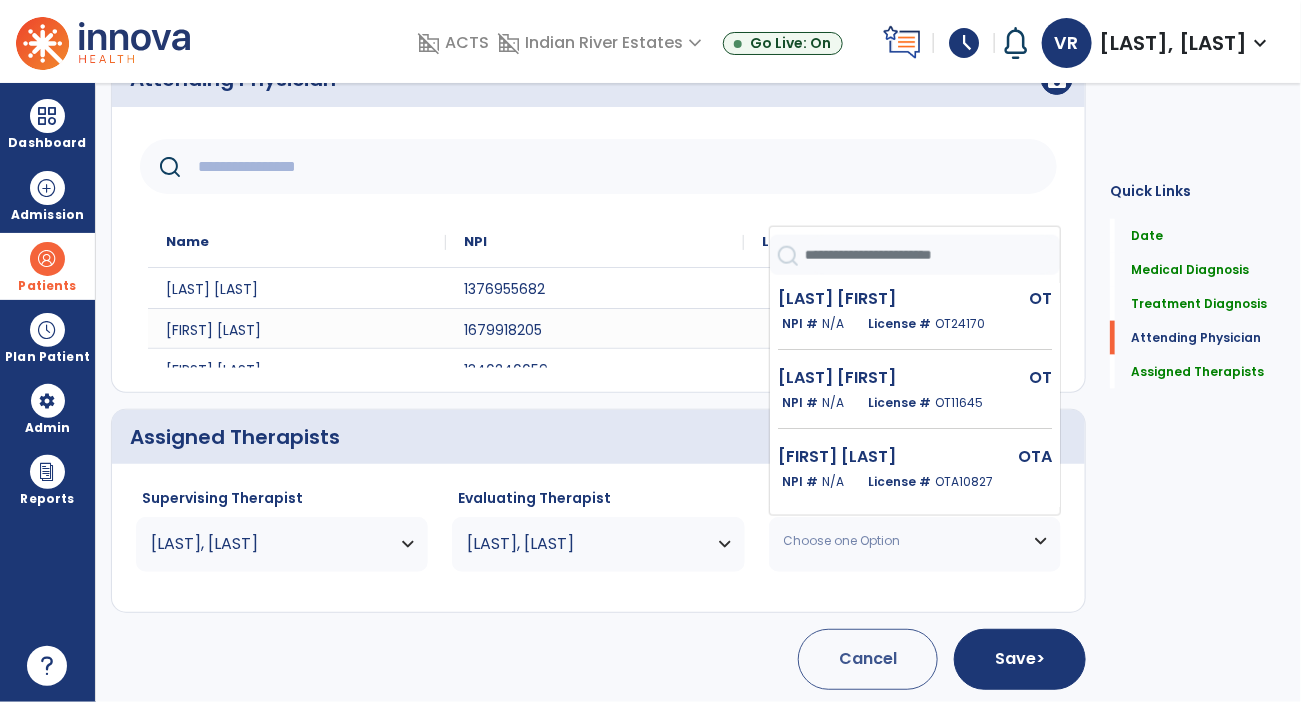 scroll, scrollTop: 169, scrollLeft: 0, axis: vertical 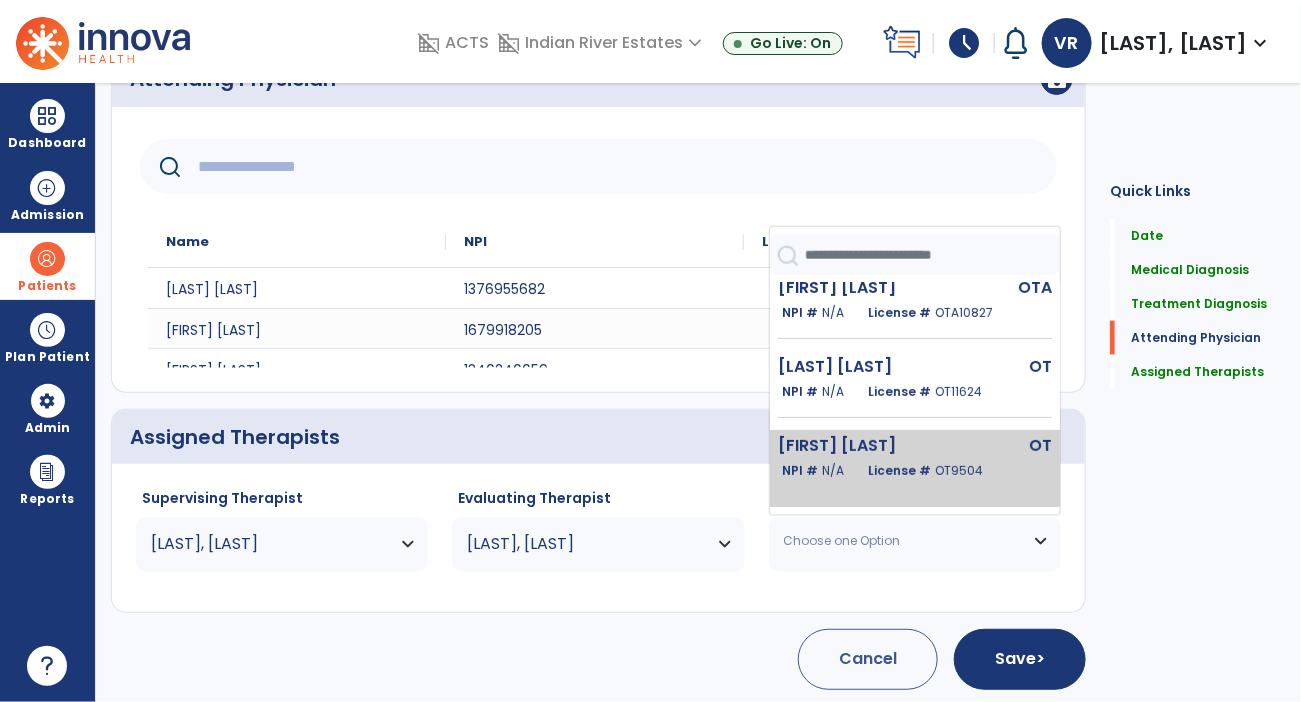 click on "[FIRST] [LAST]" 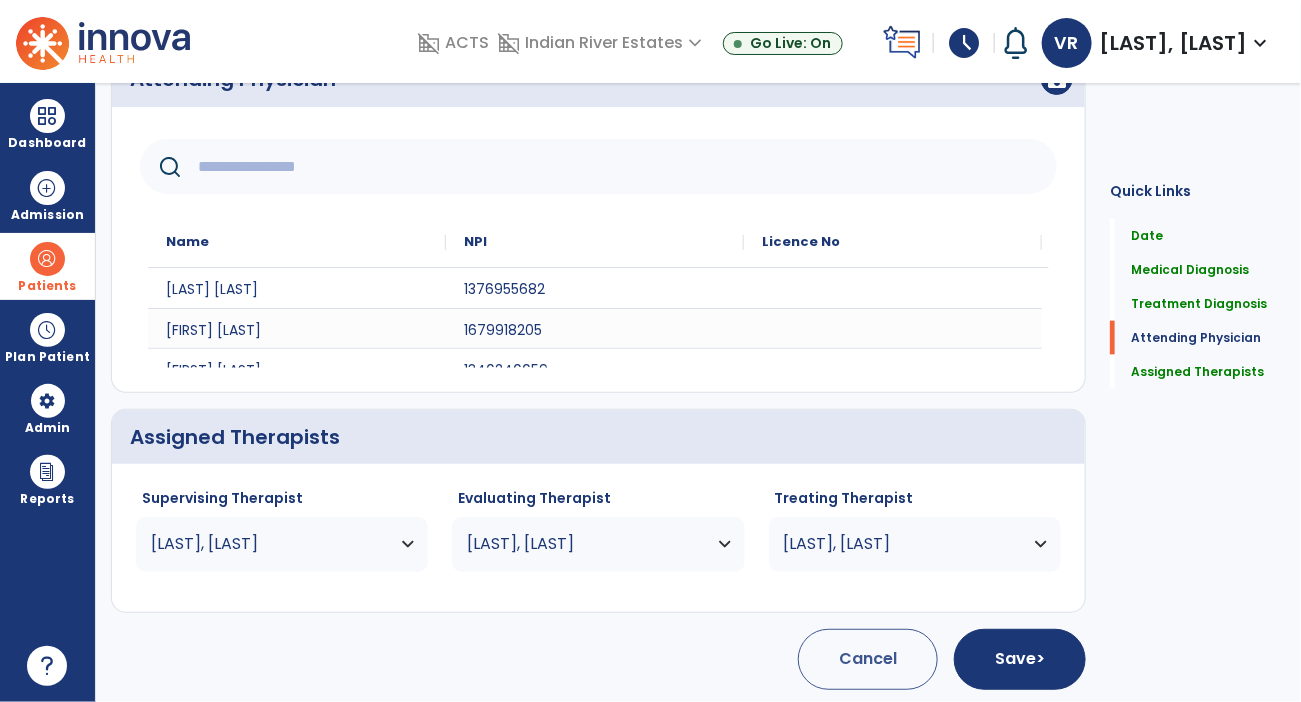 click on "[LAST], [LAST]" at bounding box center [282, 544] 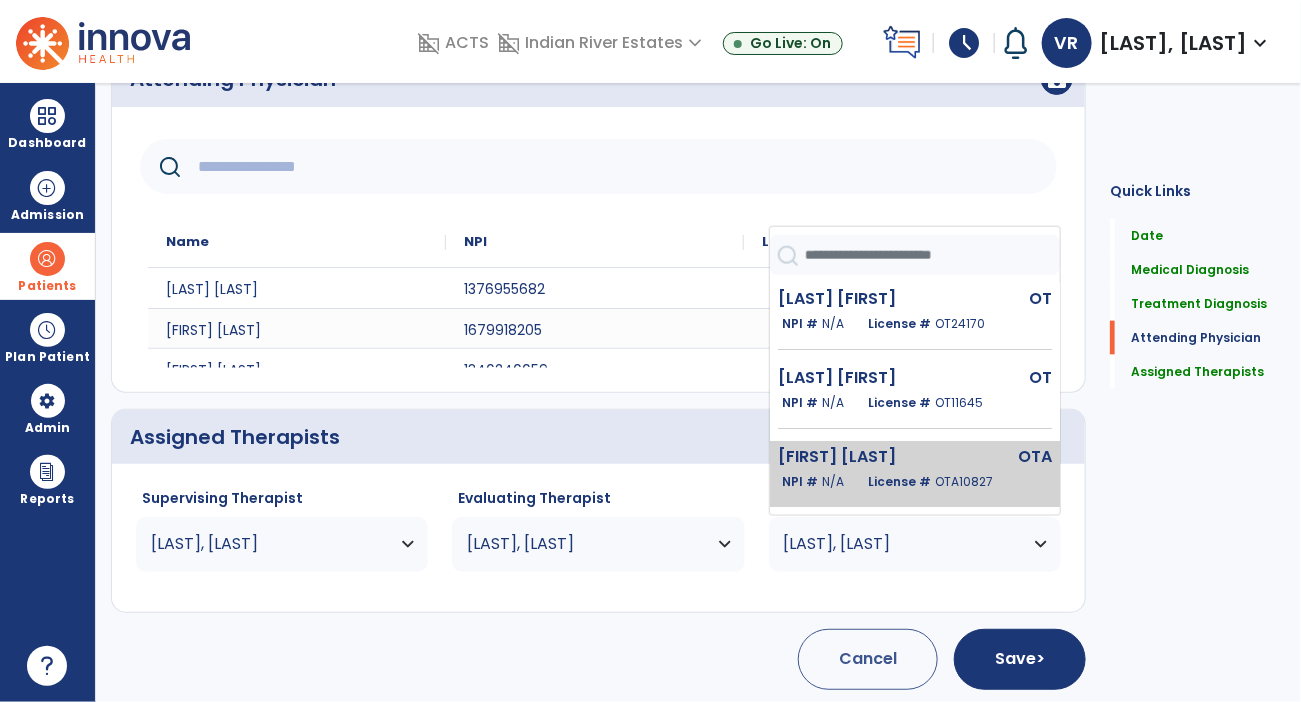 click on "License #  [LICENSE]" 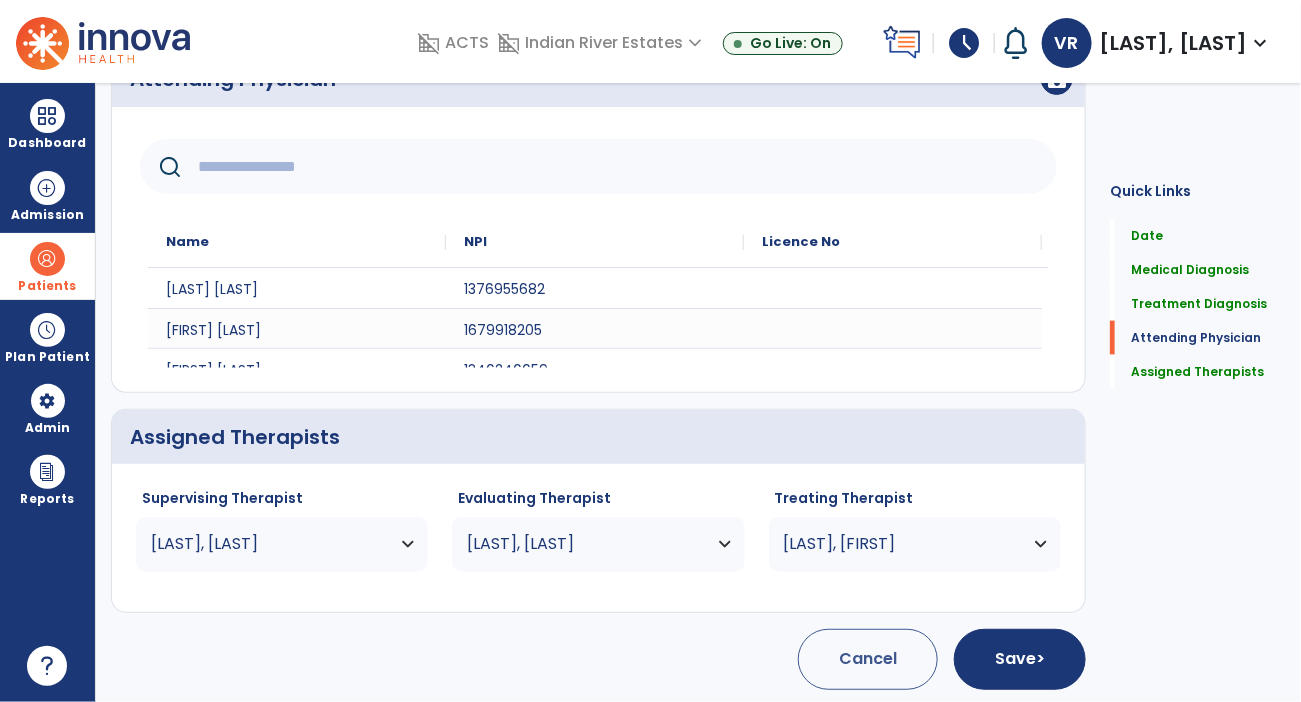 click 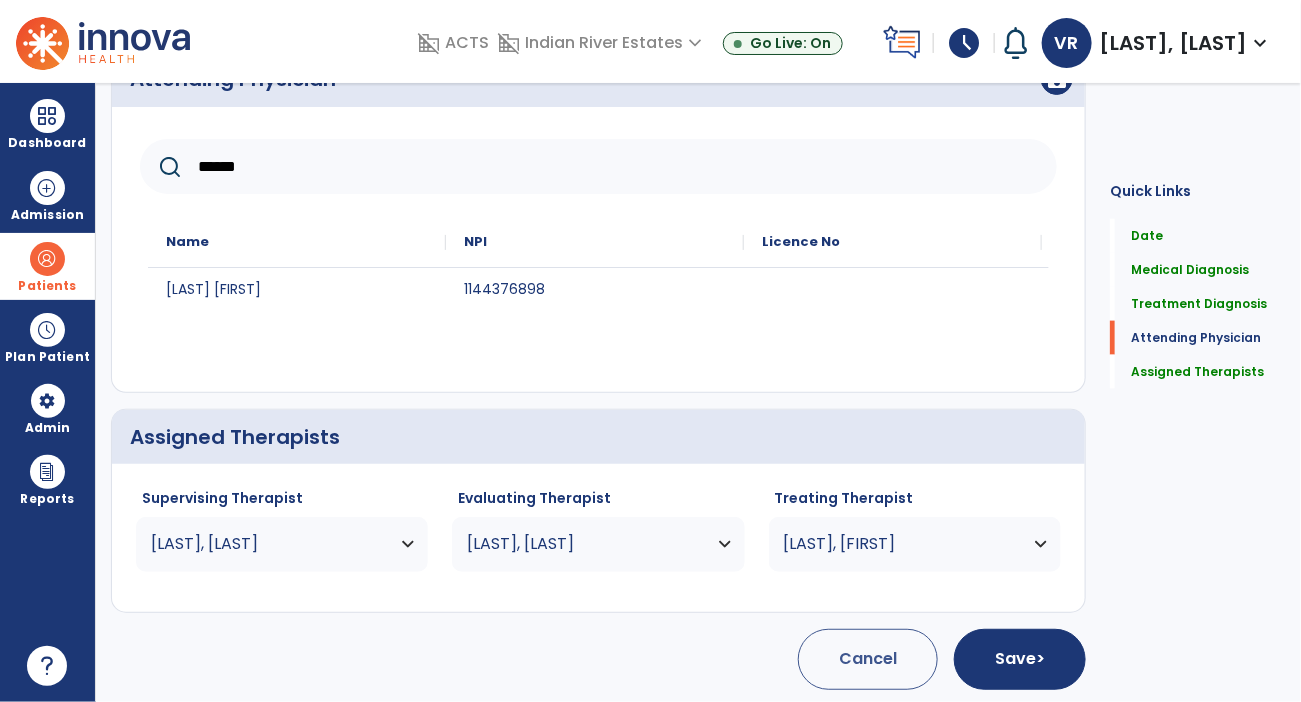 type on "******" 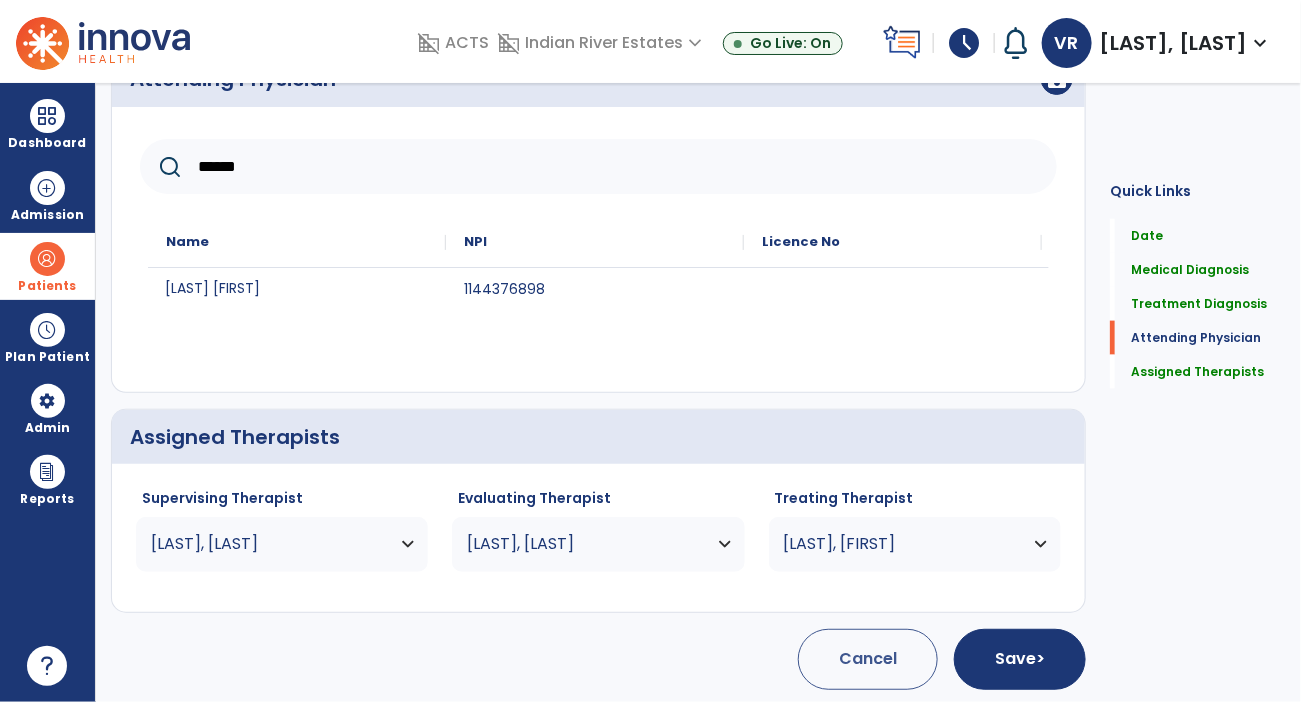 click on "[LAST] [FIRST]" 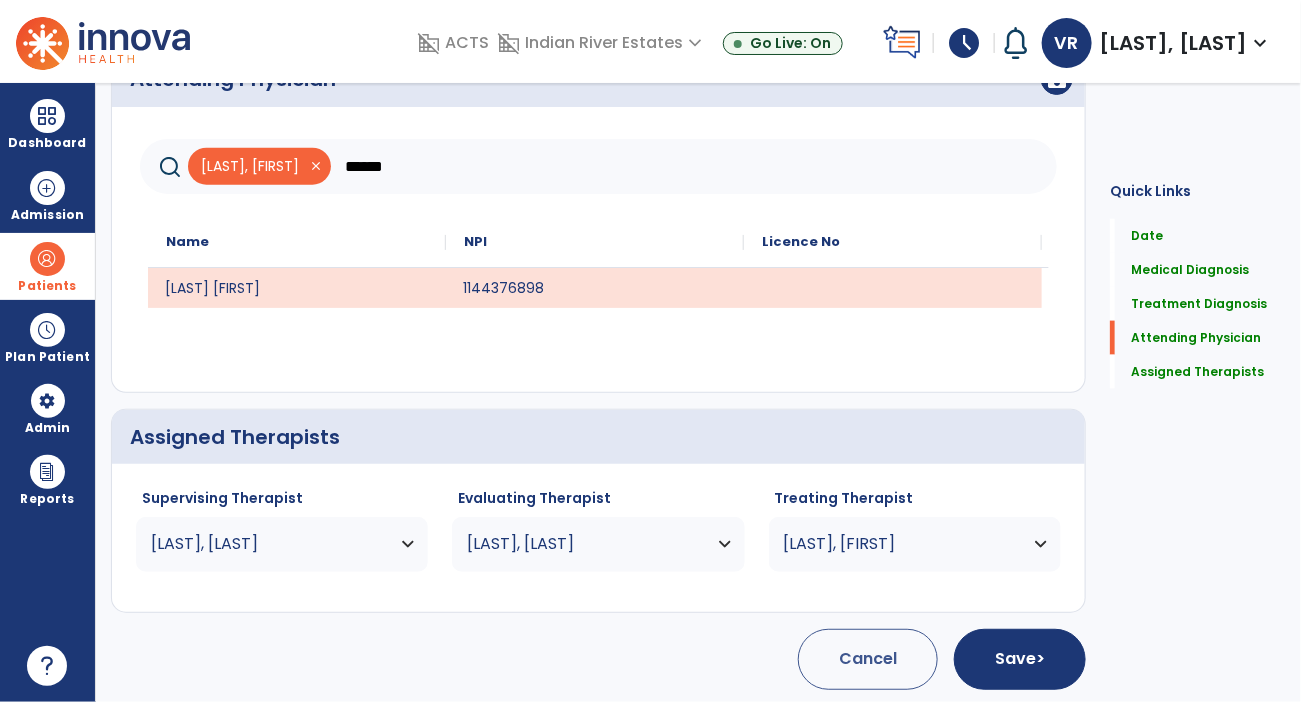 click on "1144376898" 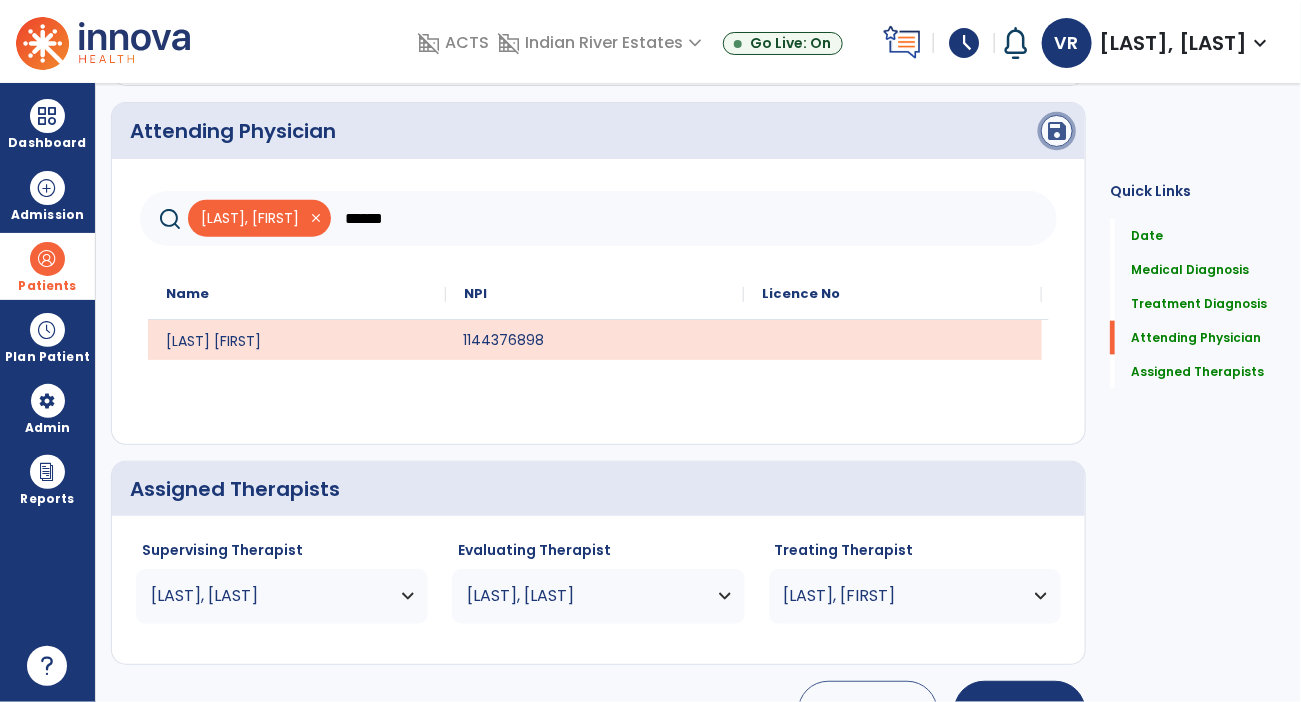 click on "save" 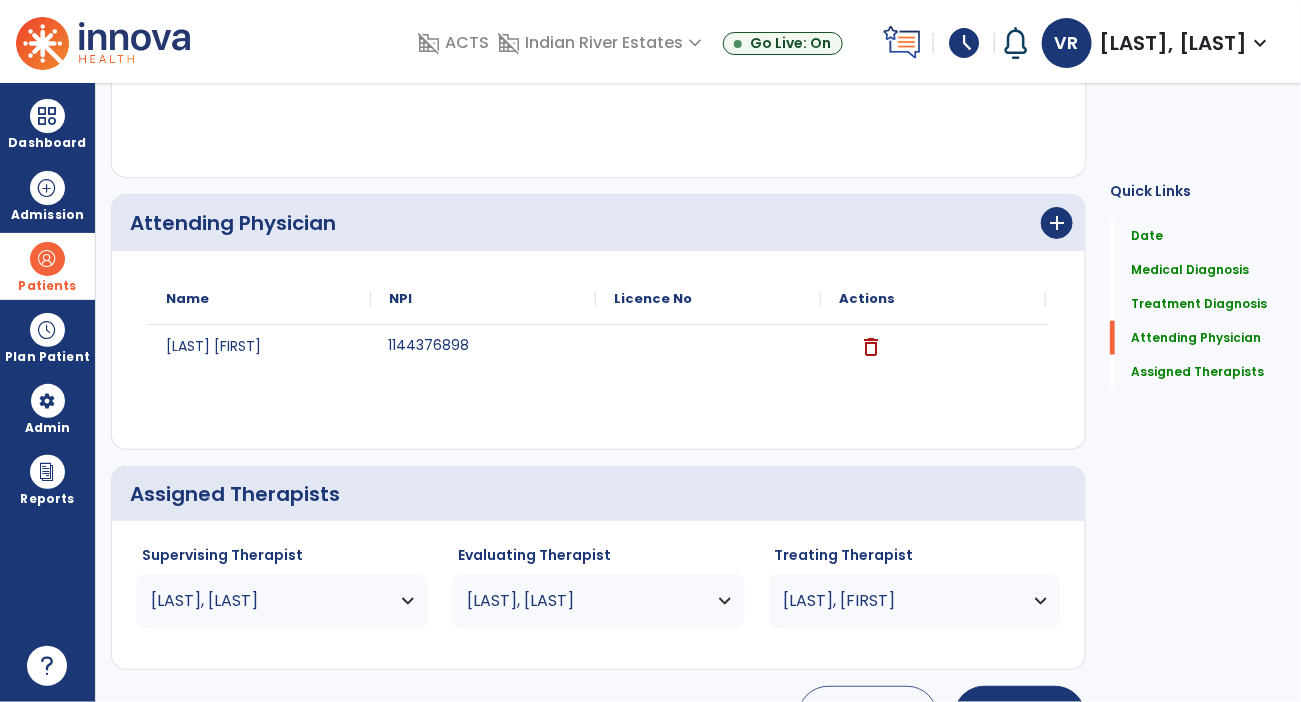 scroll, scrollTop: 696, scrollLeft: 0, axis: vertical 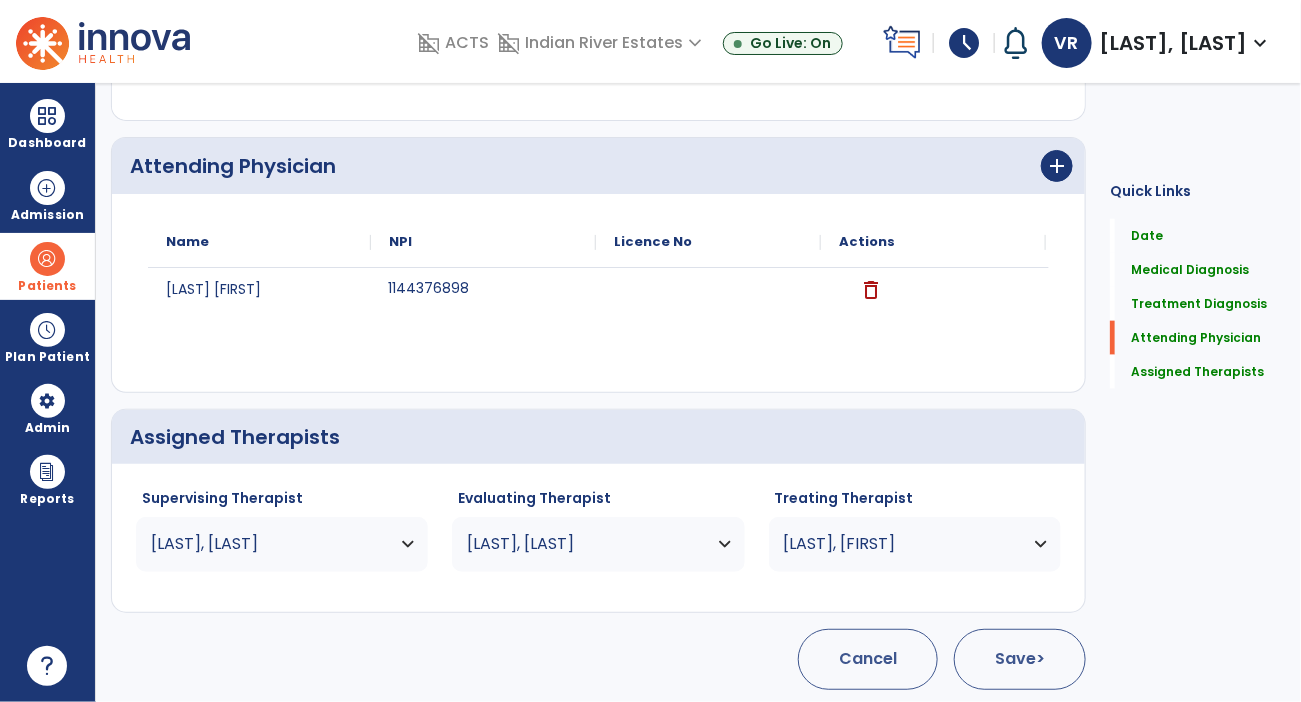 click on "Save  >" 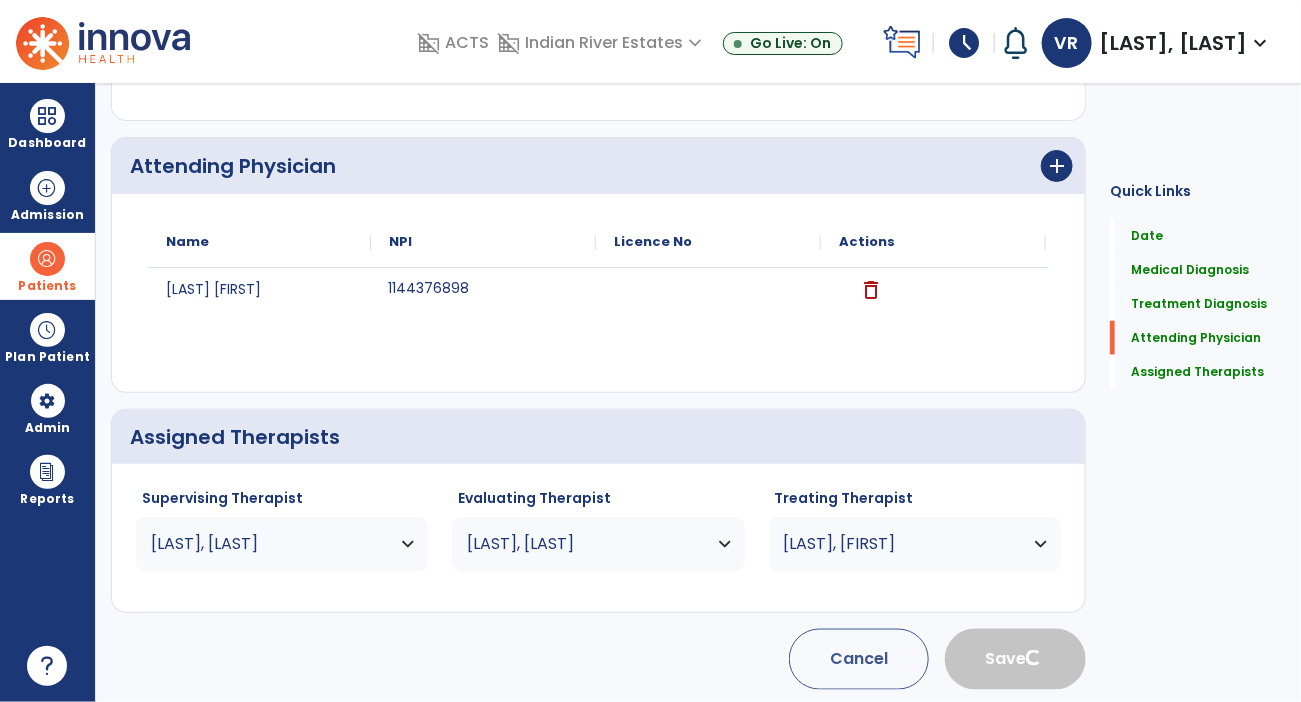 type 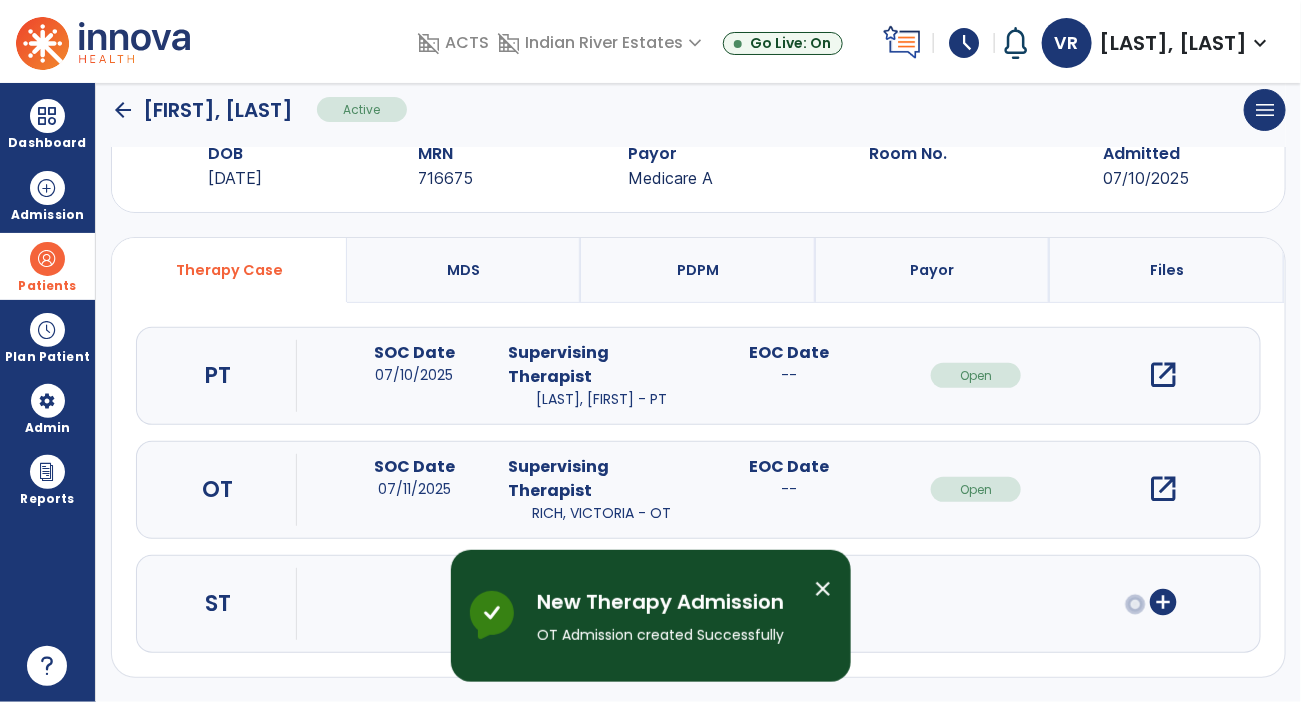 scroll, scrollTop: 55, scrollLeft: 0, axis: vertical 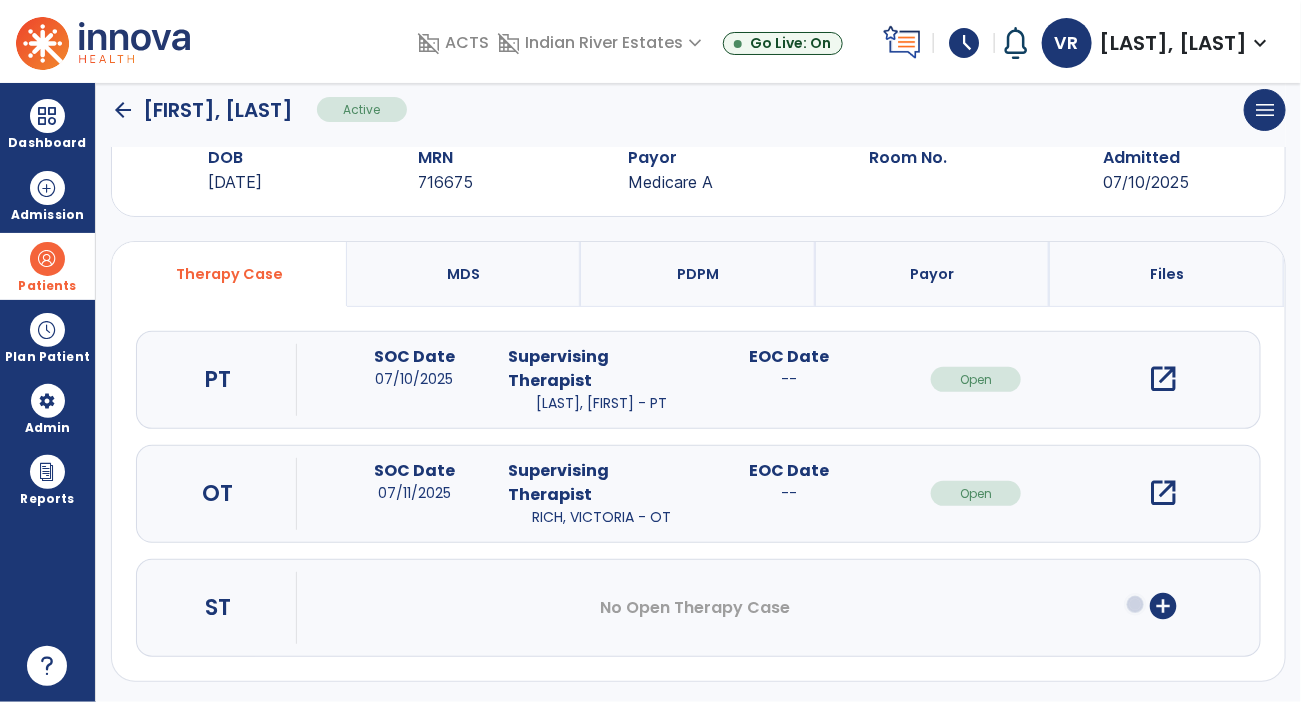 click on "arrow_back" 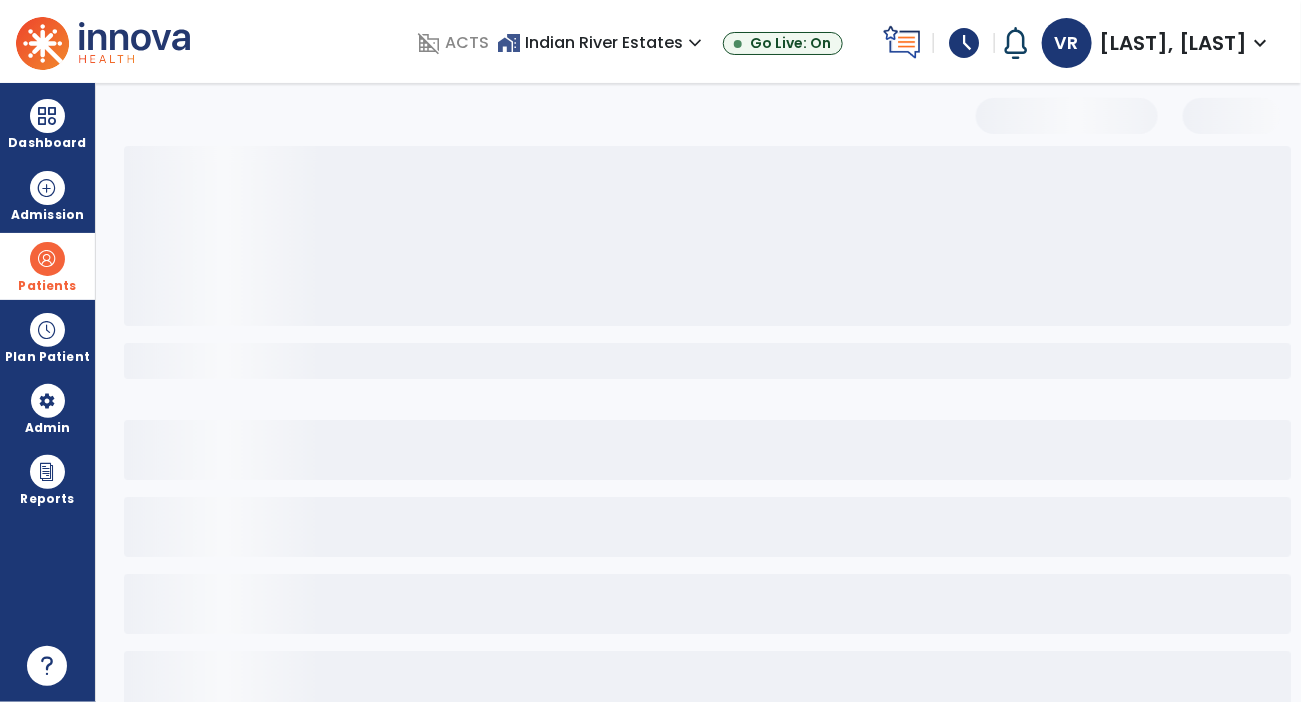 scroll, scrollTop: 39, scrollLeft: 0, axis: vertical 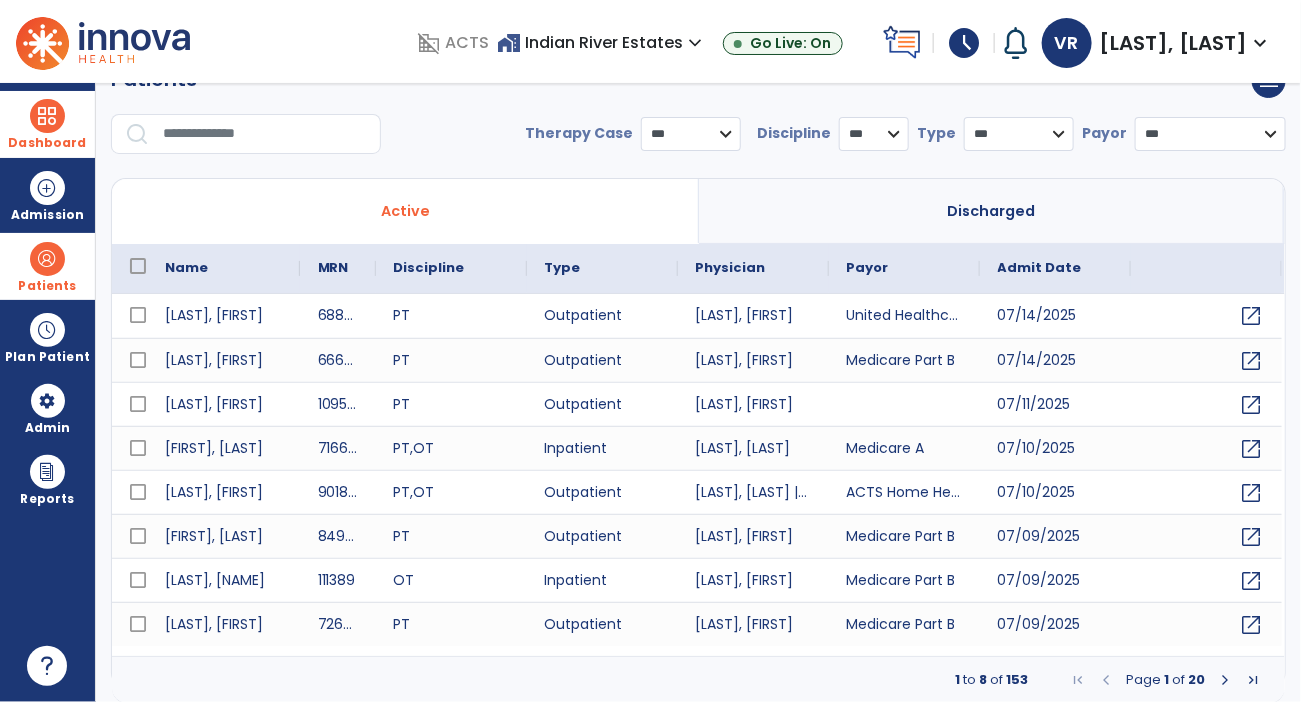 click on "Dashboard" at bounding box center [47, 124] 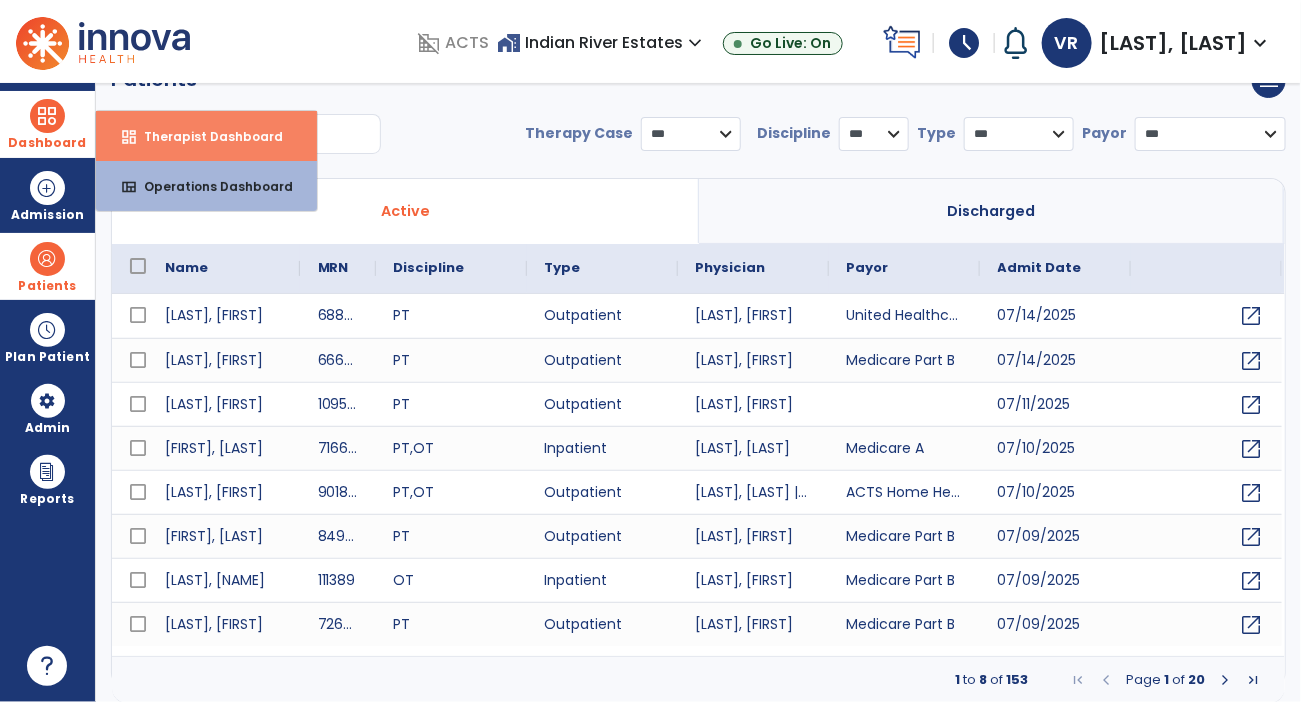 click on "dashboard  Therapist Dashboard" at bounding box center (206, 136) 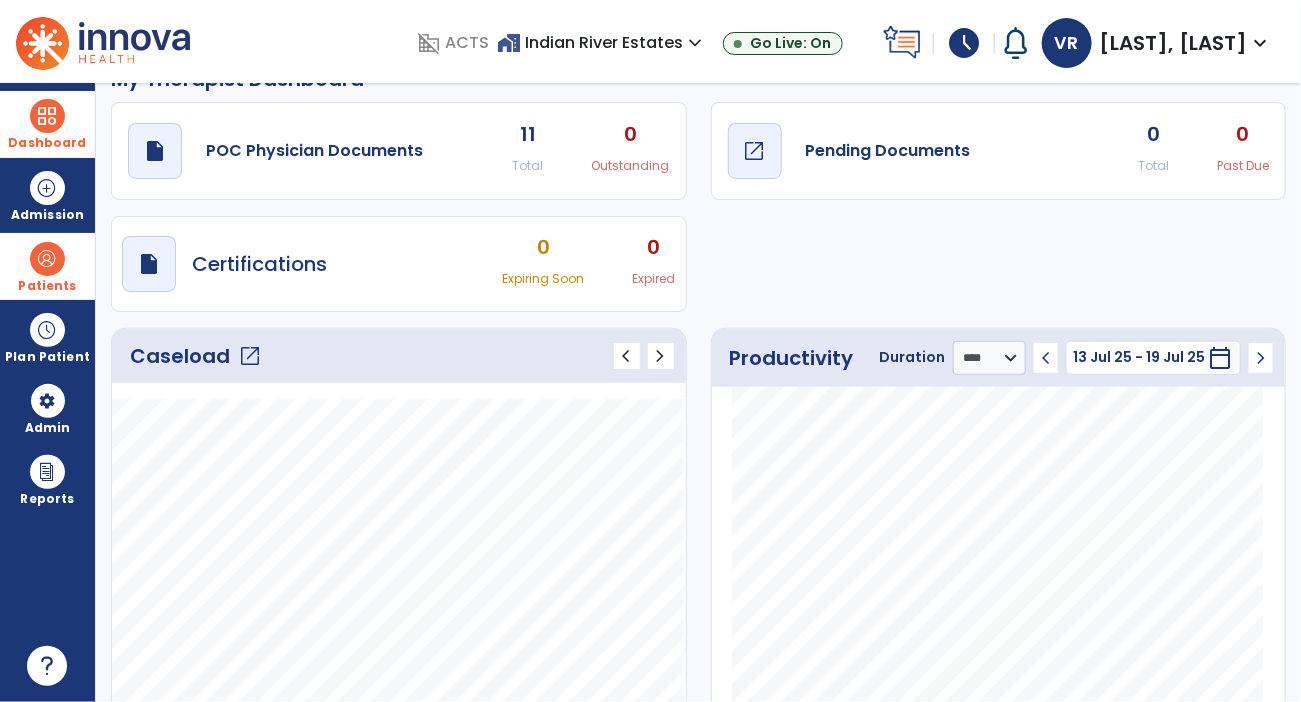 click on "Pending Documents" 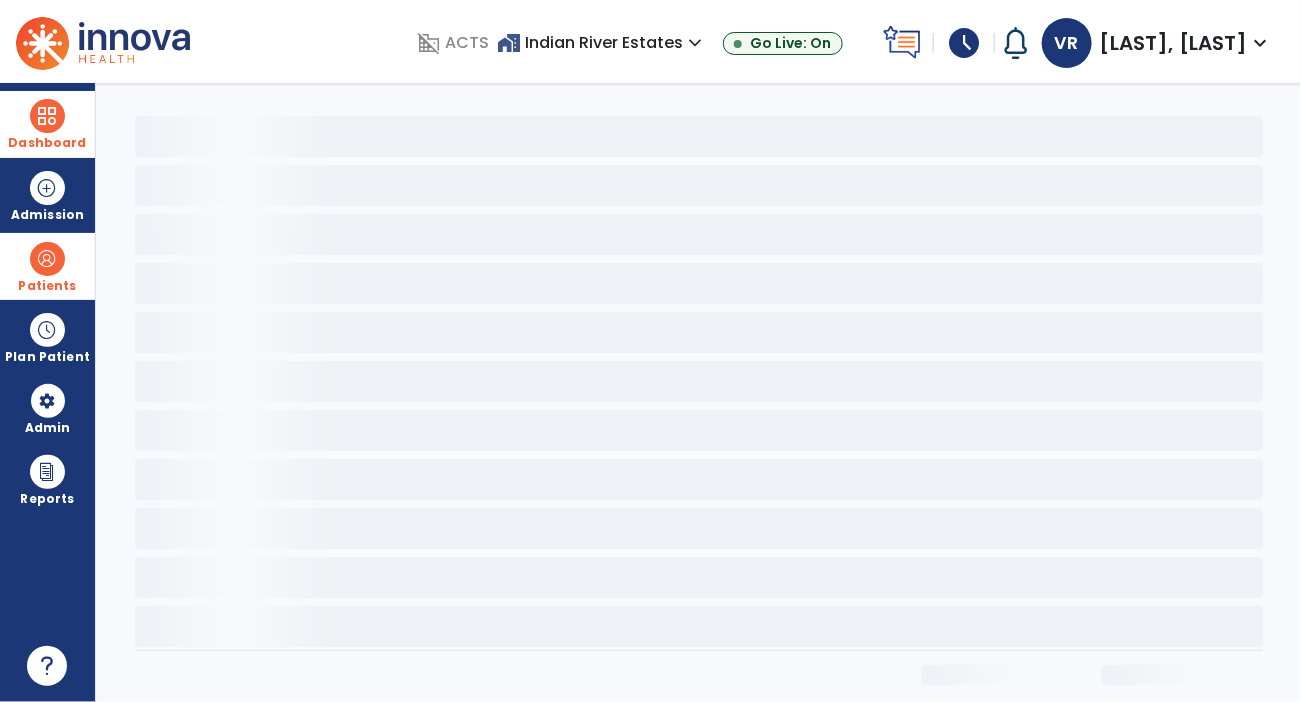 scroll, scrollTop: 0, scrollLeft: 0, axis: both 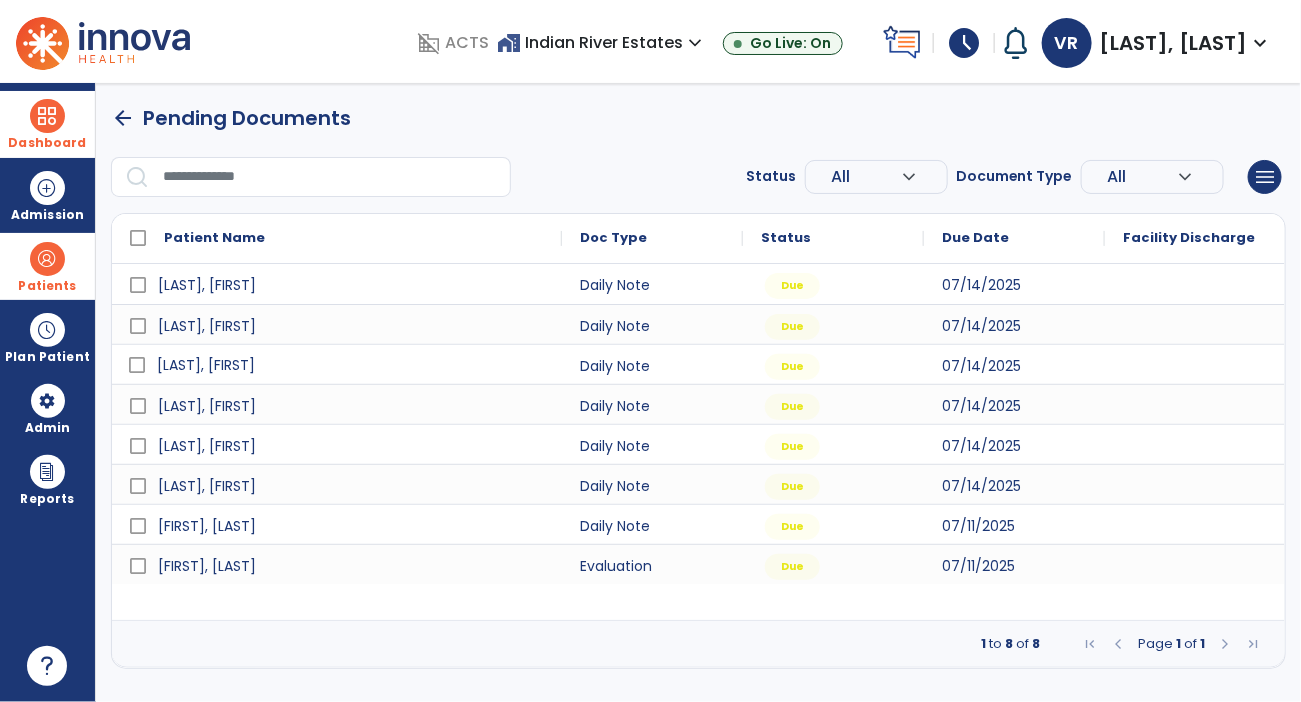 click on "[LAST], [FIRST]" at bounding box center [206, 365] 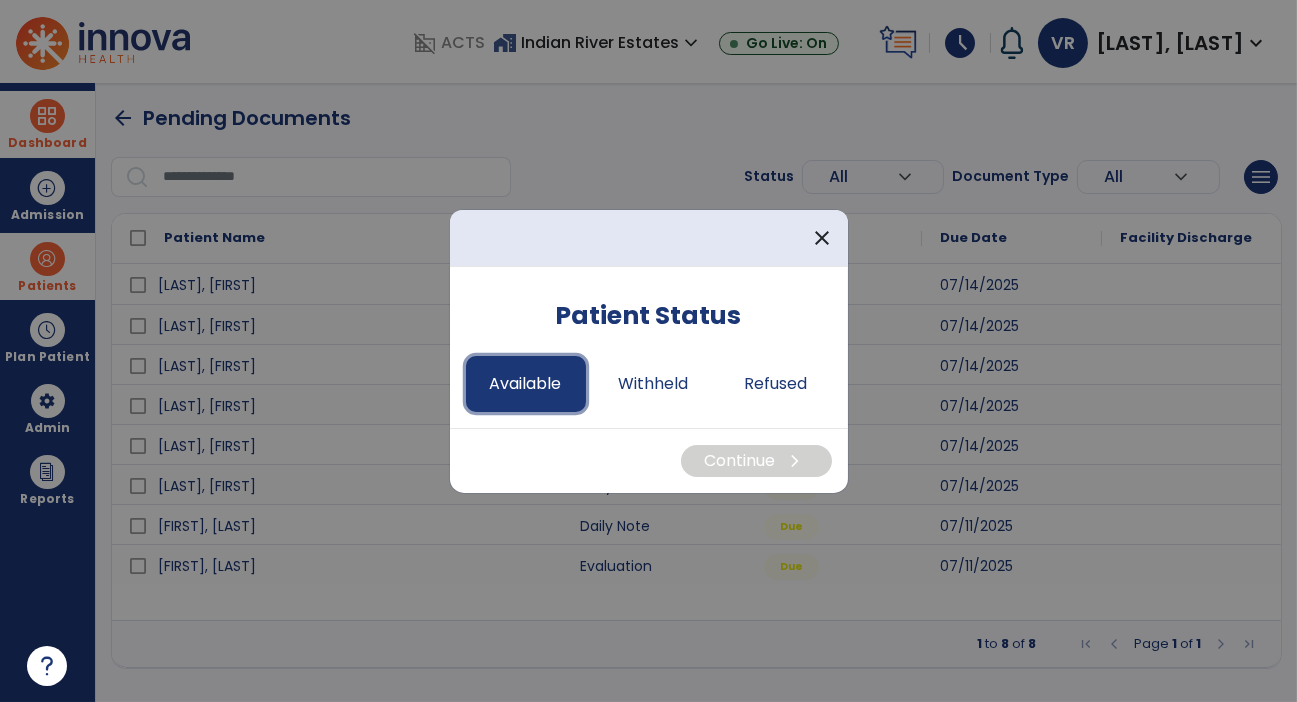 click on "Available" at bounding box center (526, 384) 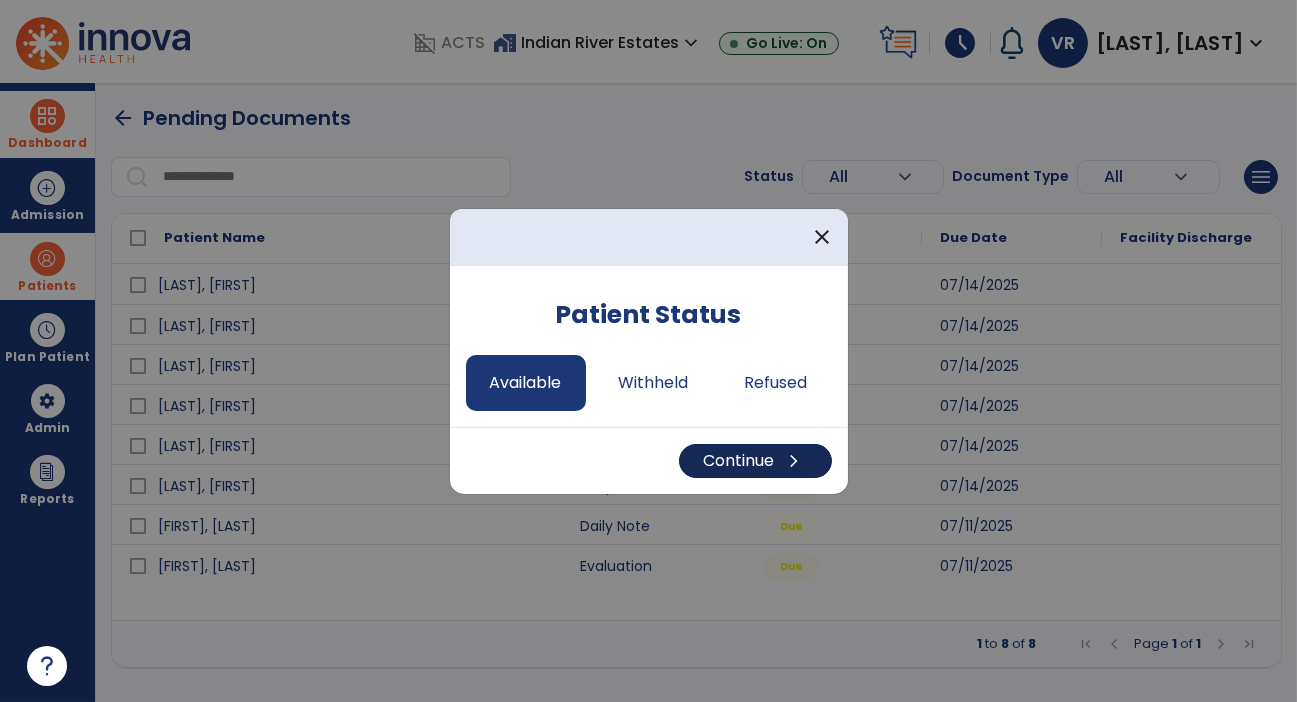 click on "Continue   chevron_right" at bounding box center [755, 461] 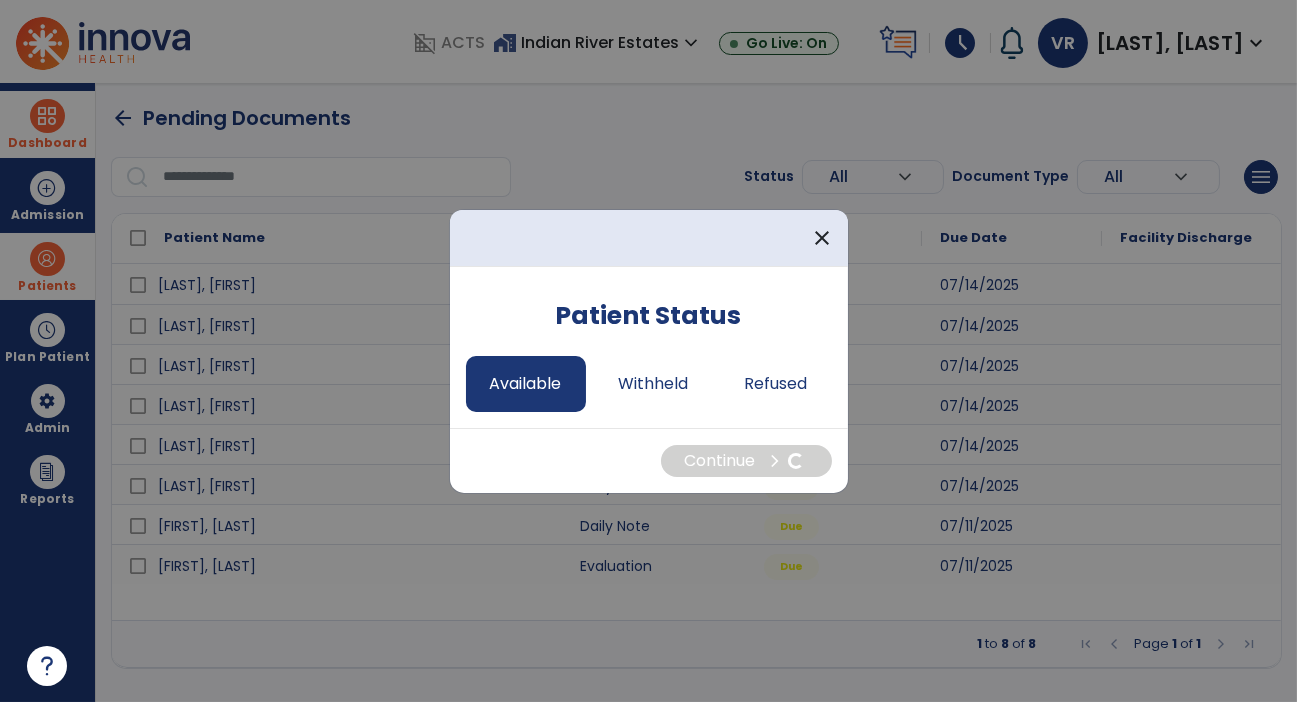 select on "*" 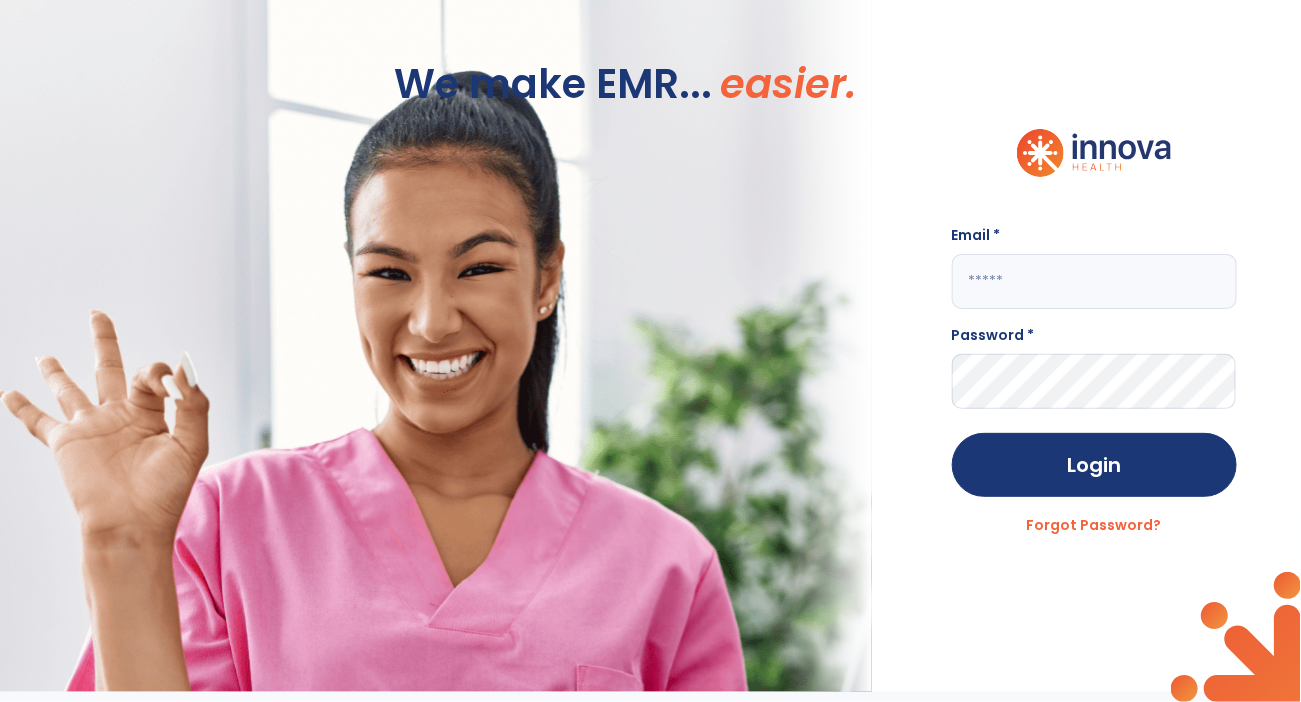 type on "**********" 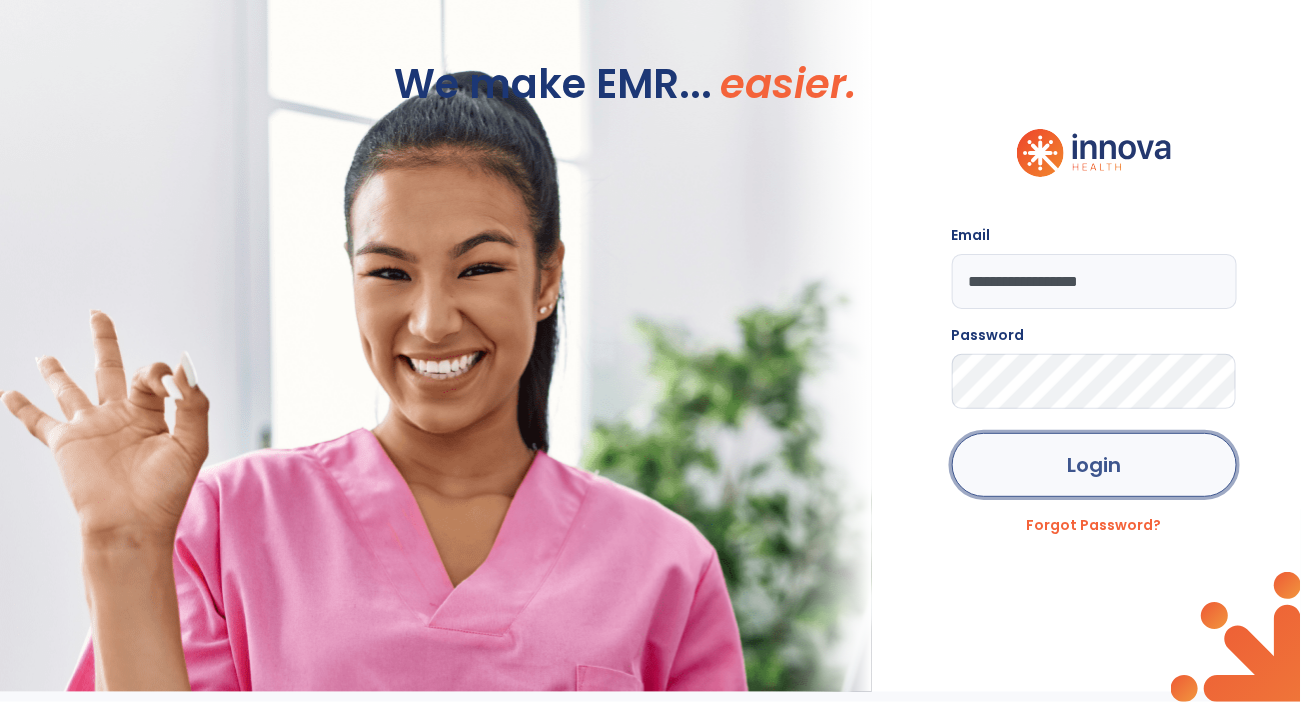 click on "Login" 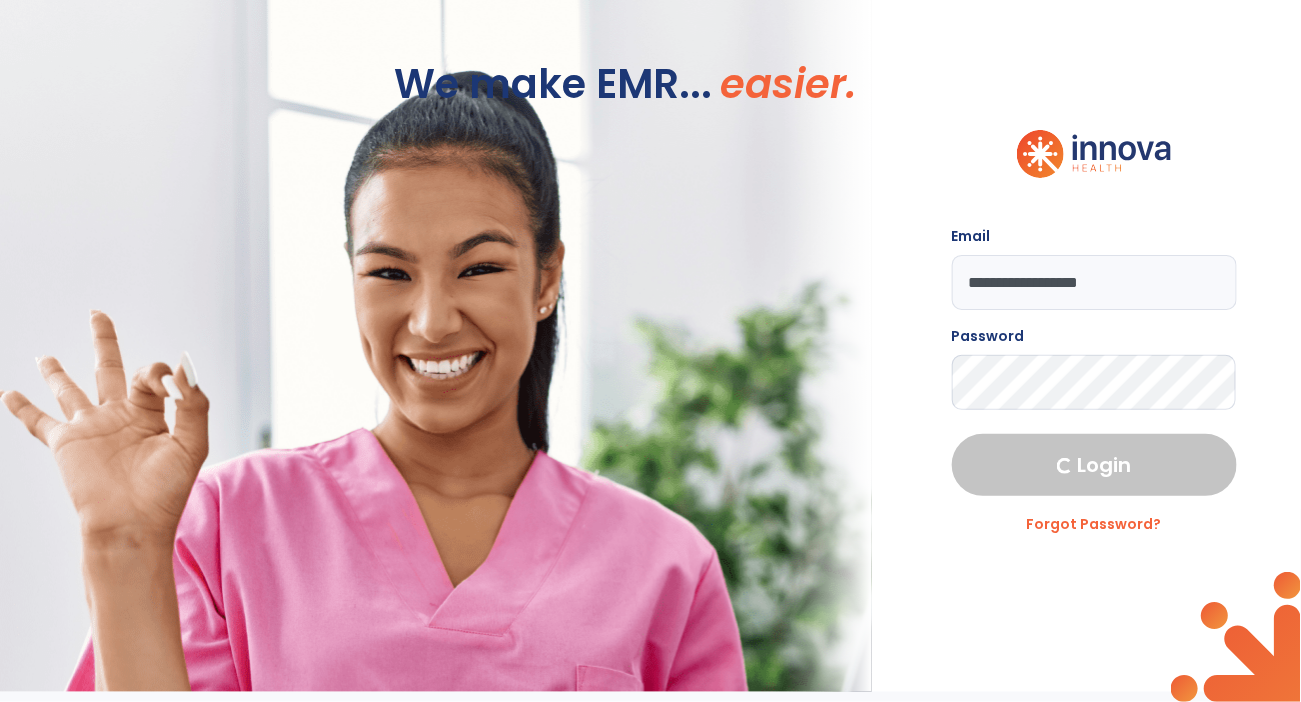 select on "****" 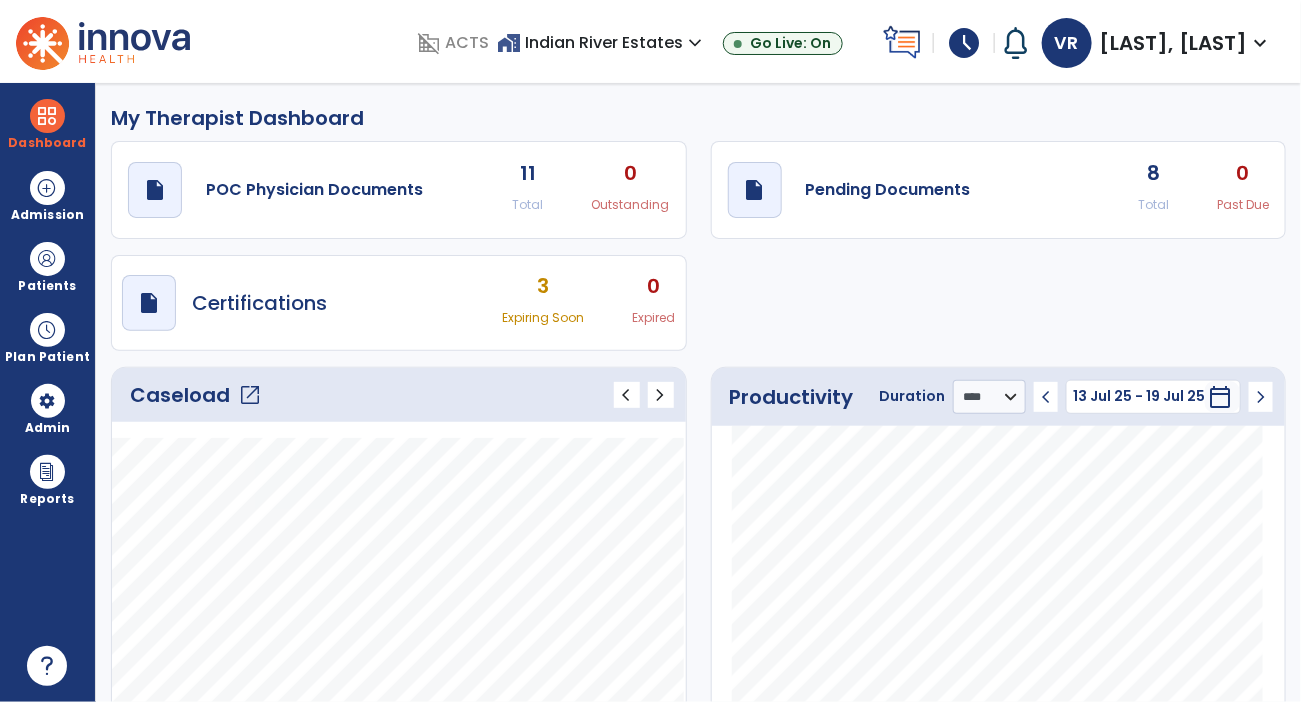 scroll, scrollTop: 4, scrollLeft: 0, axis: vertical 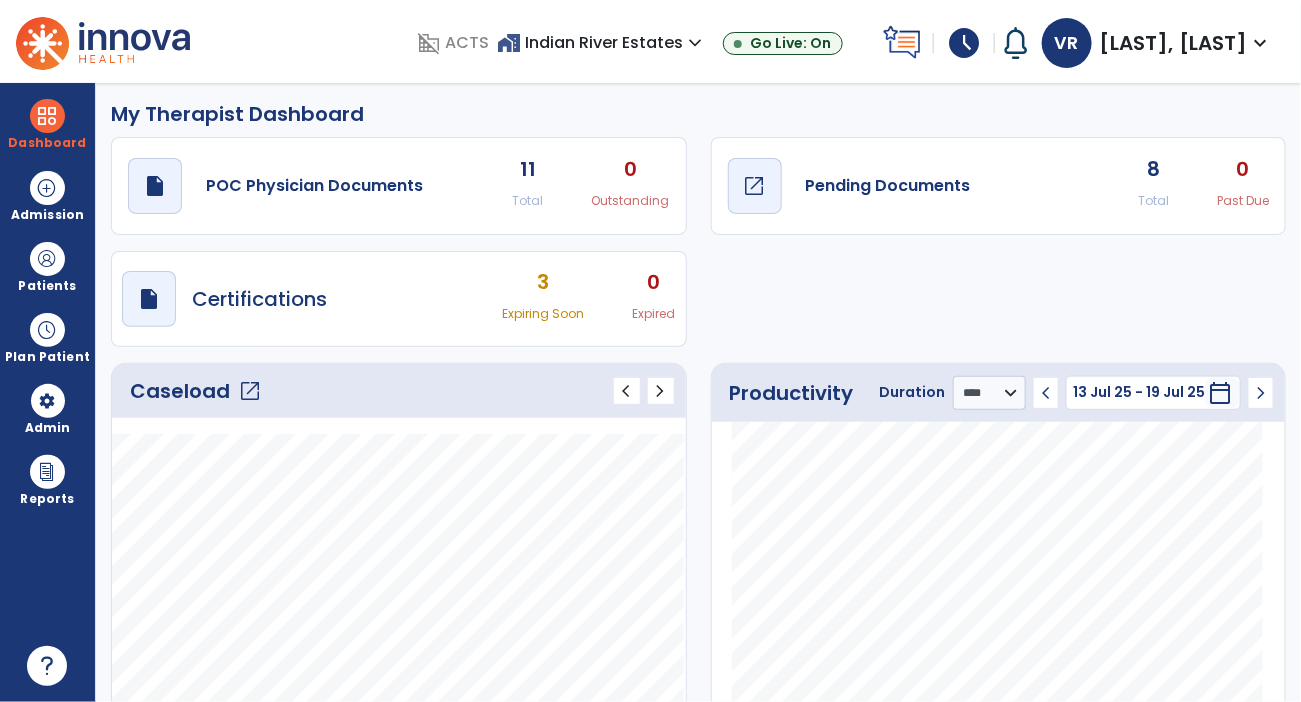 click on "Pending Documents" 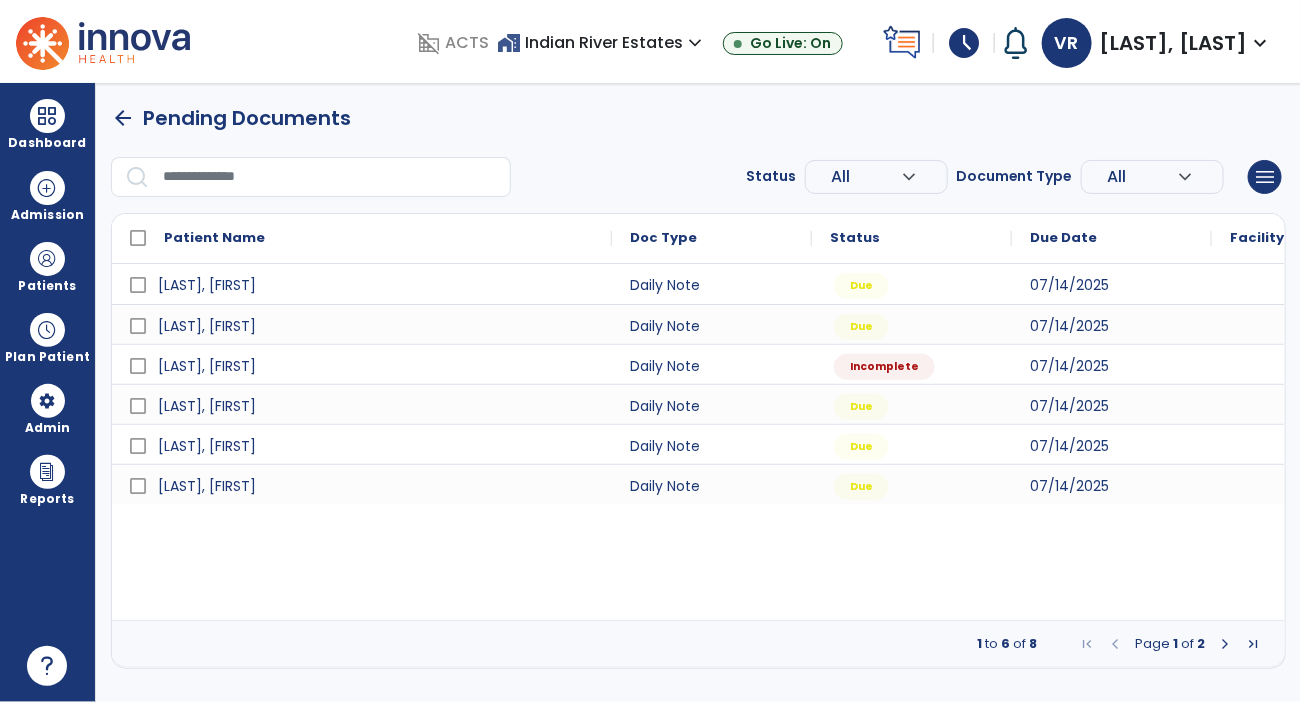 scroll, scrollTop: 0, scrollLeft: 0, axis: both 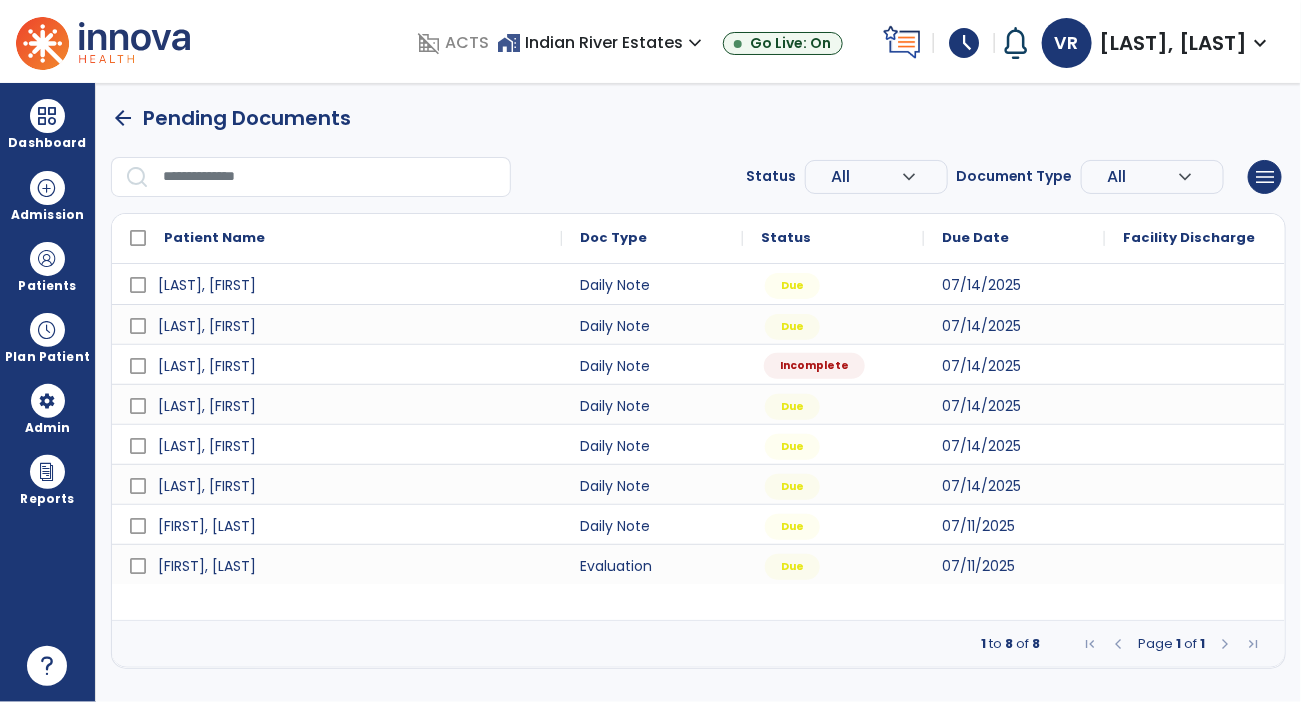 click on "Incomplete" at bounding box center [833, 364] 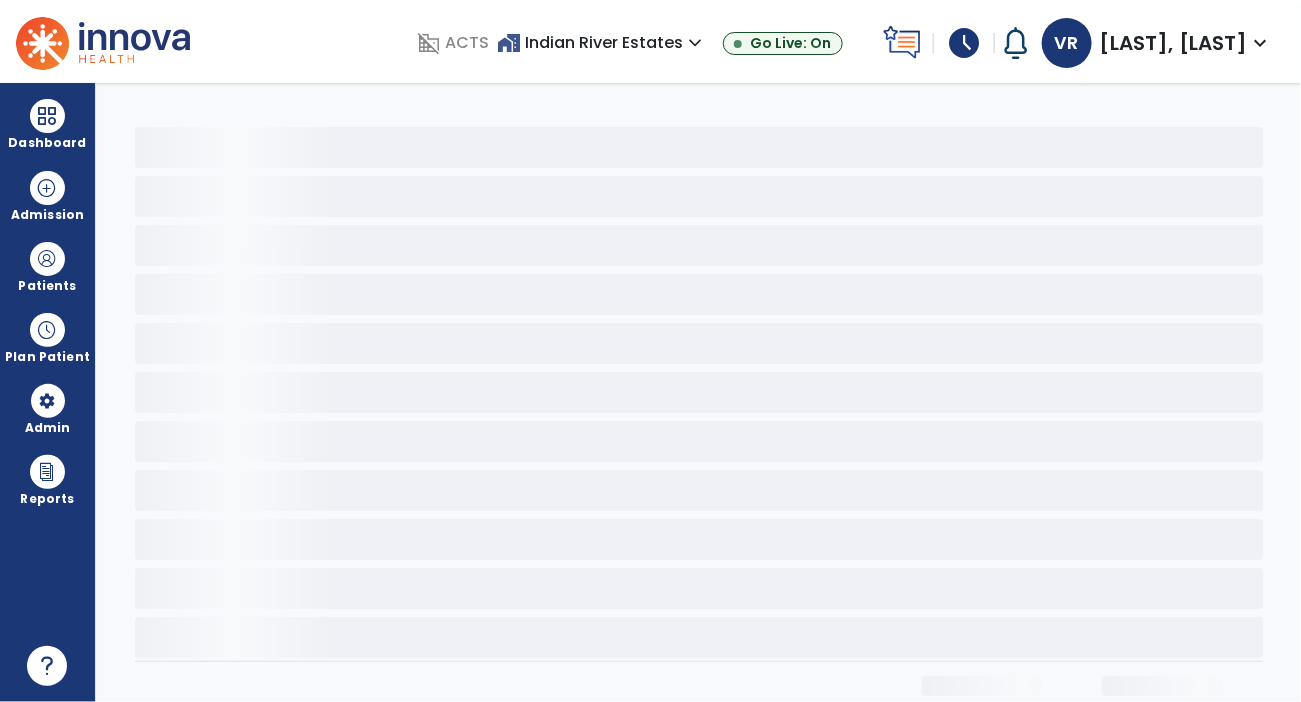 select on "*" 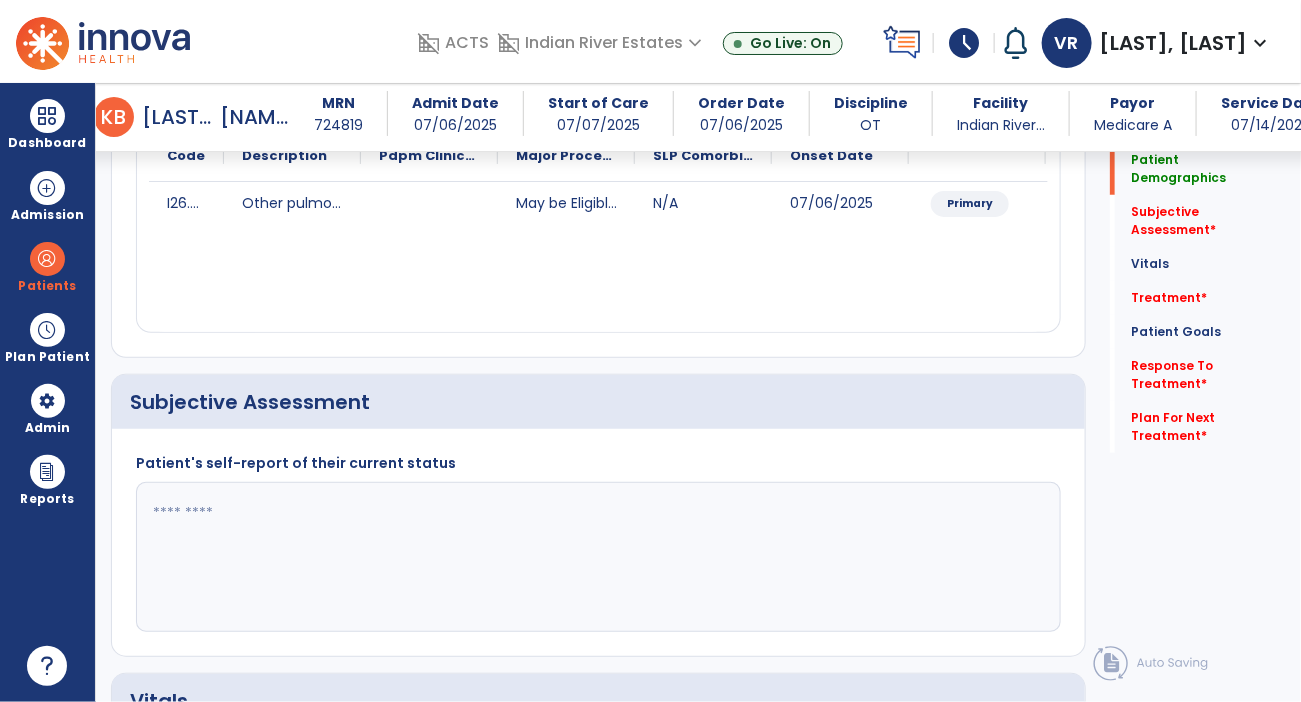 scroll, scrollTop: 266, scrollLeft: 0, axis: vertical 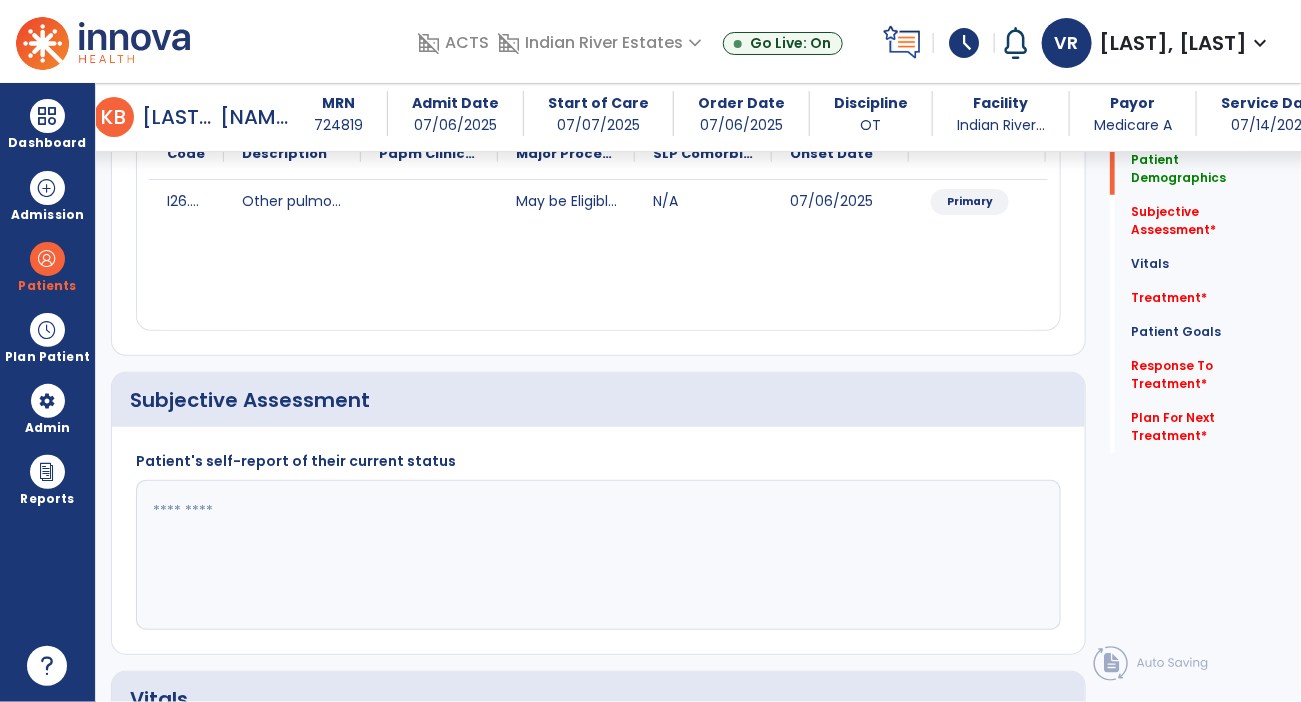 click 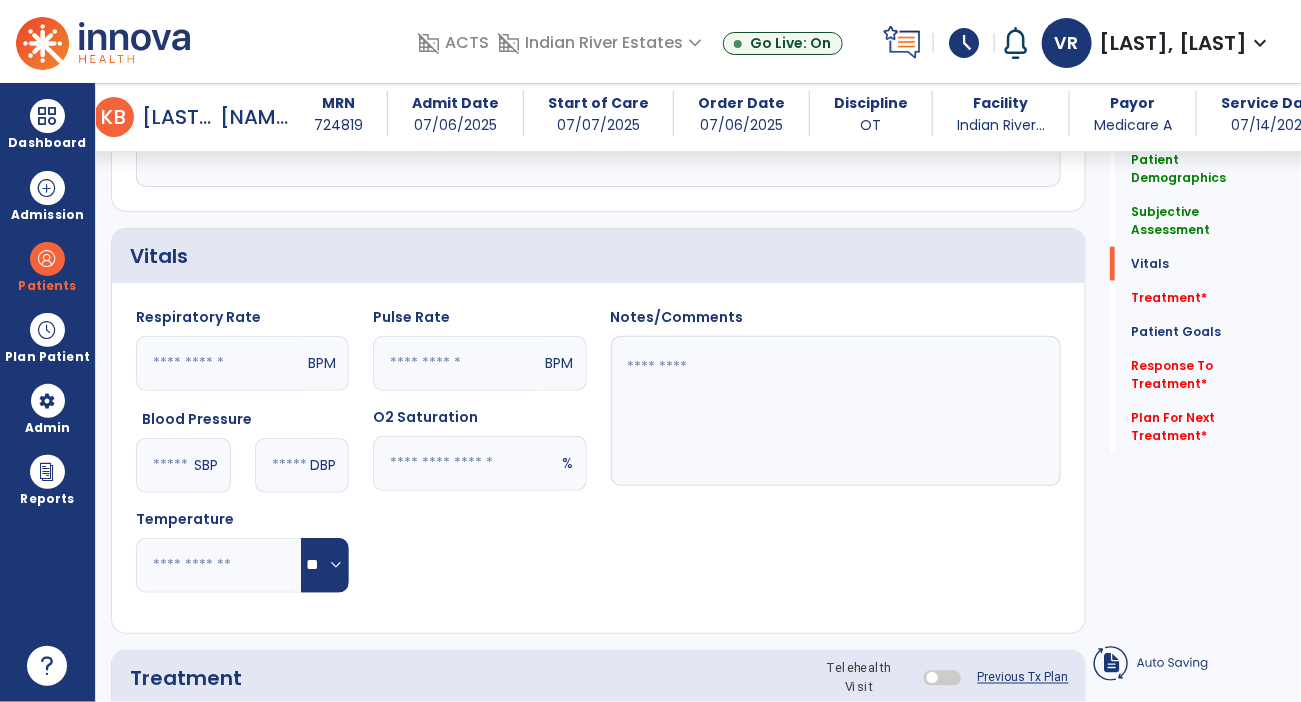 scroll, scrollTop: 720, scrollLeft: 0, axis: vertical 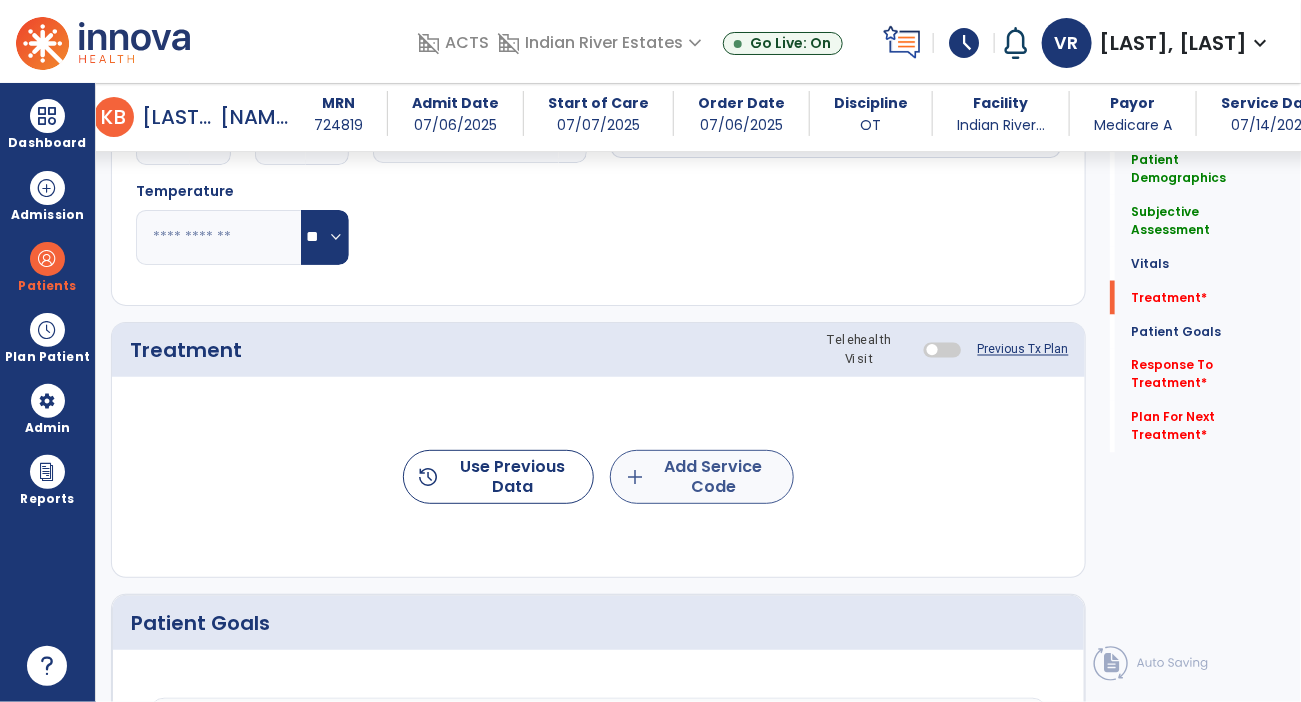 type on "**********" 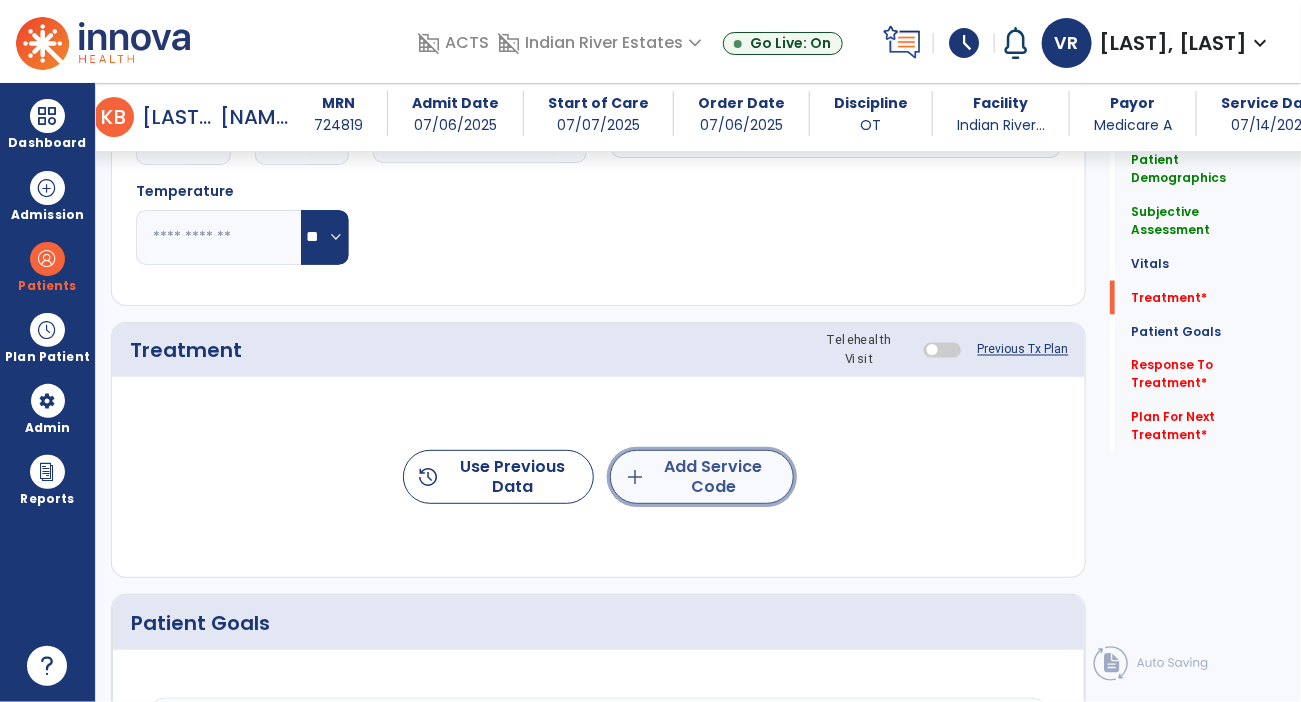 click on "add  Add Service Code" 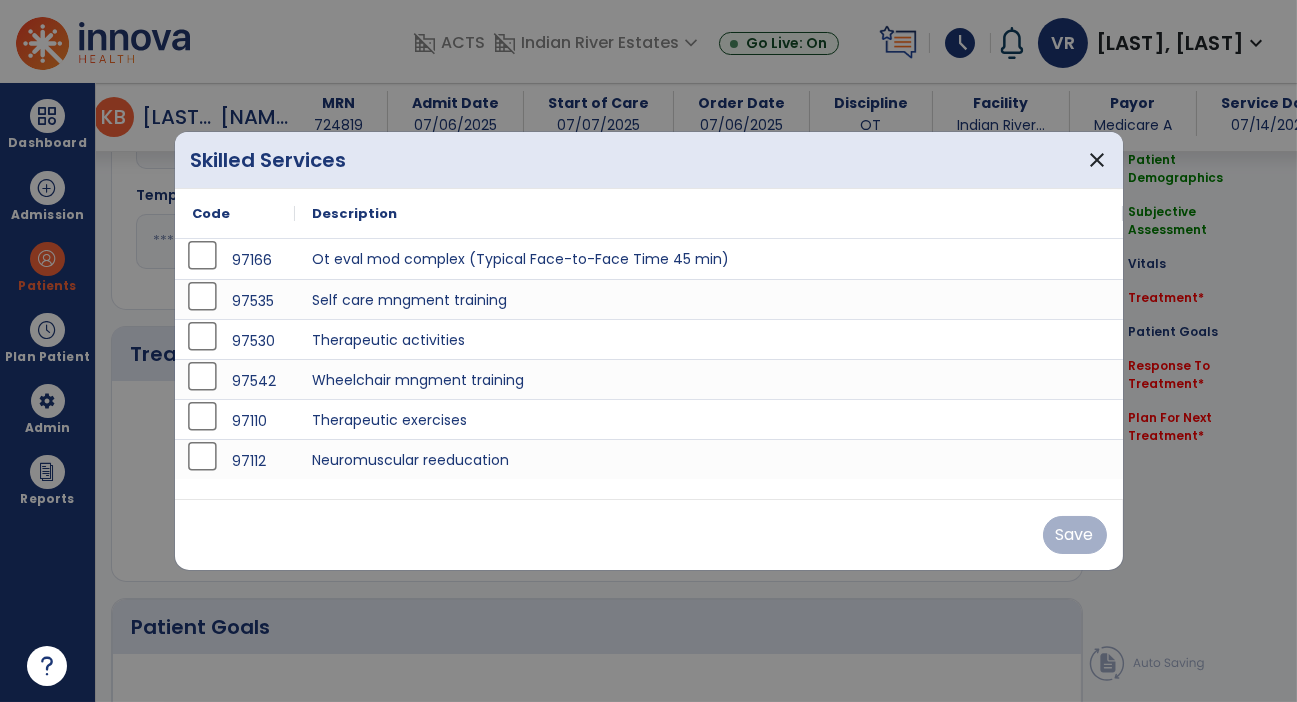 scroll, scrollTop: 1037, scrollLeft: 0, axis: vertical 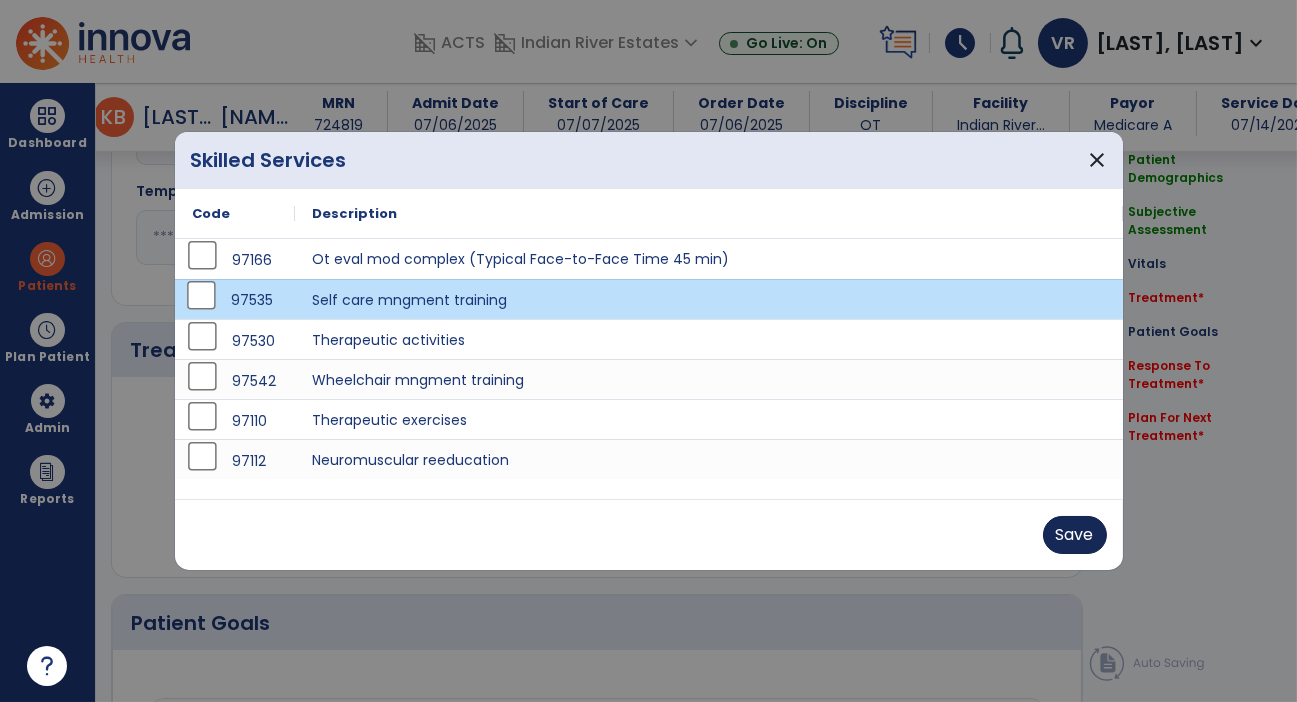 click on "Save" at bounding box center [1075, 535] 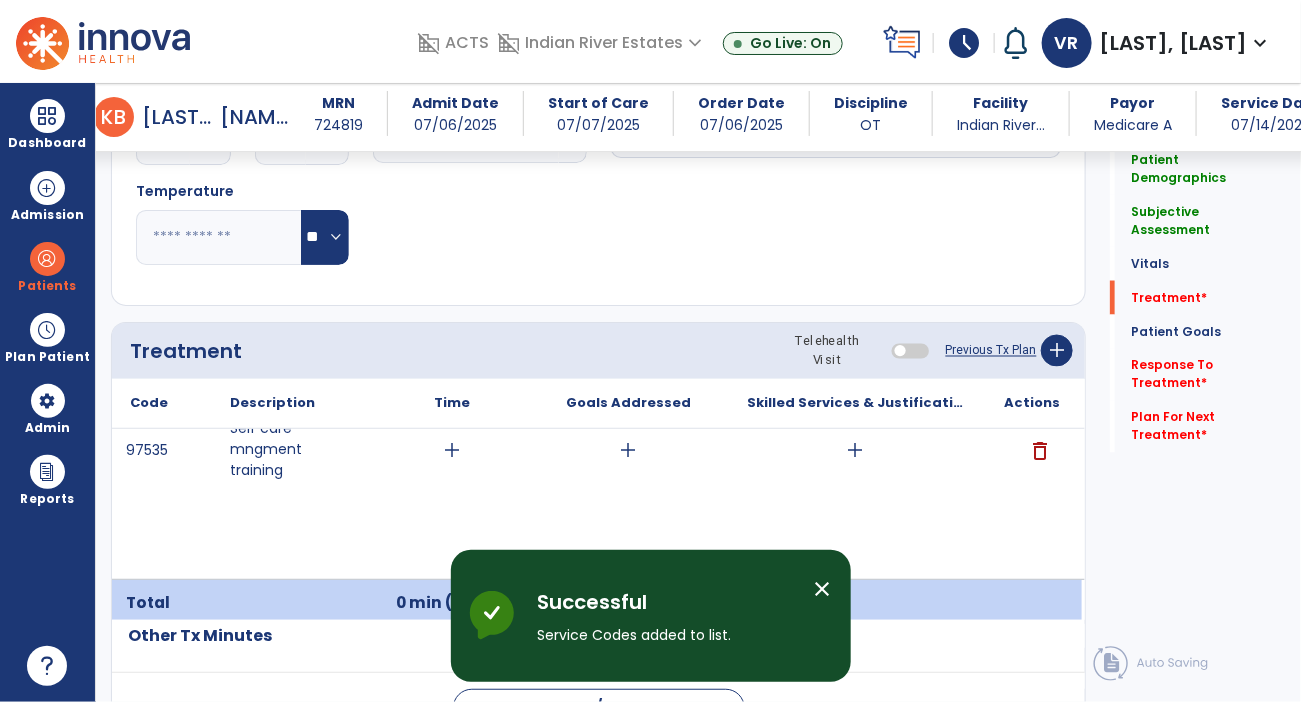 click on "add" at bounding box center (452, 450) 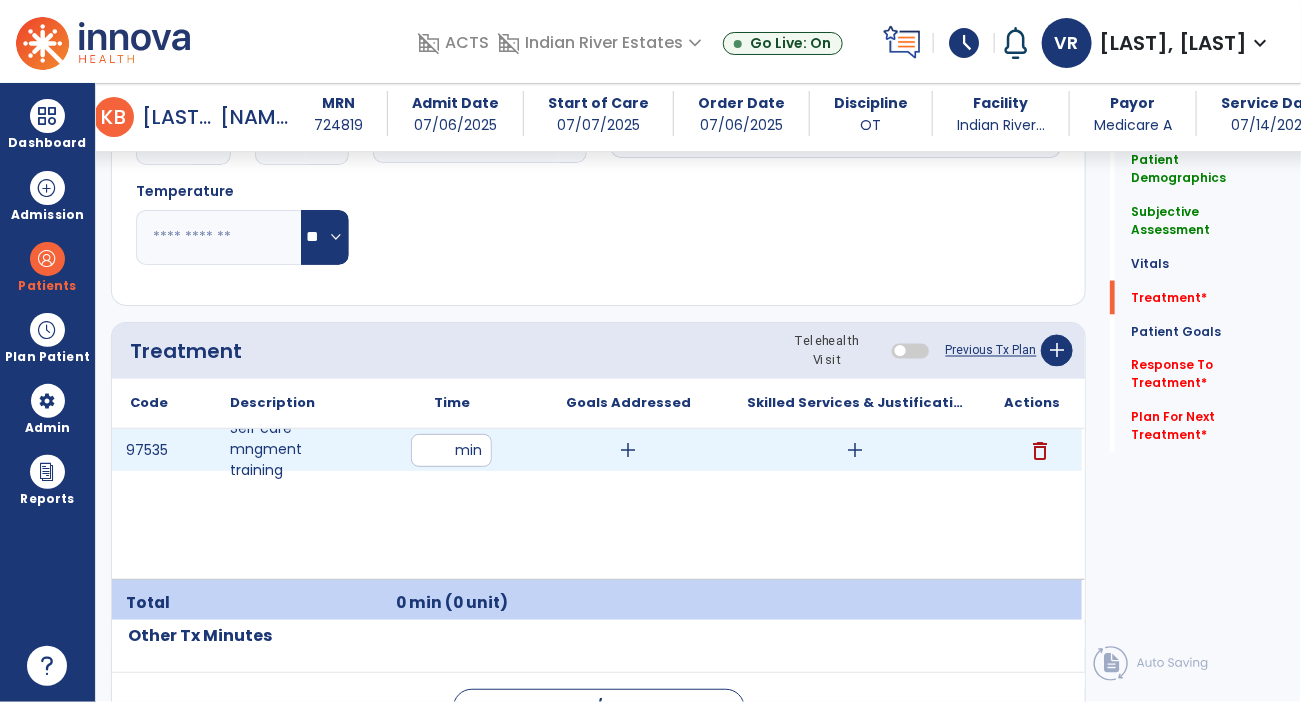 type on "**" 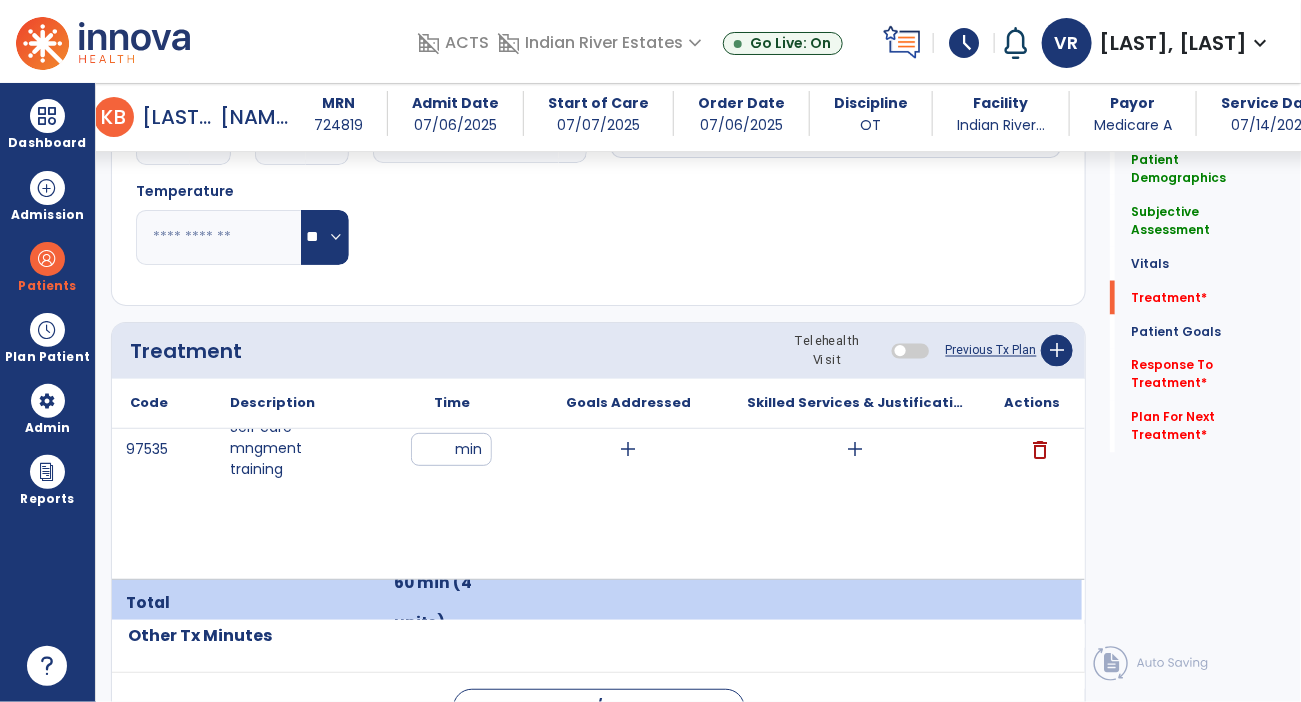 click on "add" at bounding box center [855, 449] 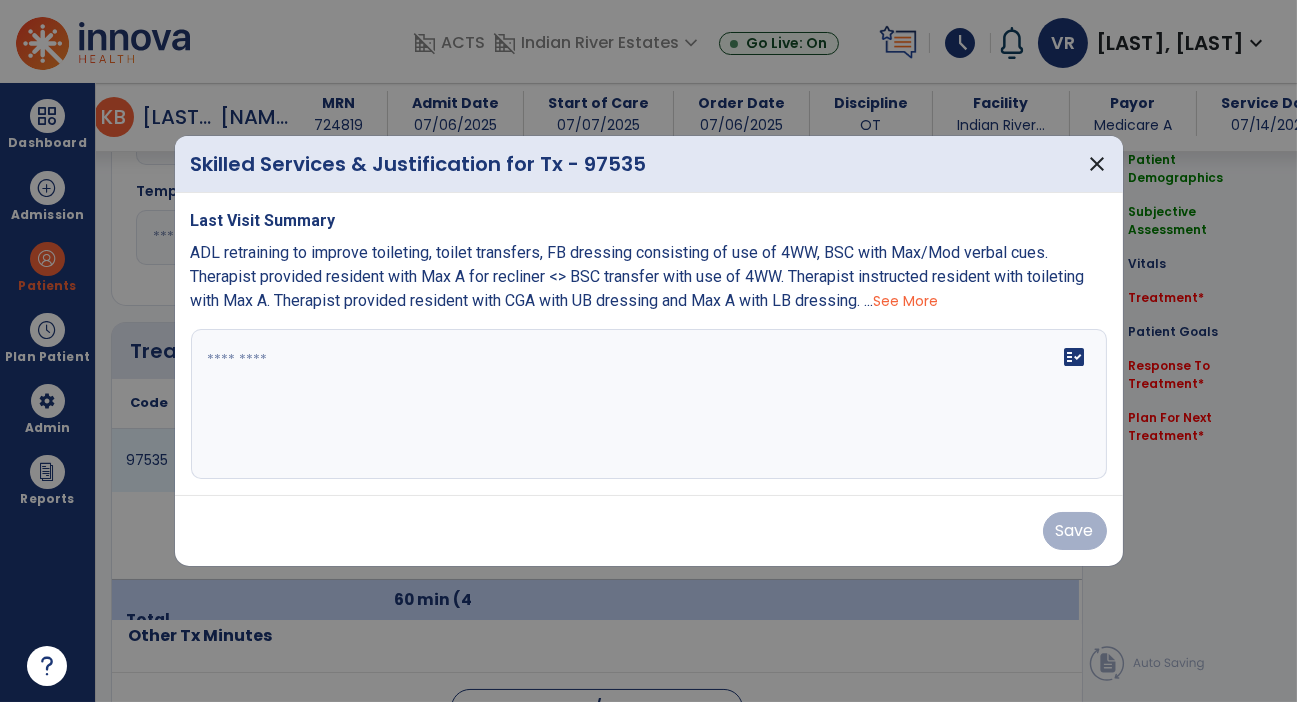 scroll, scrollTop: 1037, scrollLeft: 0, axis: vertical 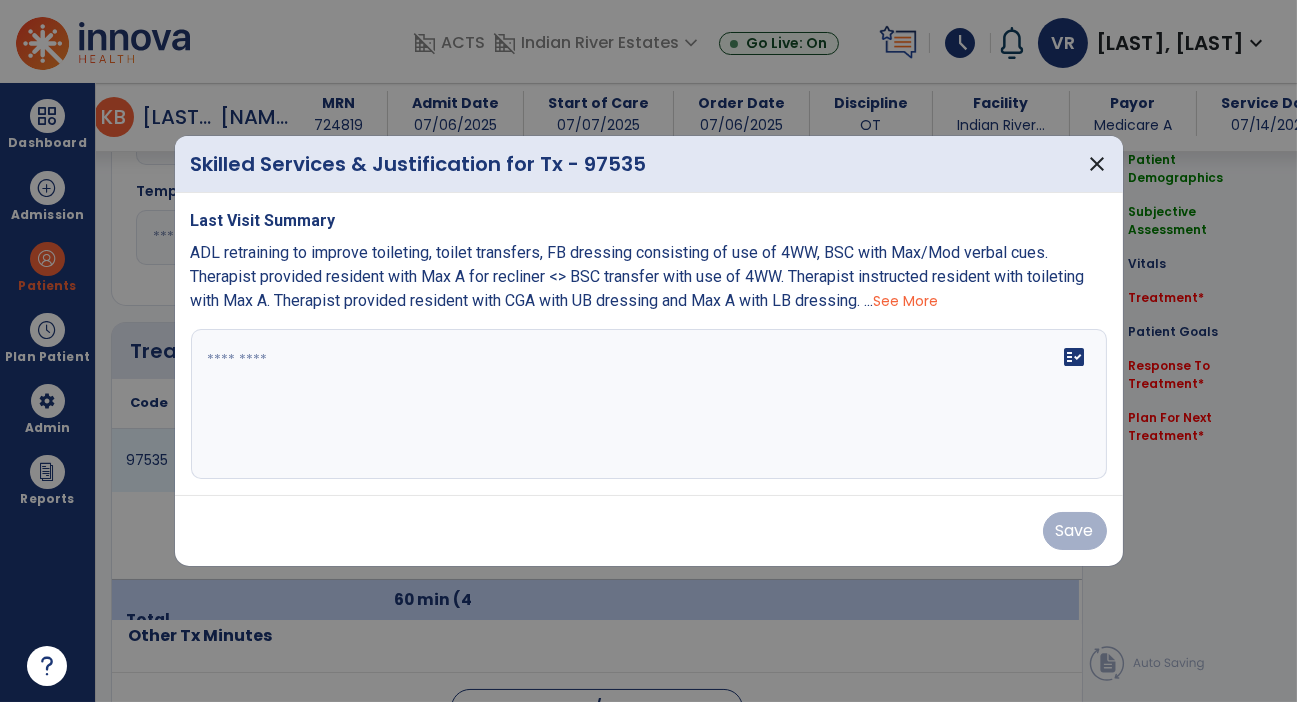 click on "See More" at bounding box center (906, 301) 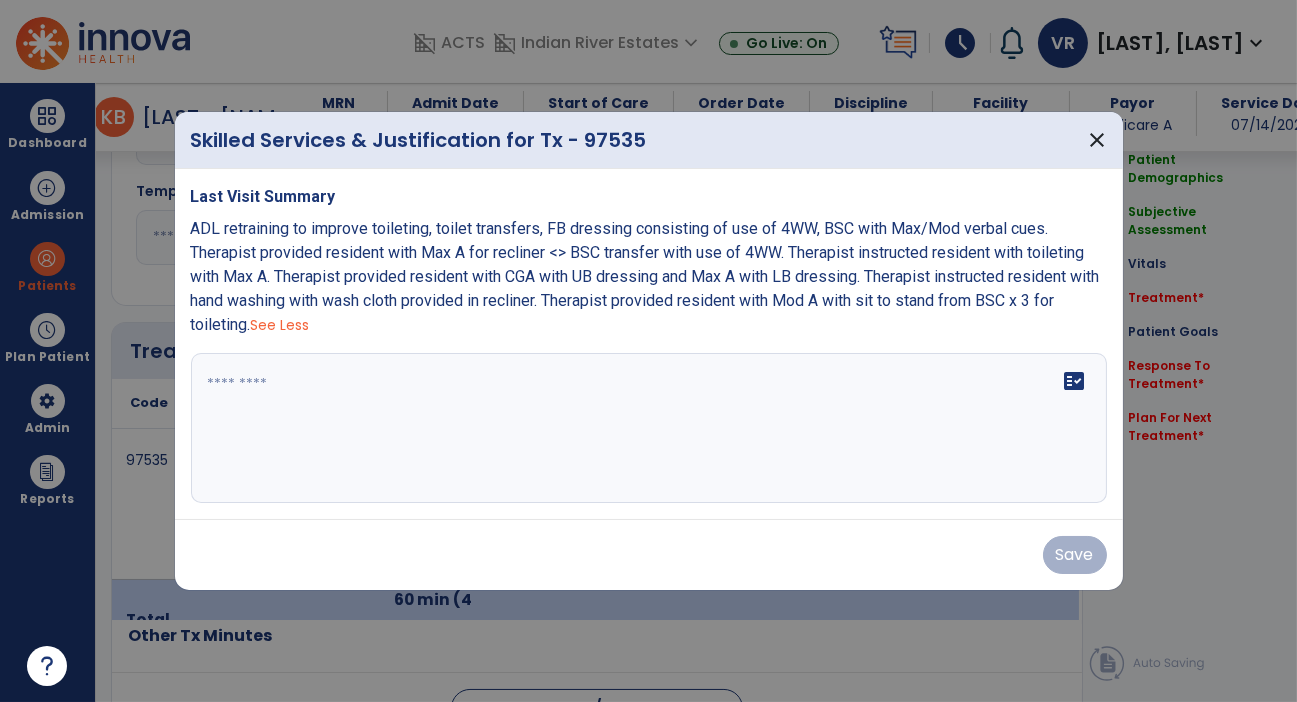 click on "ADL retraining to improve toileting, toilet transfers, FB dressing consisting of use of 4WW, BSC with Max/Mod verbal cues. Therapist provided resident with Max A for recliner <> BSC transfer with use of 4WW. Therapist instructed resident with toileting with Max A. Therapist provided resident with CGA with UB dressing and Max A with LB dressing. Therapist instructed resident with hand washing with wash cloth provided in recliner. Therapist provided resident with Mod A with sit to stand from BSC x 3 for toileting." at bounding box center (645, 276) 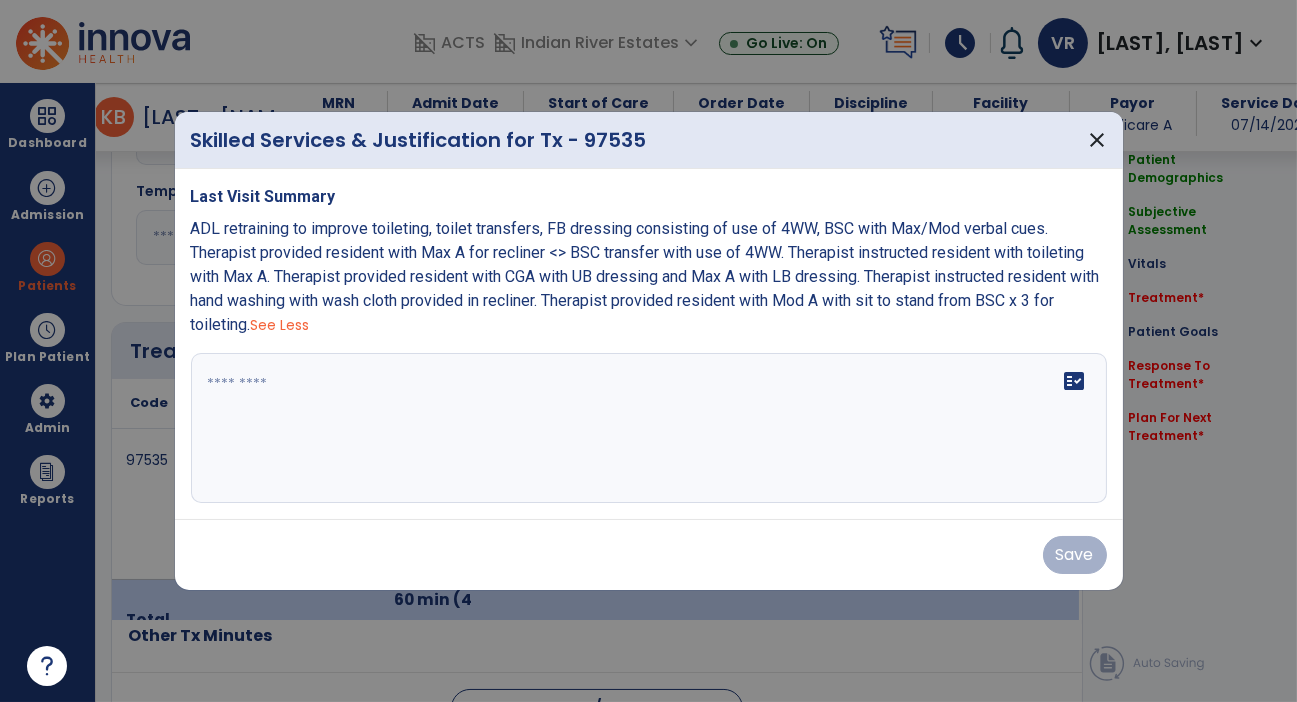 copy on "ADL retraining to improve toileting, toilet transfers, FB dressing consisting of use of 4WW, BSC with Max/Mod verbal cues. Therapist provided resident with Max A for recliner <> BSC transfer with use of 4WW. Therapist instructed resident with toileting with Max A. Therapist provided resident with CGA with UB dressing and Max A with LB dressing. Therapist instructed resident with hand washing with wash cloth provided in recliner. Therapist provided resident with Mod A with sit to stand from BSC x 3 for toileting." 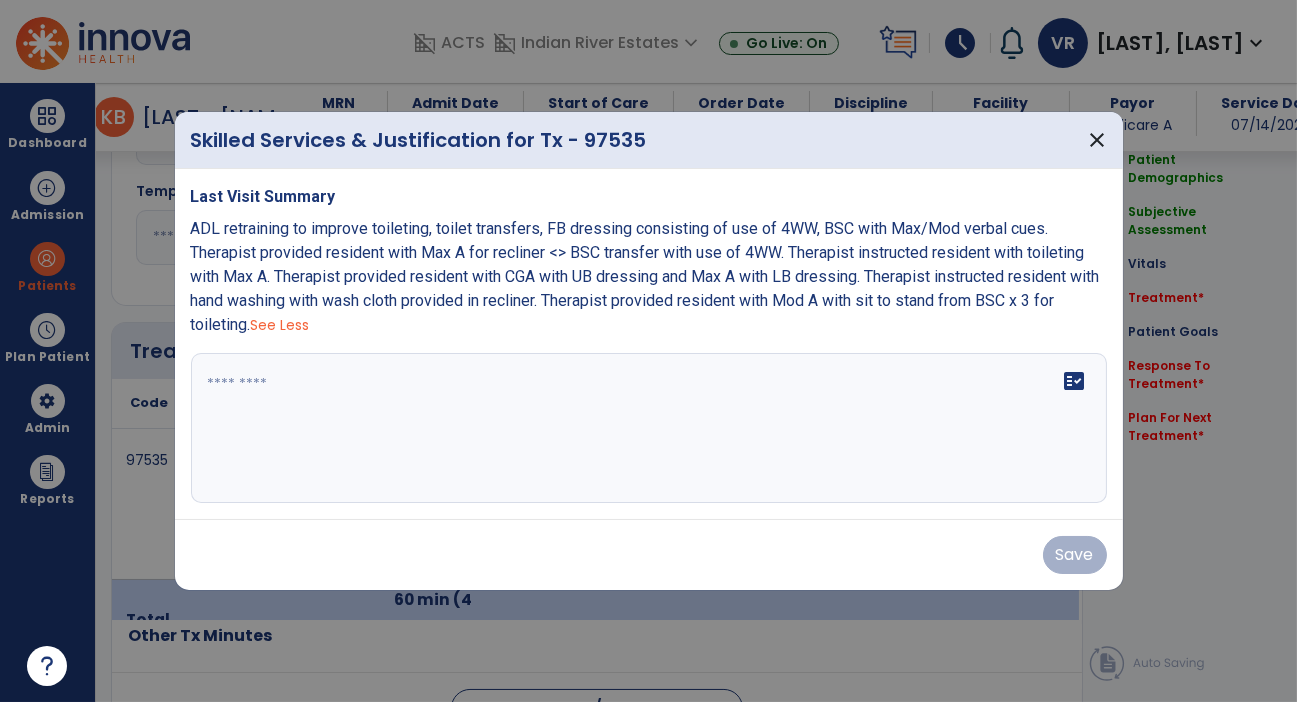 click at bounding box center [649, 428] 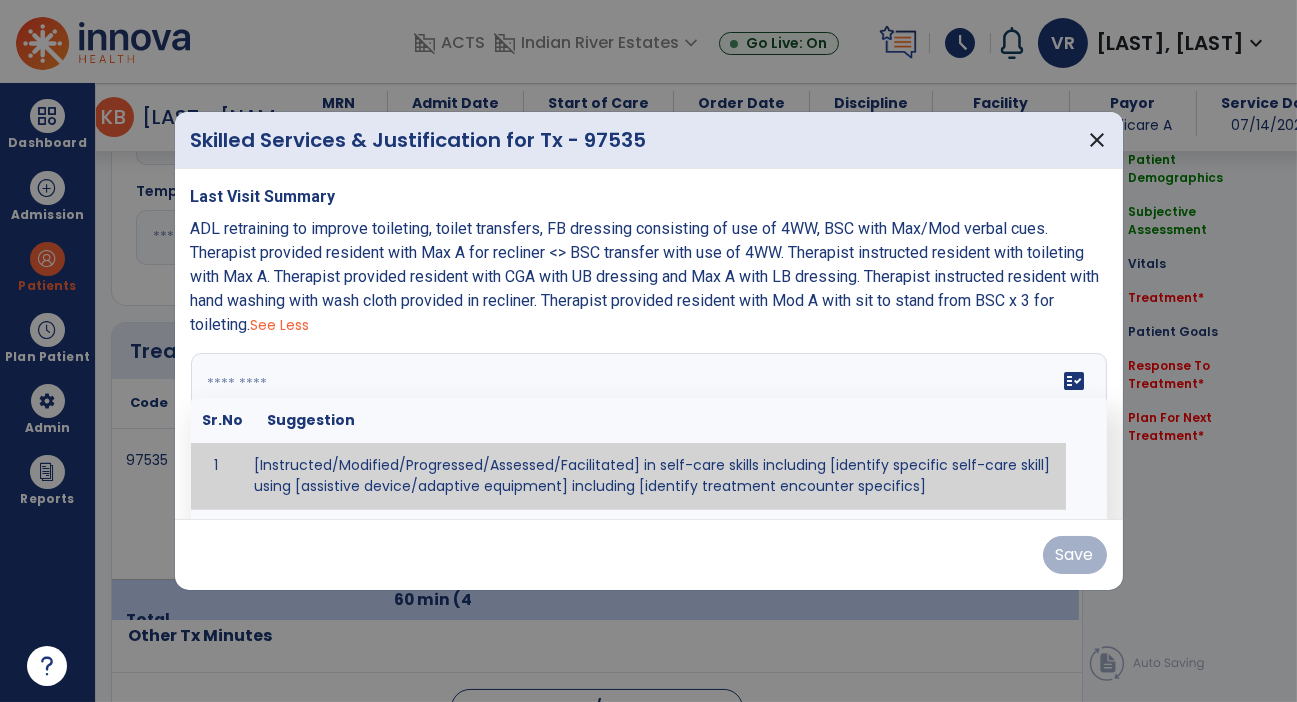 click at bounding box center [647, 428] 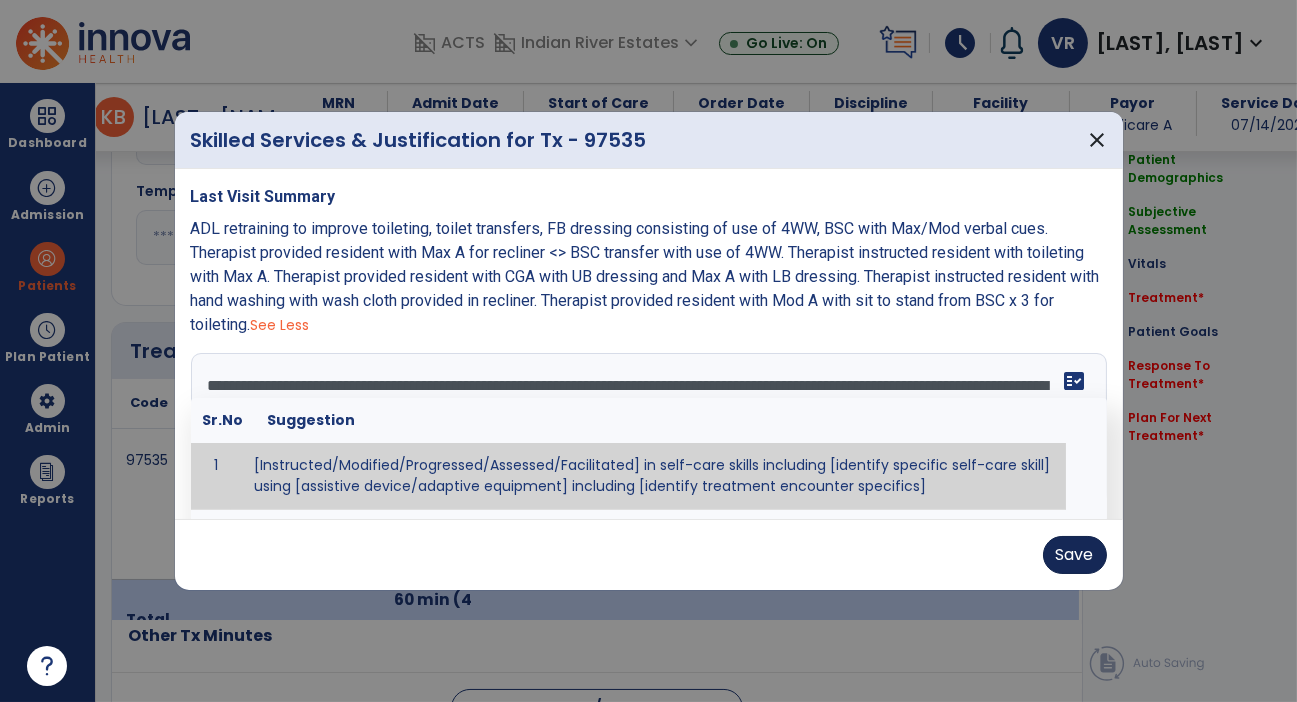 type on "**********" 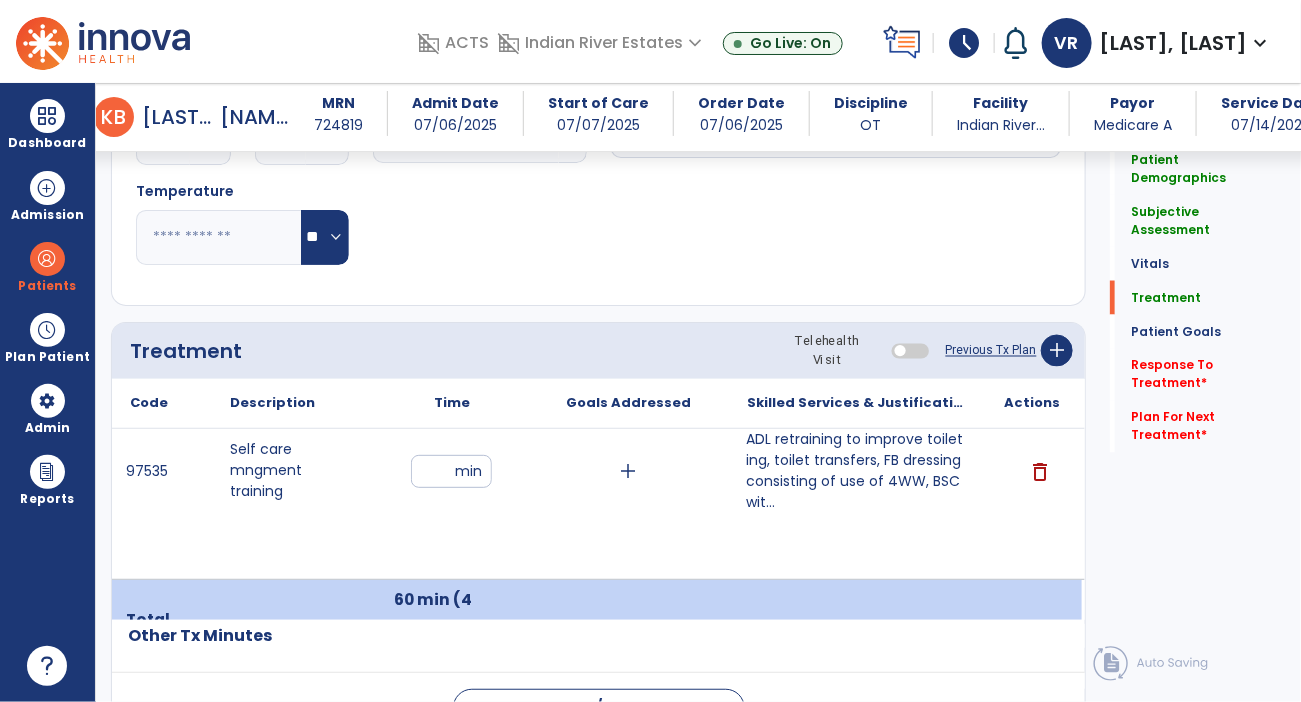 click on "ADL retraining to improve toileting, toilet transfers, FB dressing consisting of use of 4WW, BSC wit..." at bounding box center [855, 471] 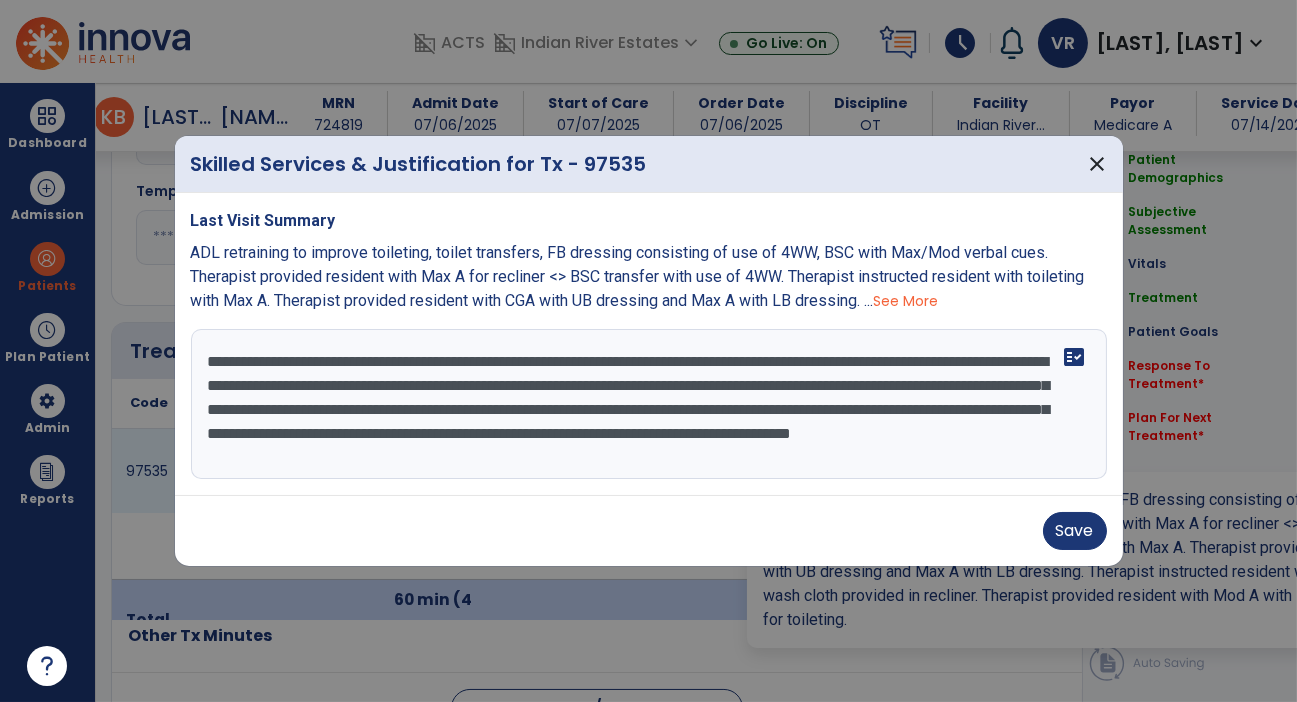 scroll, scrollTop: 1037, scrollLeft: 0, axis: vertical 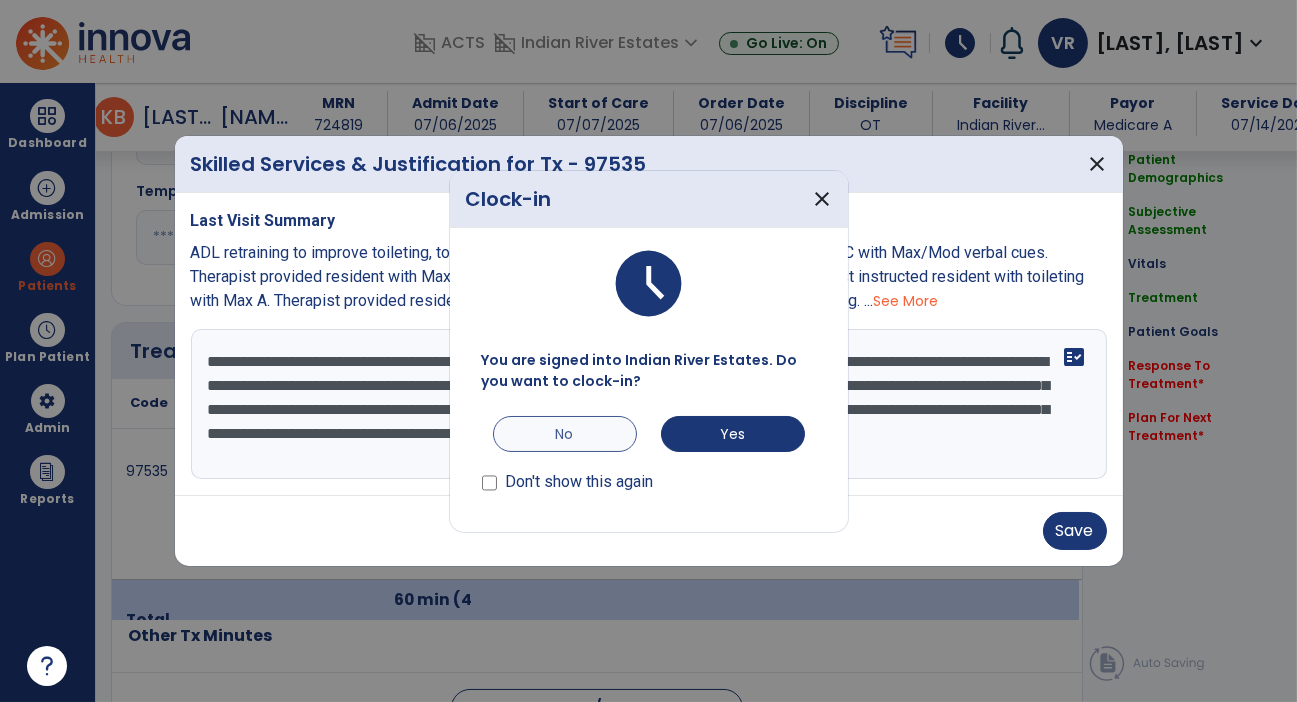 click on "No" at bounding box center [565, 434] 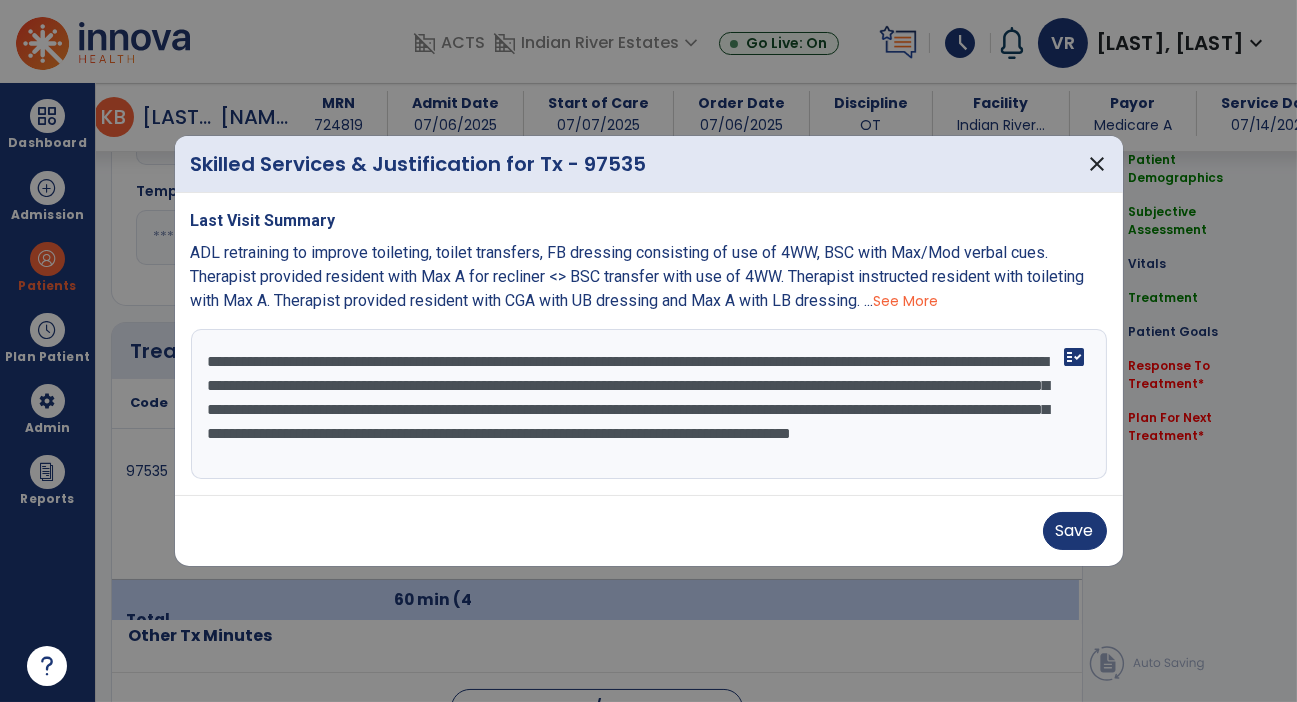 click on "**********" at bounding box center [649, 404] 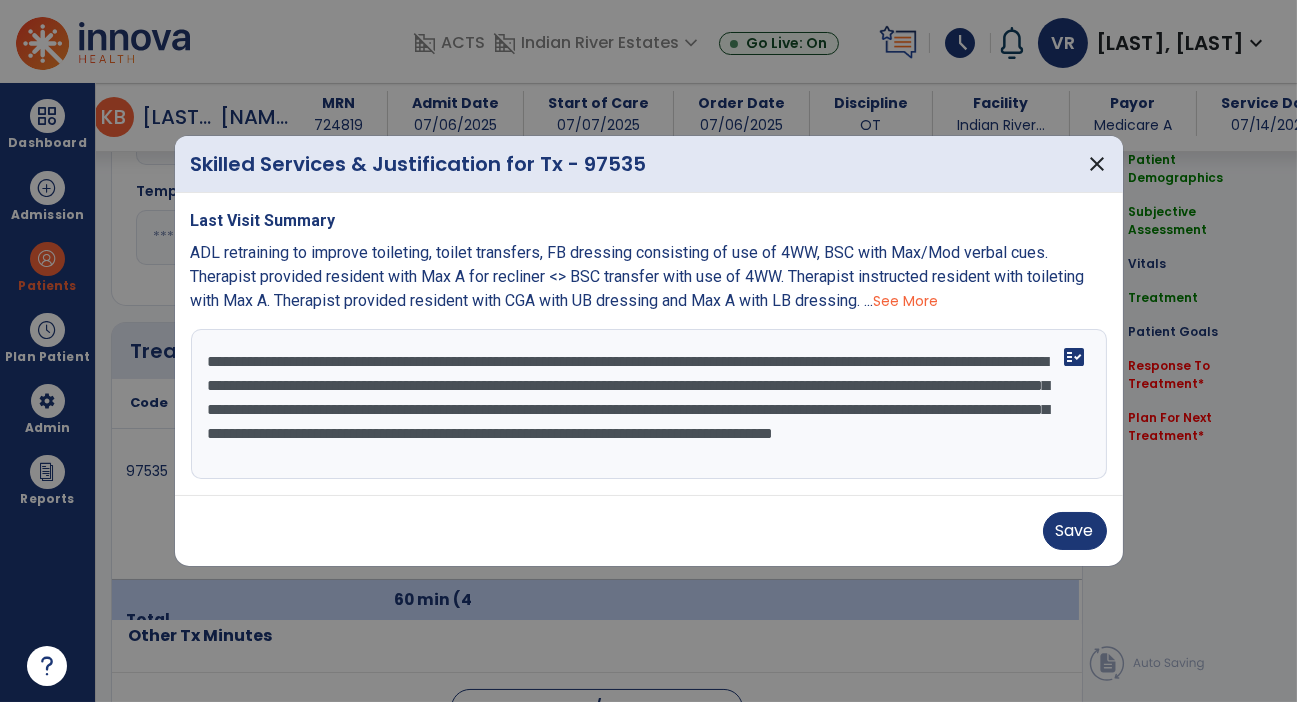 click on "**********" at bounding box center [649, 404] 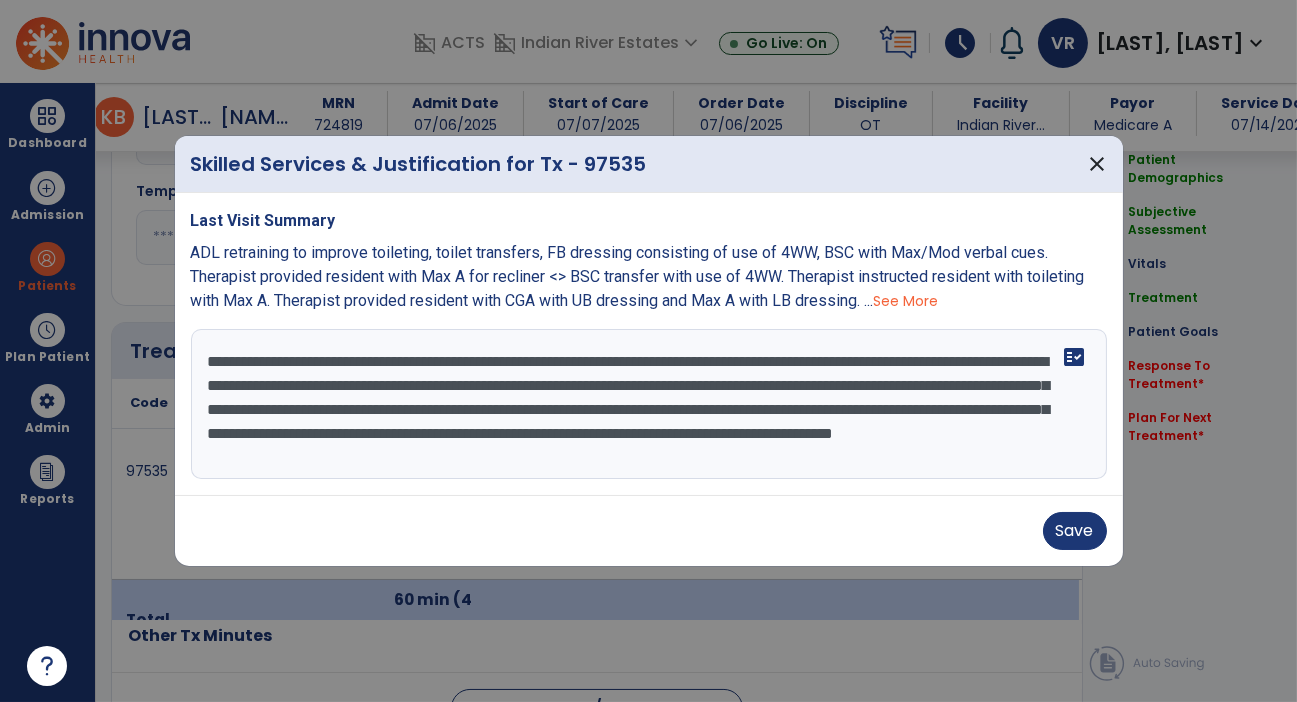 click on "**********" at bounding box center [649, 404] 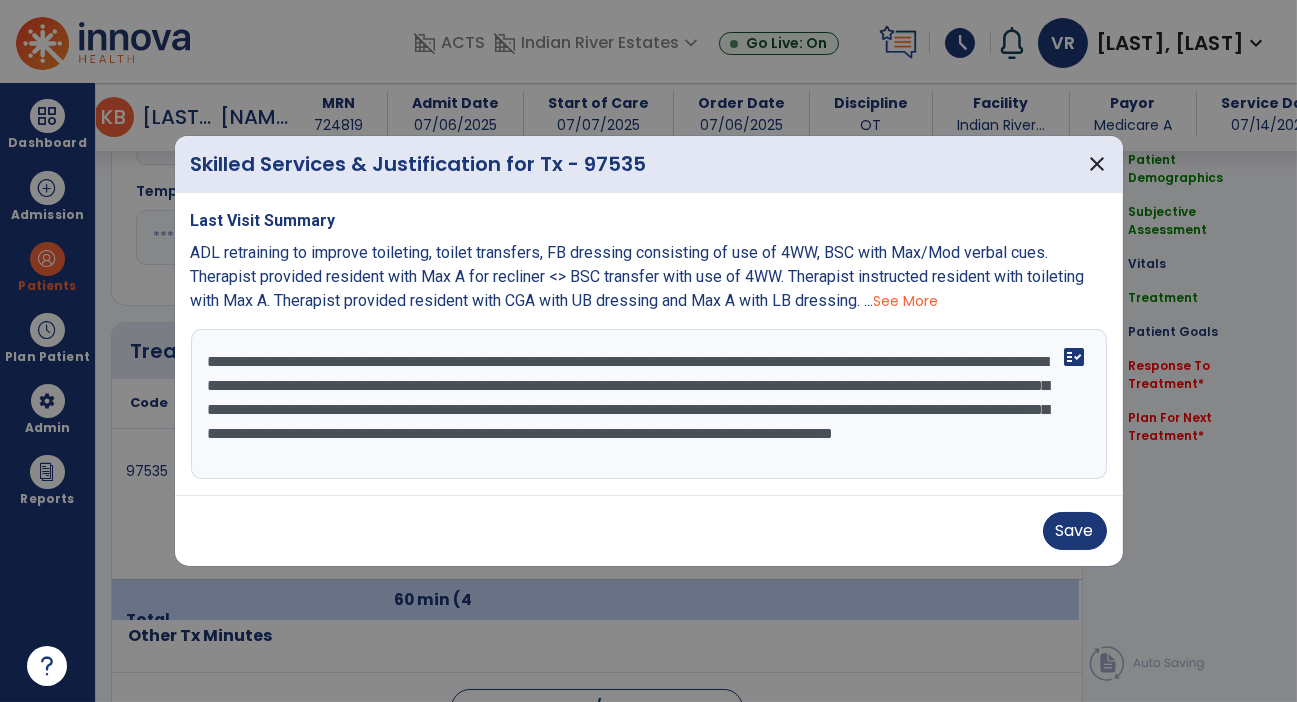 click on "**********" at bounding box center [649, 404] 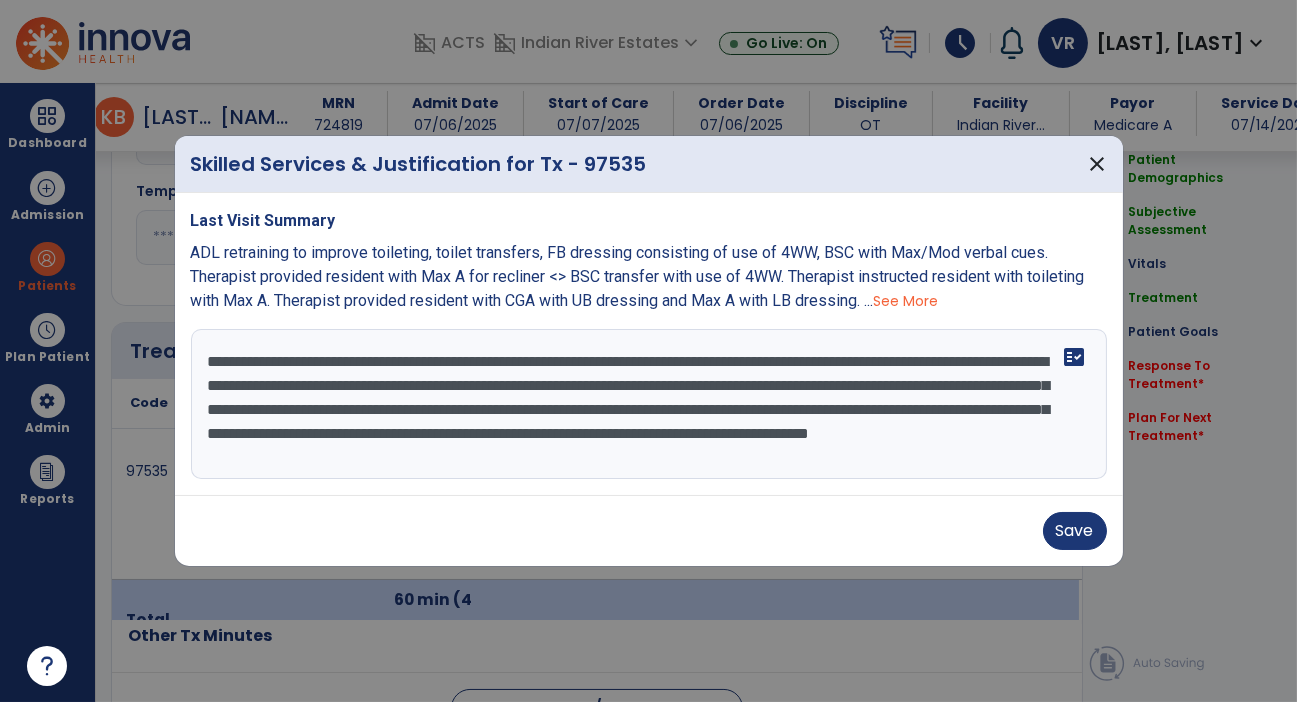 click on "**********" at bounding box center (649, 404) 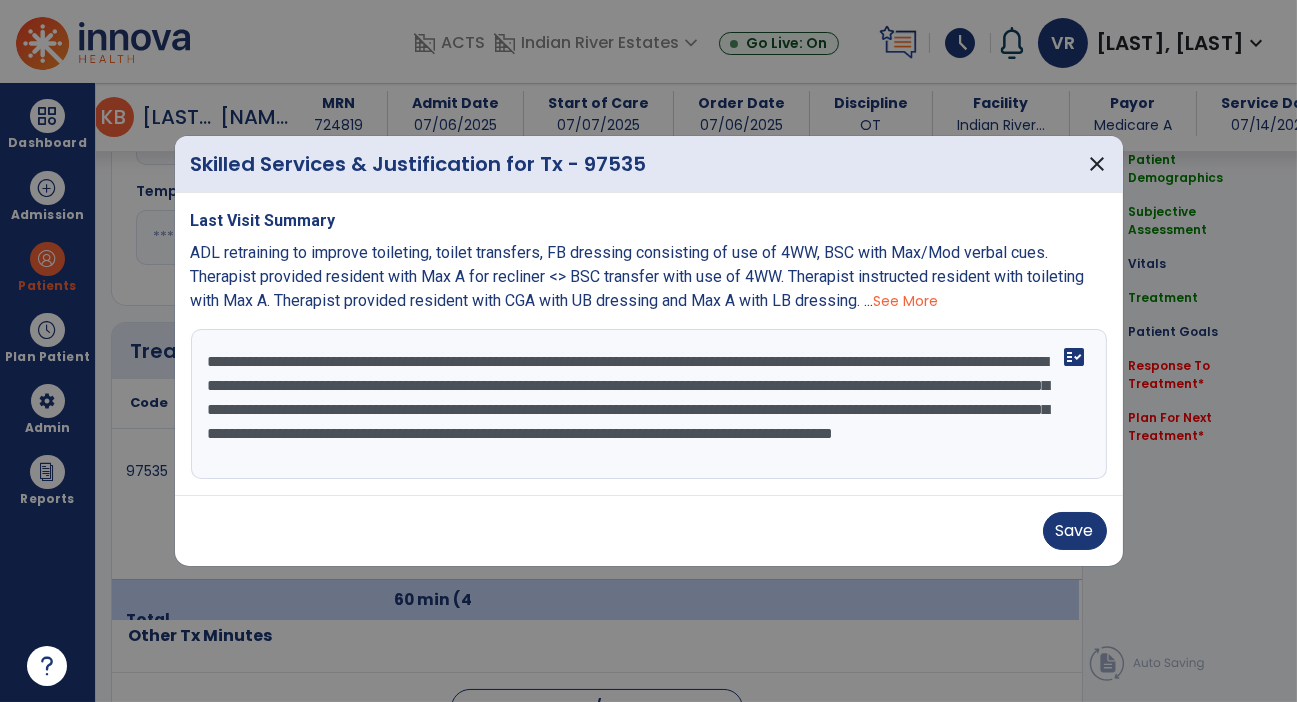 click on "**********" at bounding box center (649, 404) 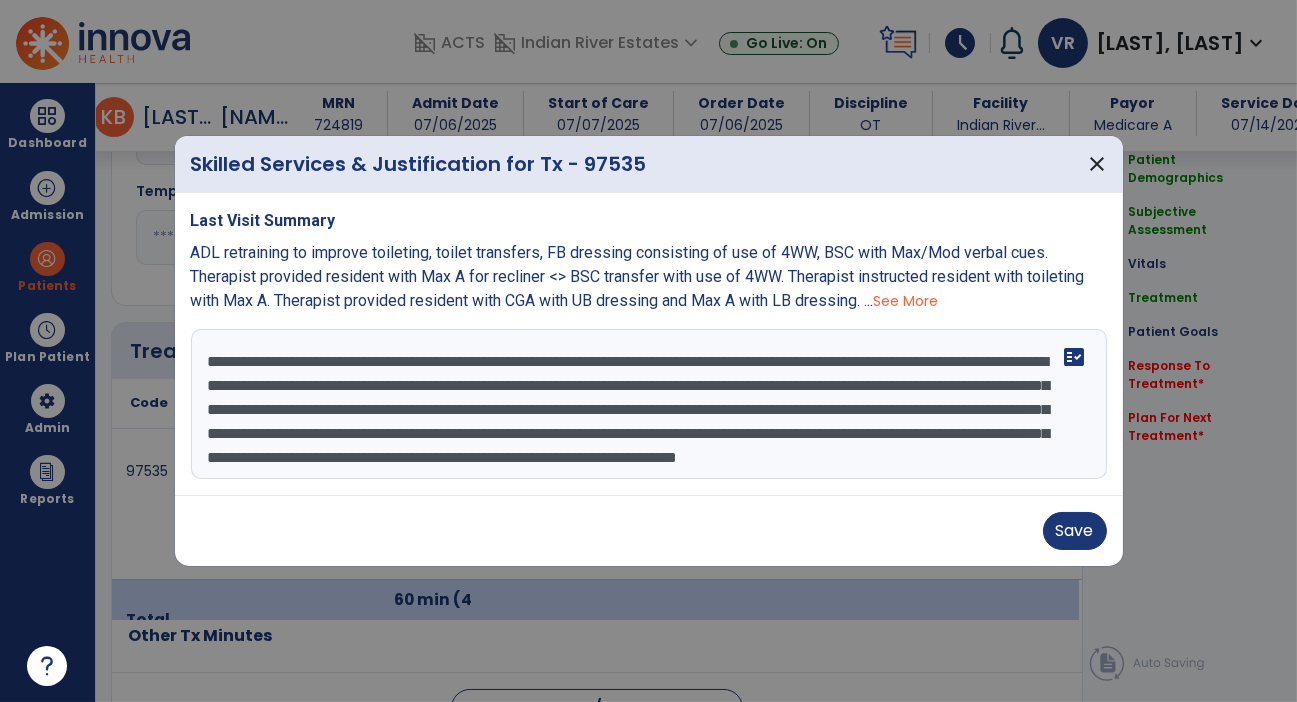 scroll, scrollTop: 24, scrollLeft: 0, axis: vertical 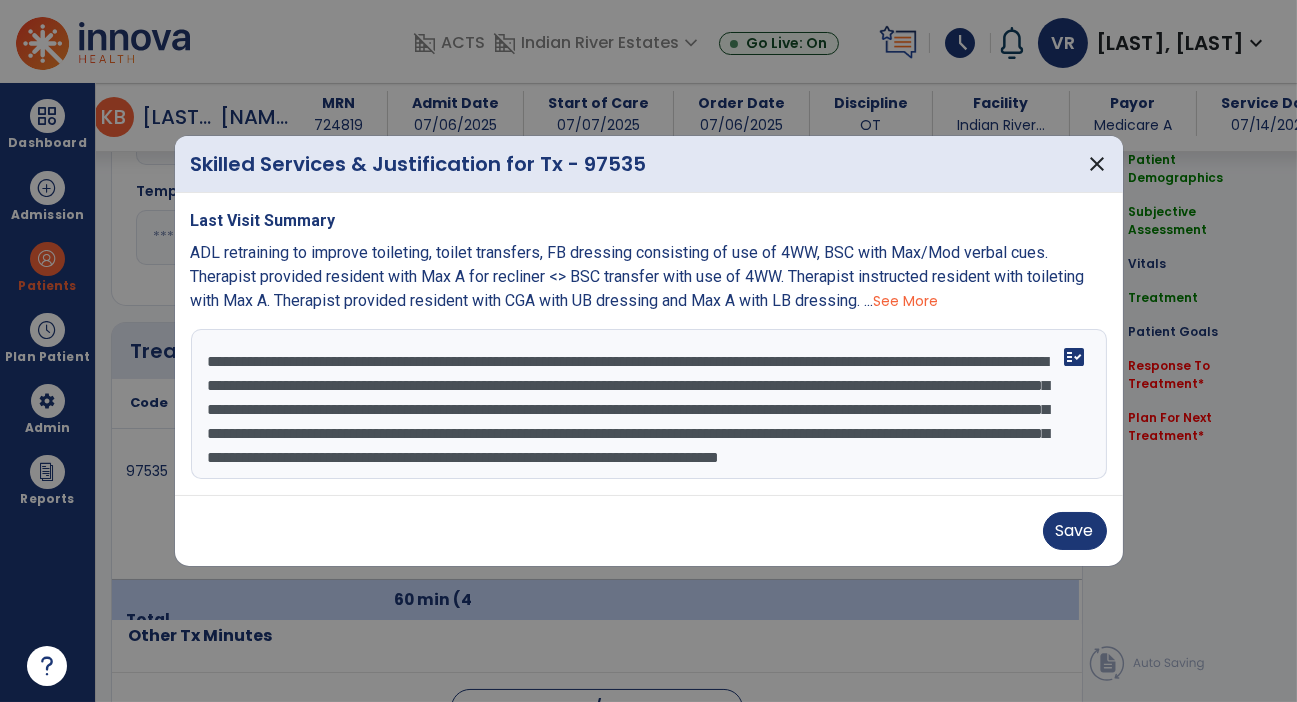 click on "**********" at bounding box center [649, 404] 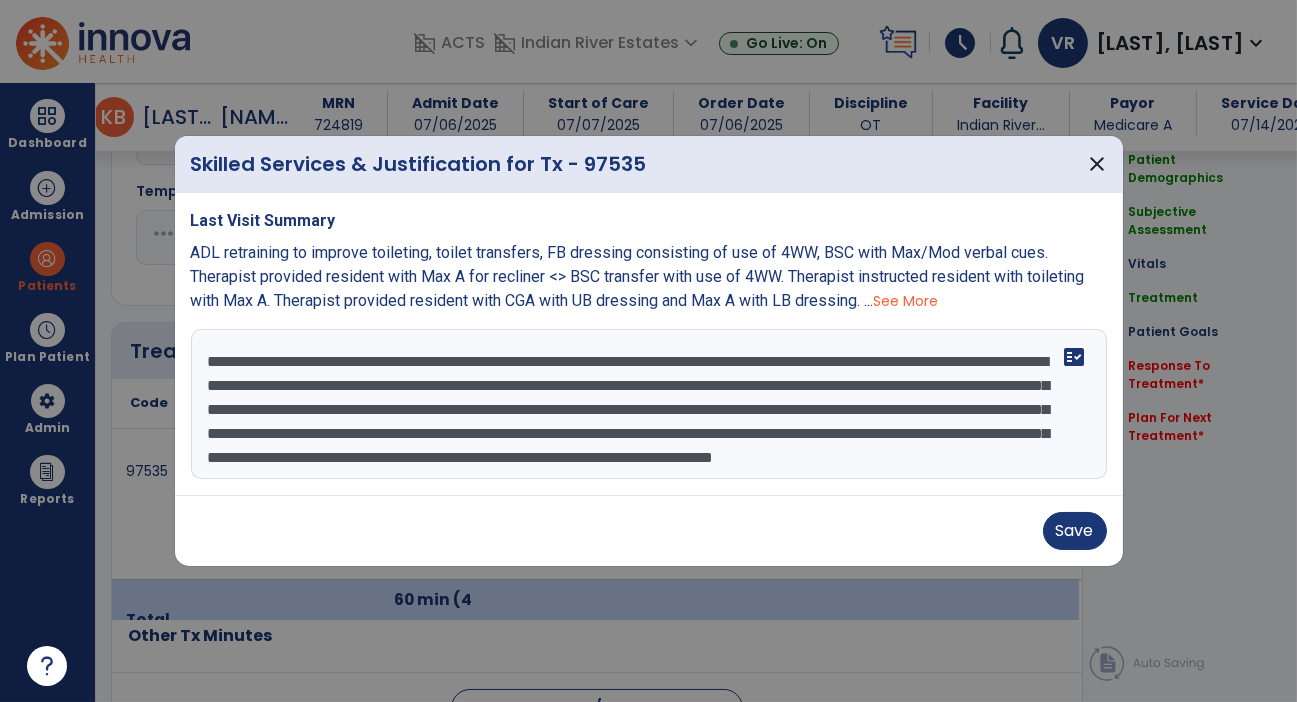 scroll, scrollTop: 0, scrollLeft: 0, axis: both 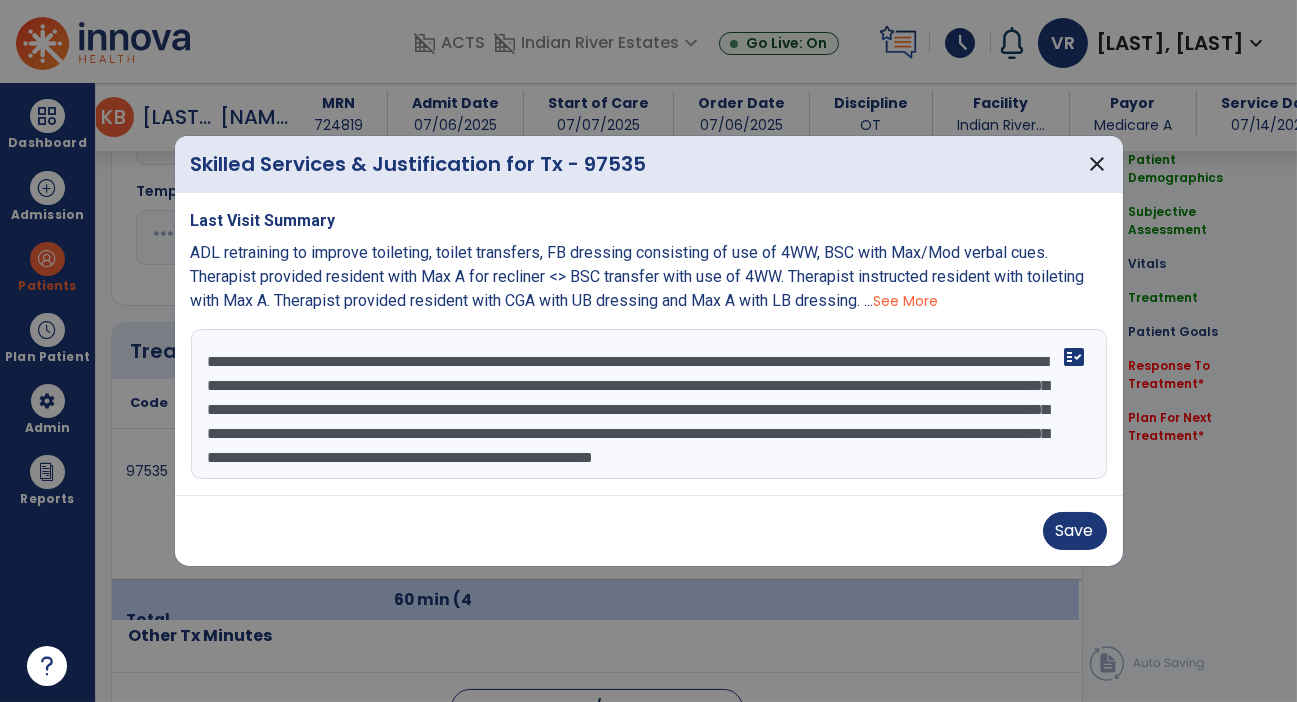 click on "**********" at bounding box center [649, 404] 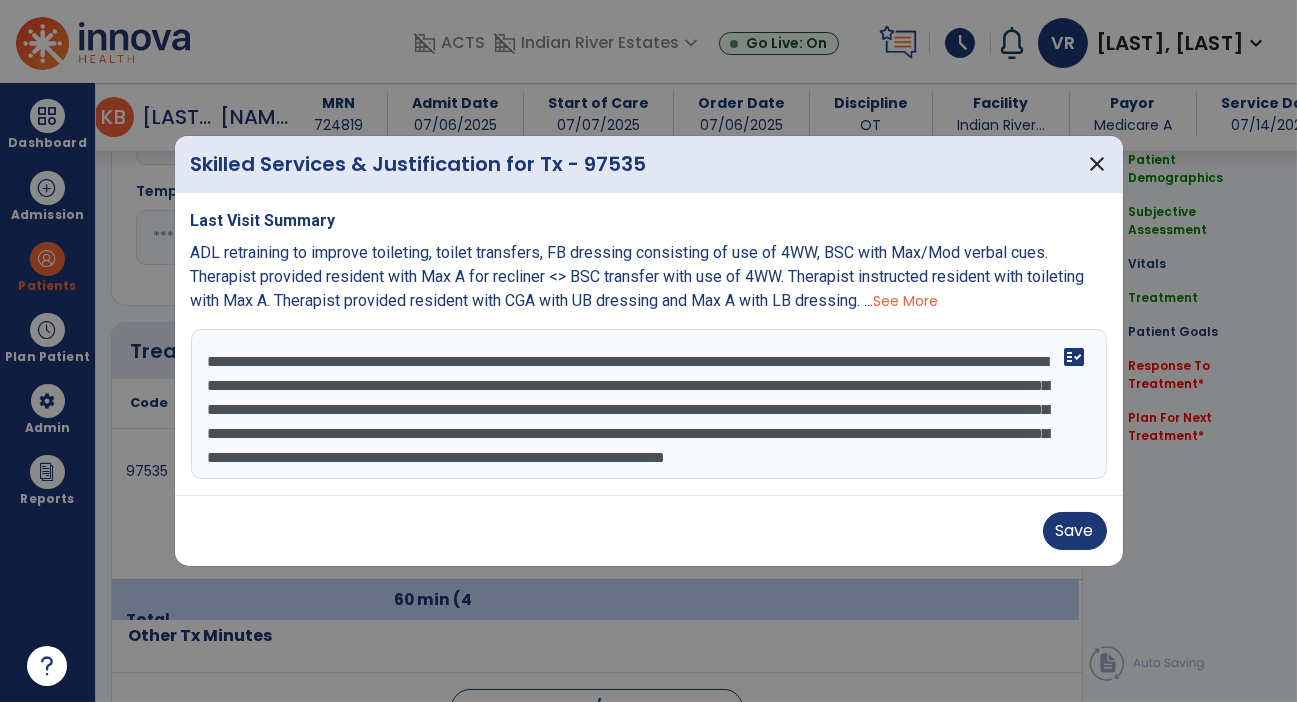 click on "**********" at bounding box center (649, 404) 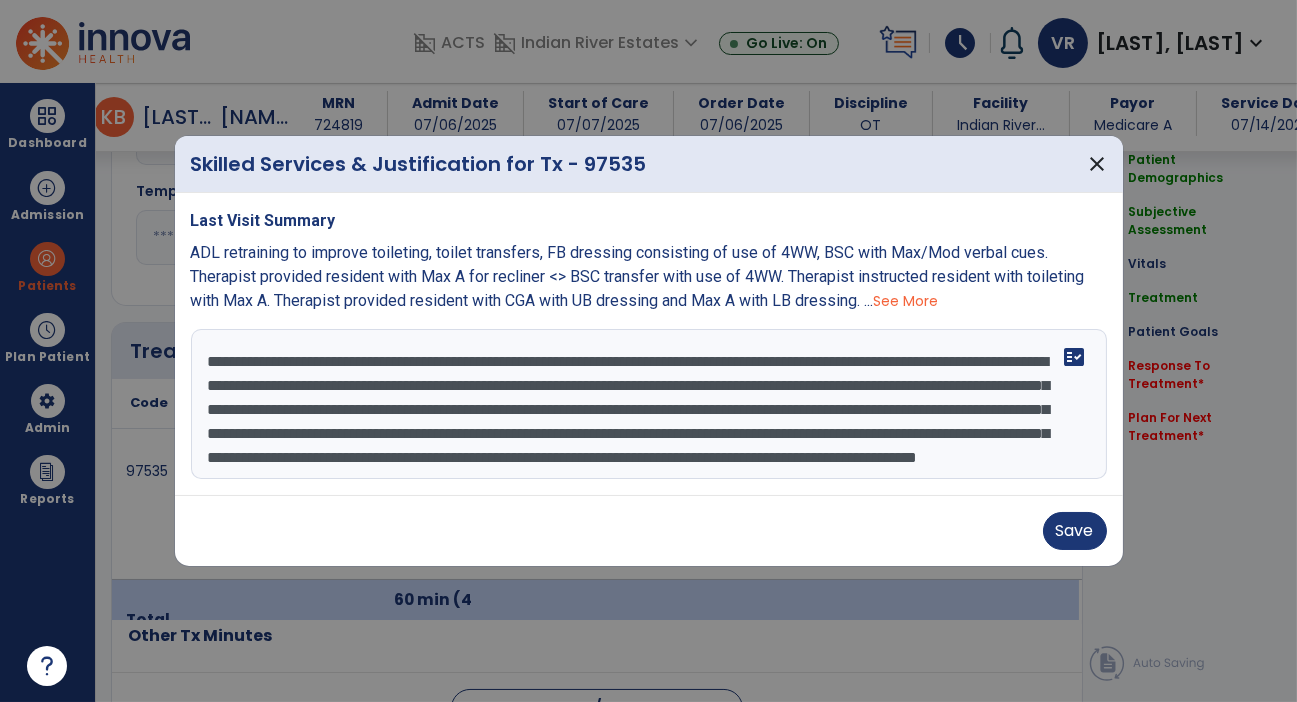 scroll, scrollTop: 48, scrollLeft: 0, axis: vertical 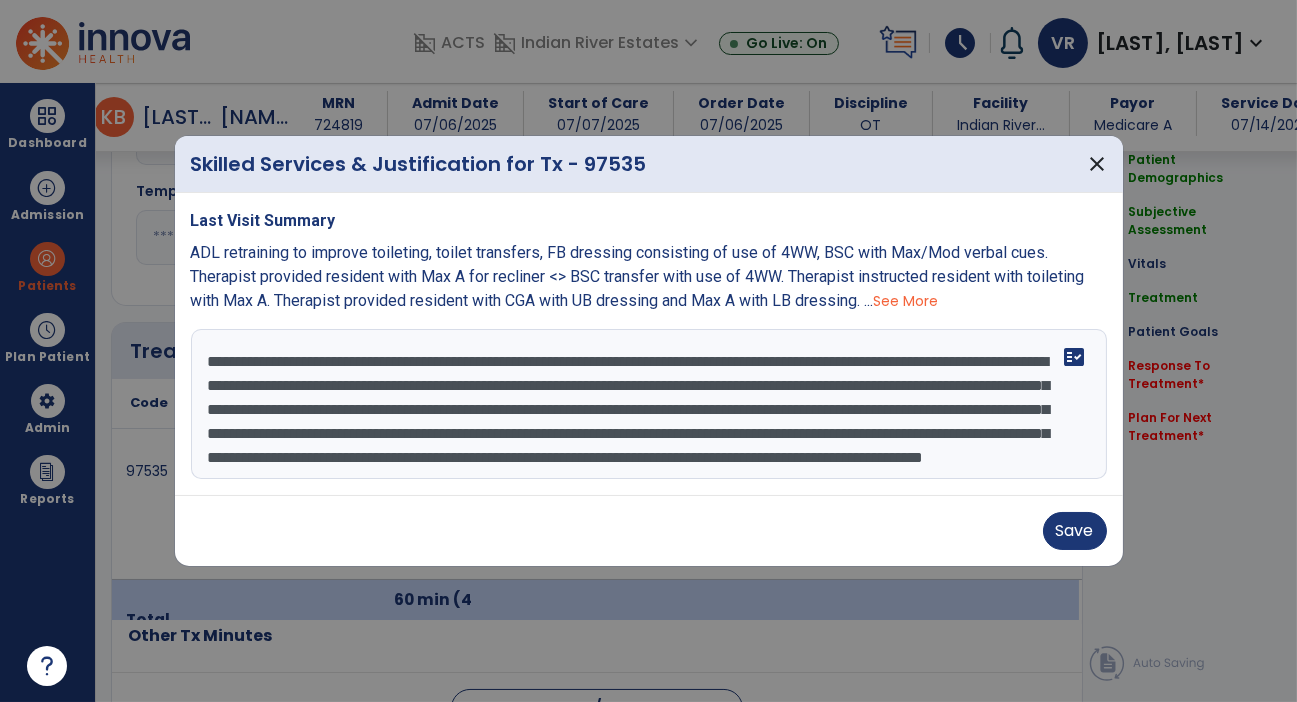 click on "**********" at bounding box center (649, 404) 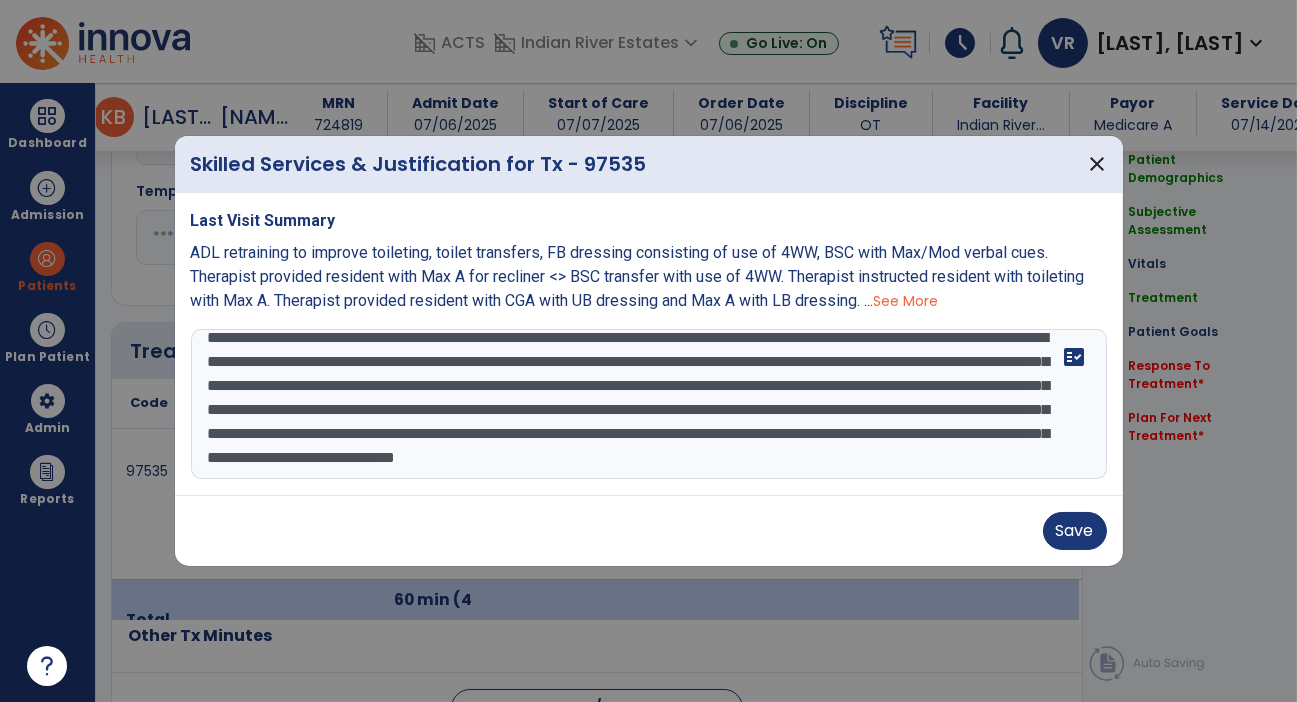 click on "**********" at bounding box center [649, 404] 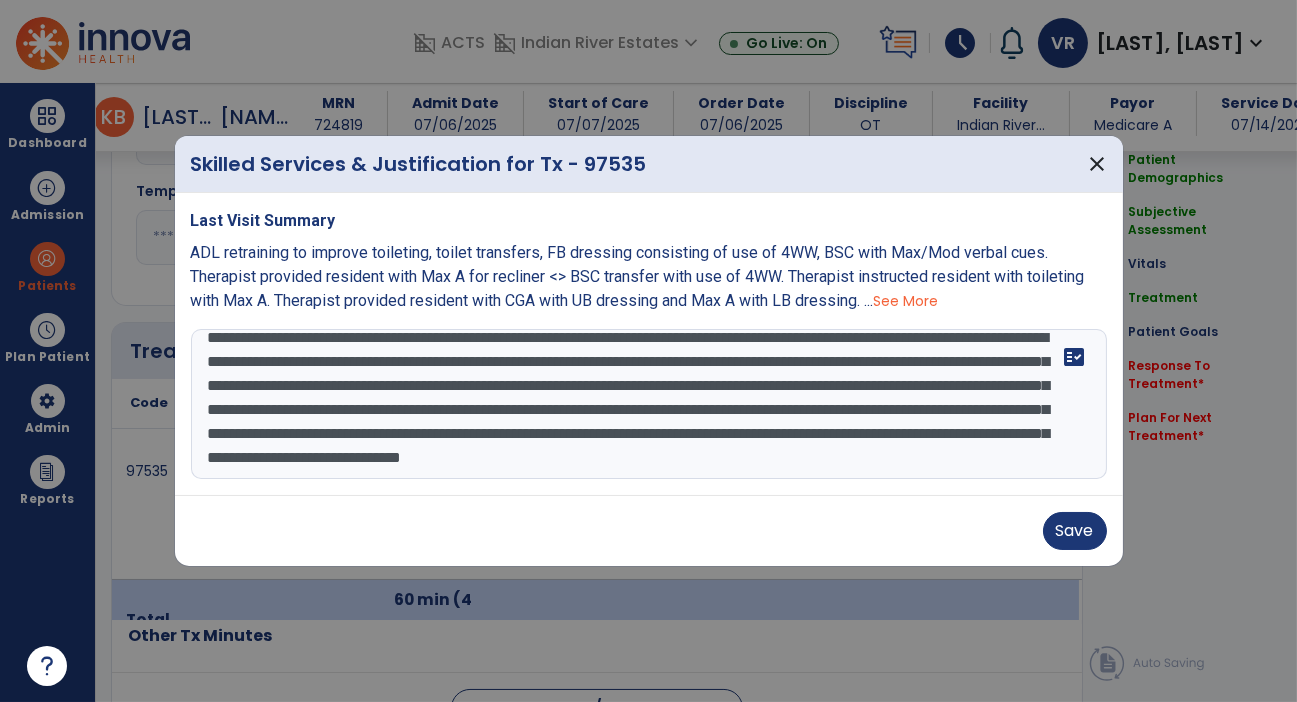 scroll, scrollTop: 48, scrollLeft: 0, axis: vertical 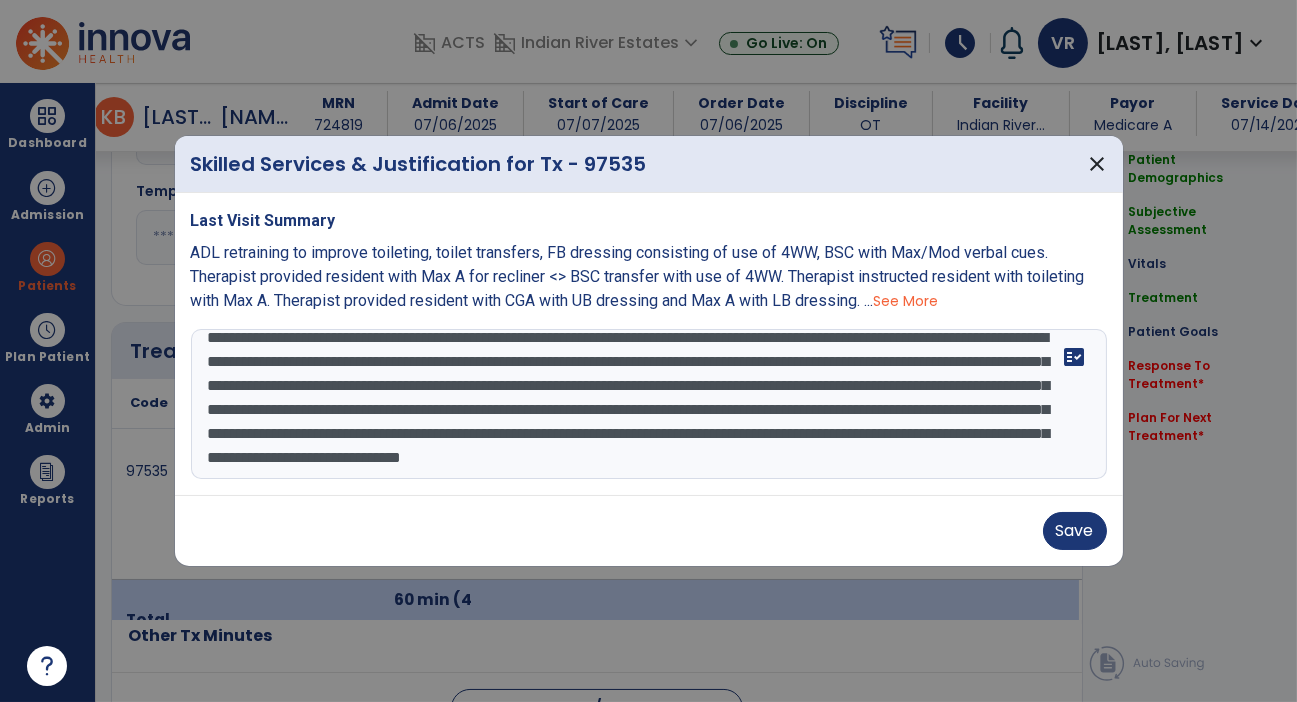 click on "**********" at bounding box center (649, 404) 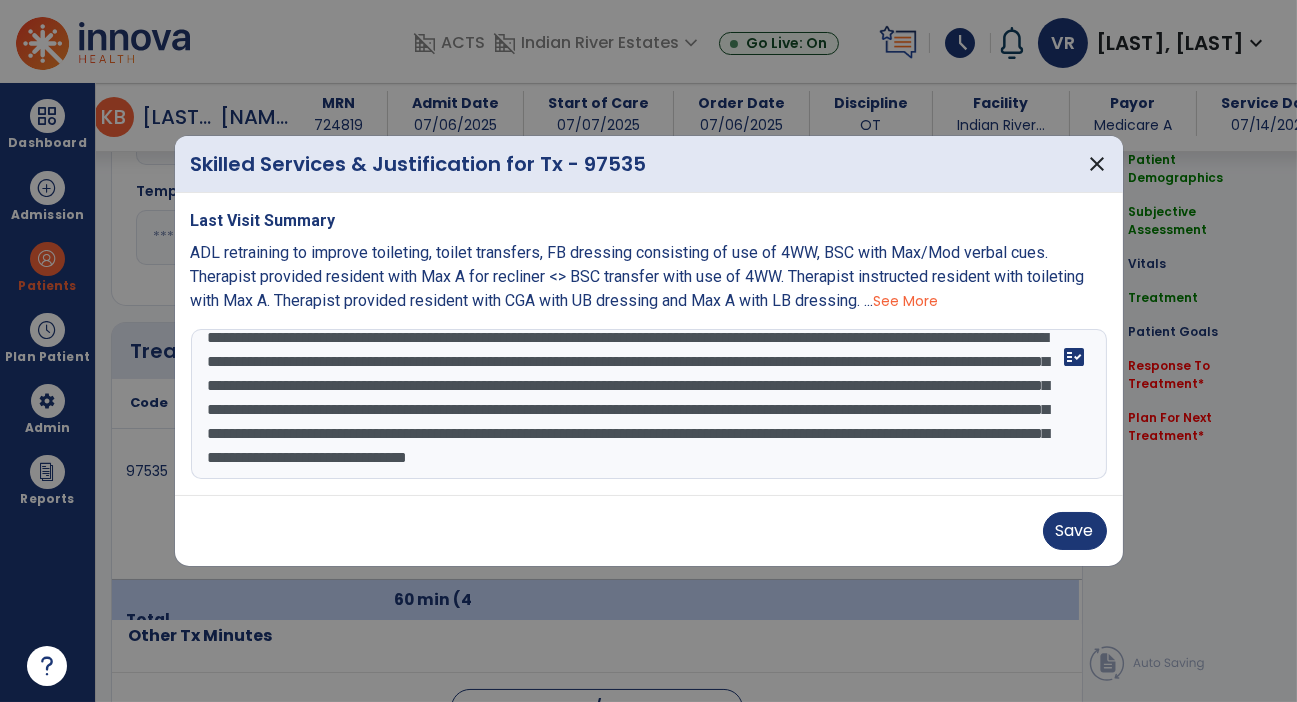 click on "**********" at bounding box center (649, 404) 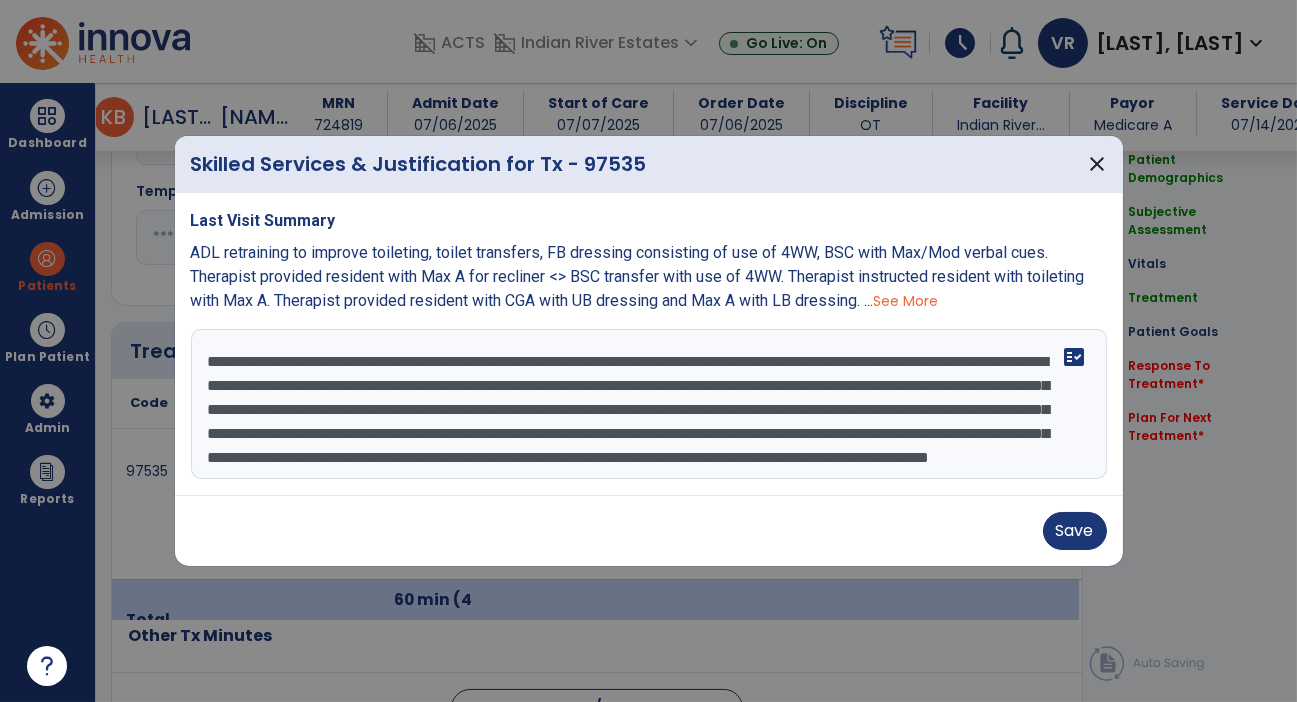 click on "Last Visit Summary ADL retraining to improve toileting, toilet transfers, FB dressing consisting of use of 4WW, BSC with Max/Mod verbal cues. Therapist provided resident with Max A for recliner <> BSC transfer with use of 4WW. Therapist instructed resident with toileting with Max A. Therapist provided resident with CGA with UB dressing and Max A with LB dressing. ... See More fact_check" at bounding box center (649, 344) 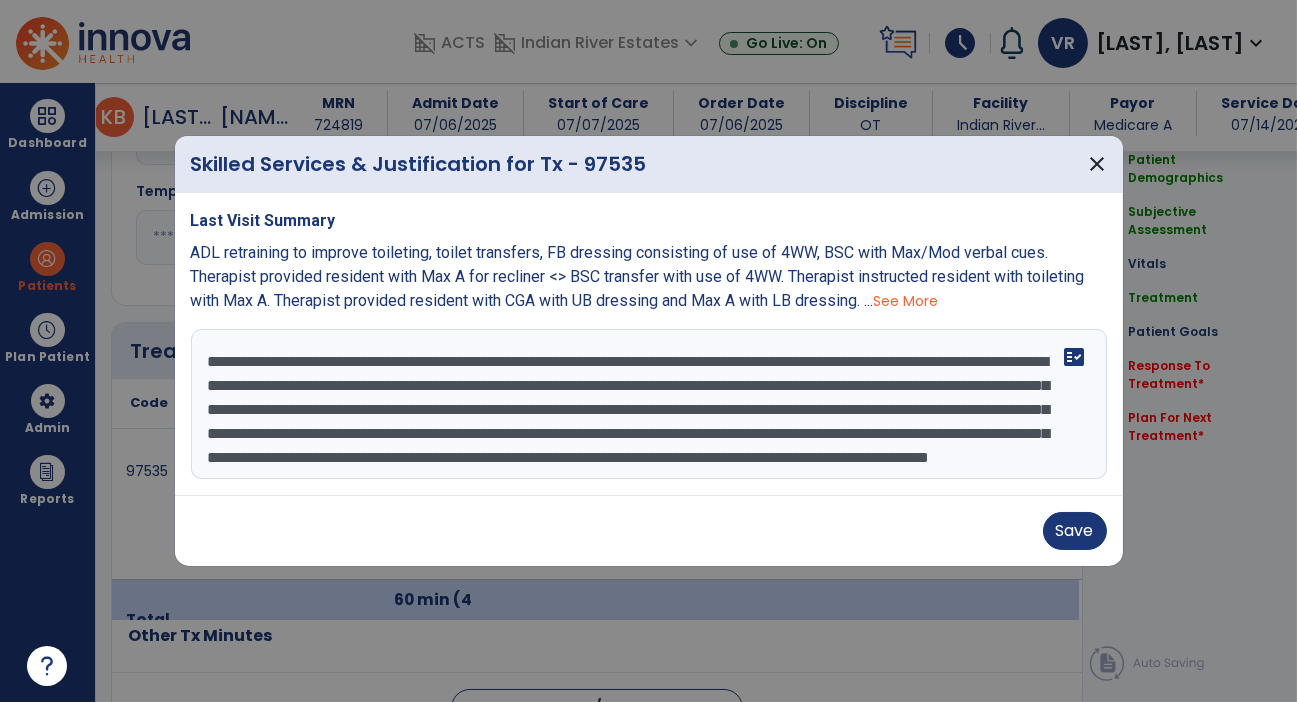 click on "**********" at bounding box center [649, 404] 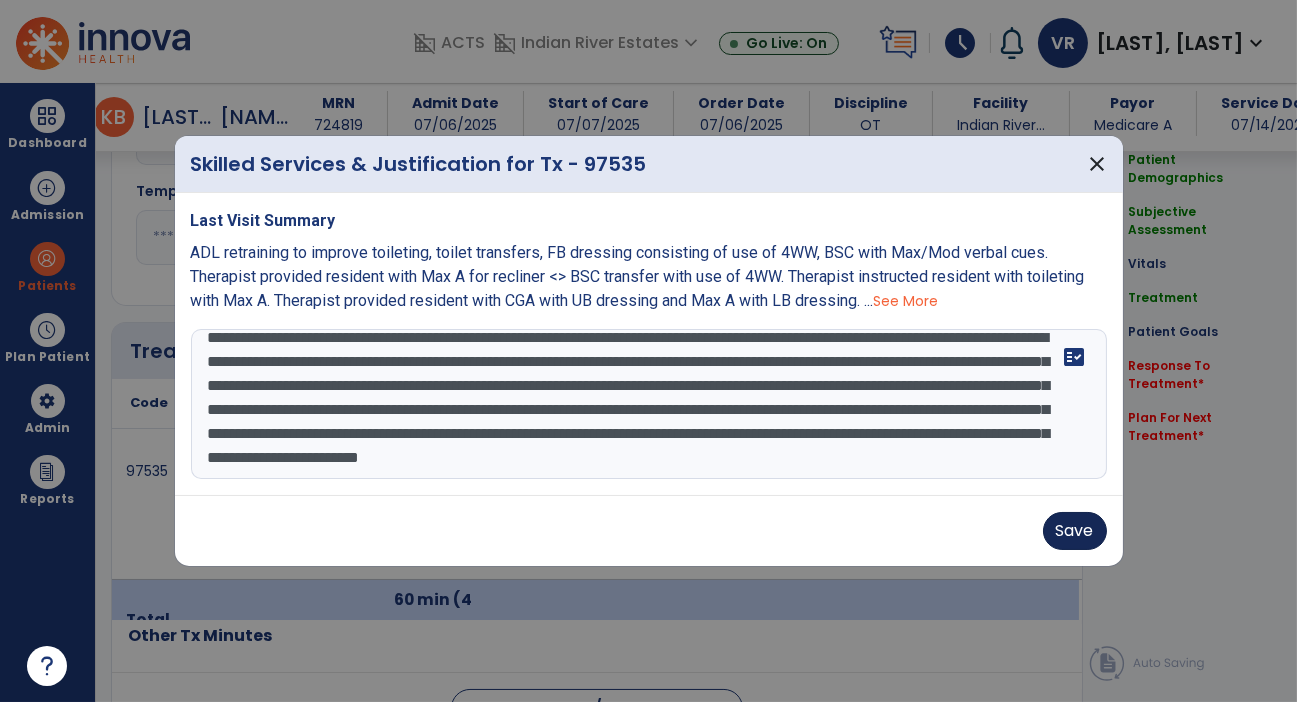 type on "**********" 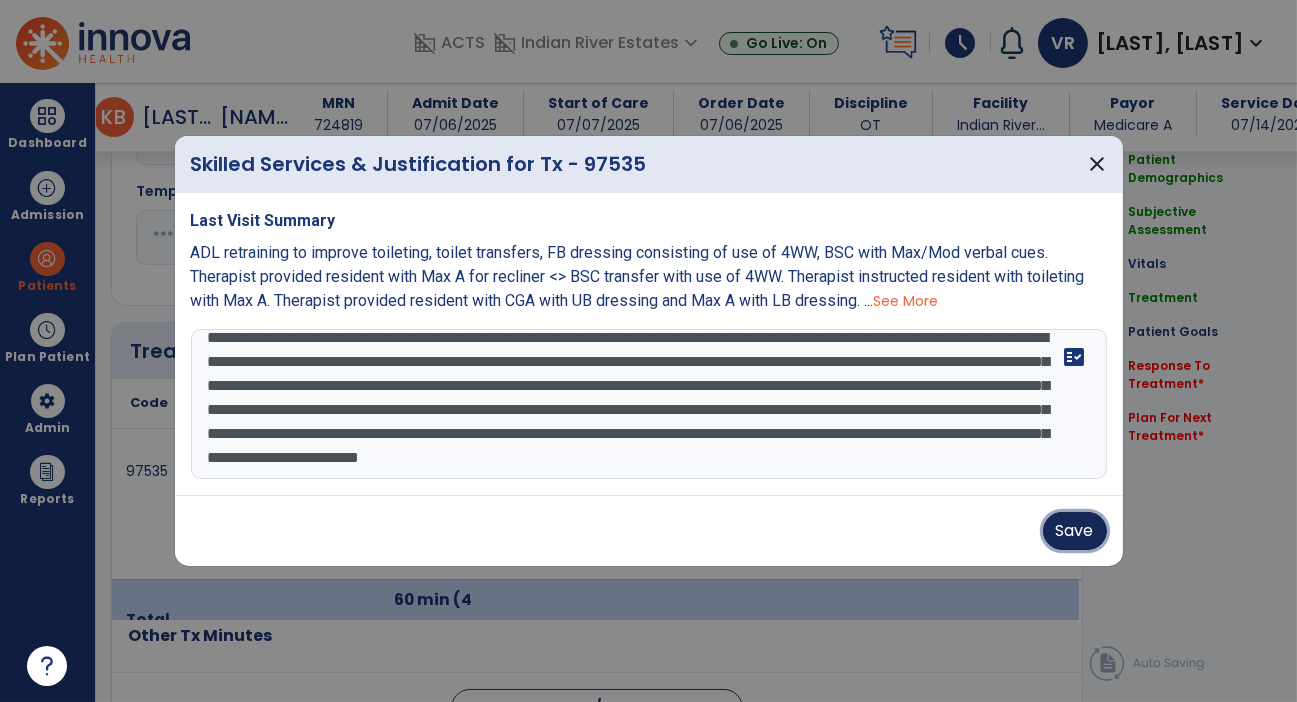 click on "Save" at bounding box center [1075, 531] 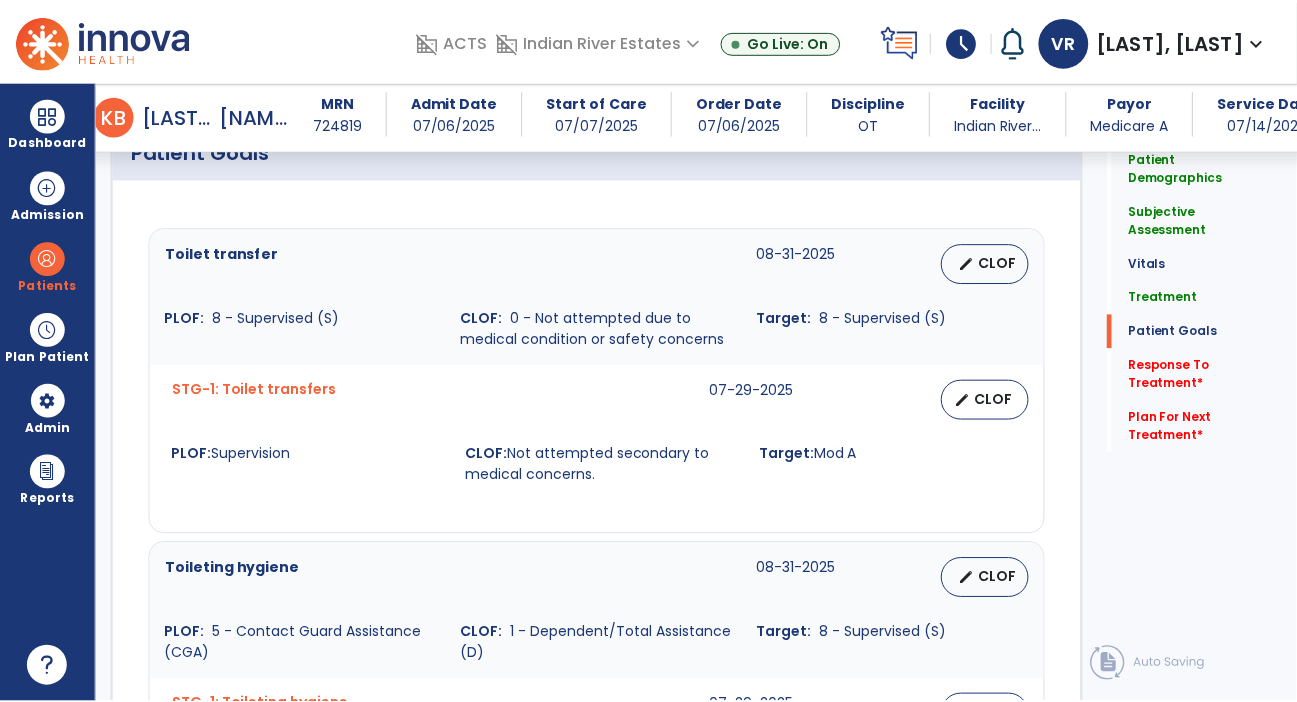 scroll, scrollTop: 1675, scrollLeft: 0, axis: vertical 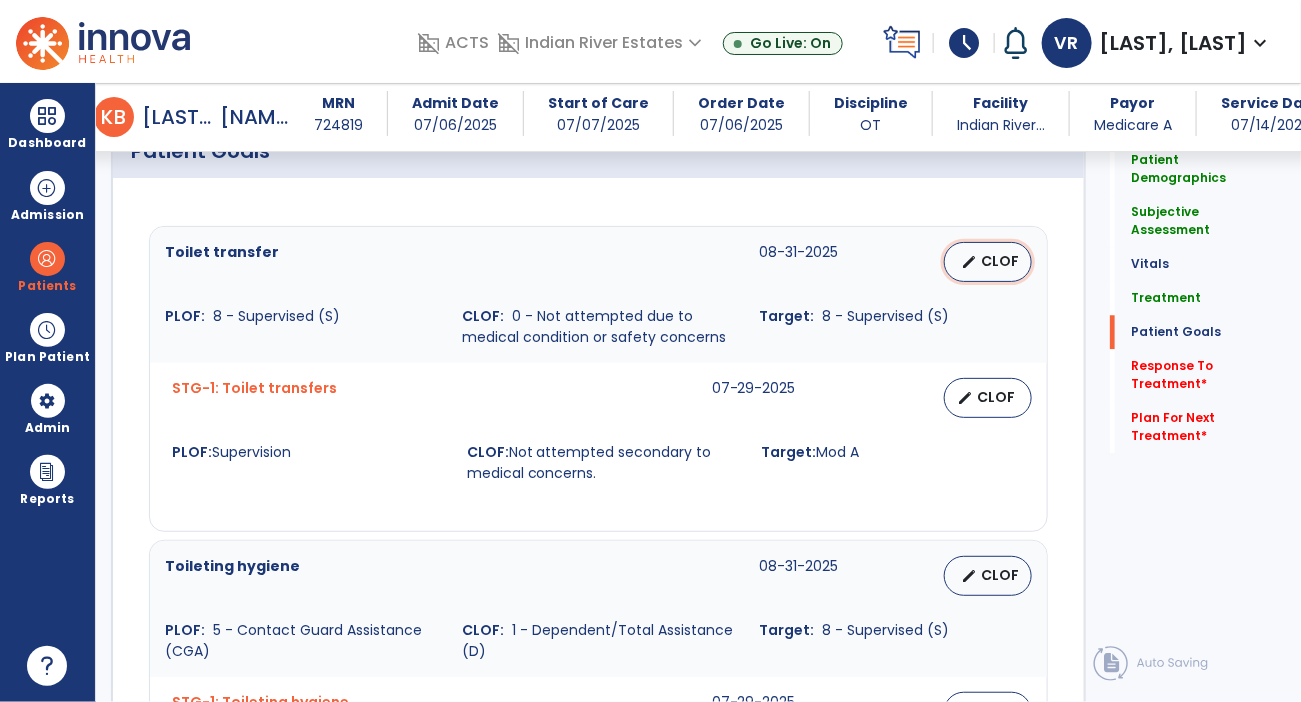 click on "edit   CLOF" at bounding box center (988, 262) 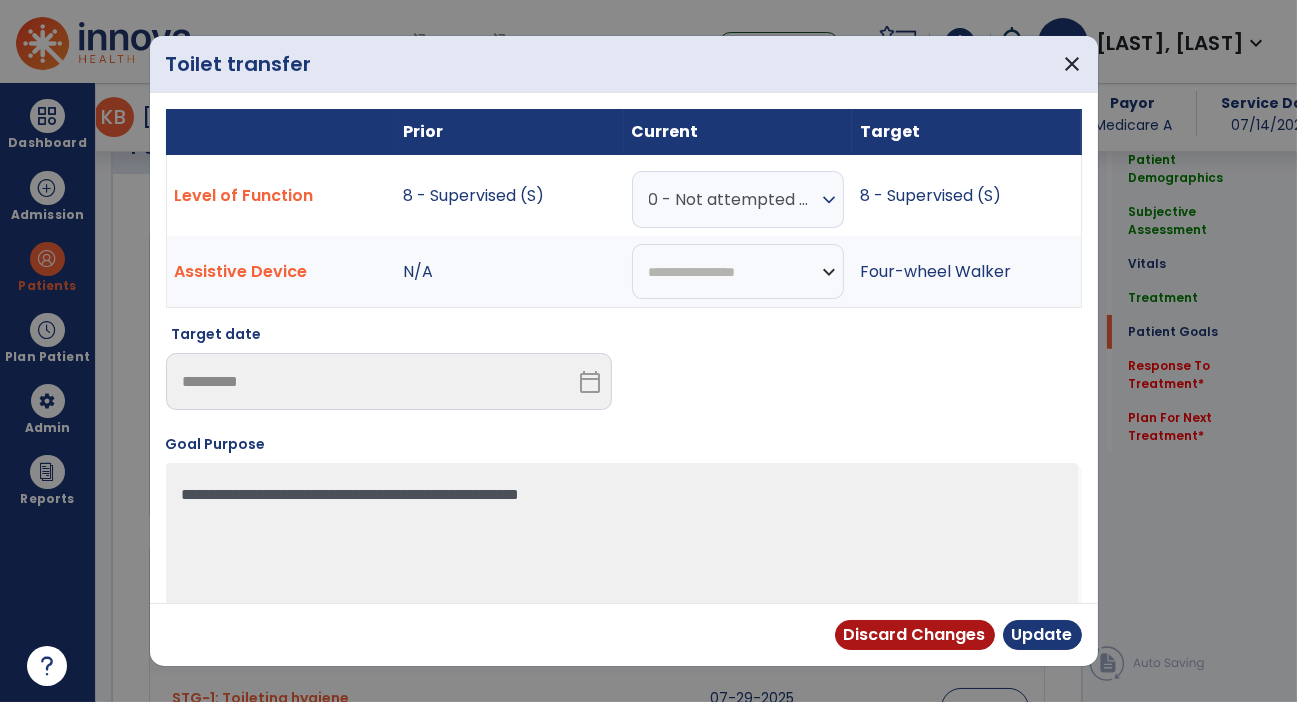 scroll, scrollTop: 1675, scrollLeft: 0, axis: vertical 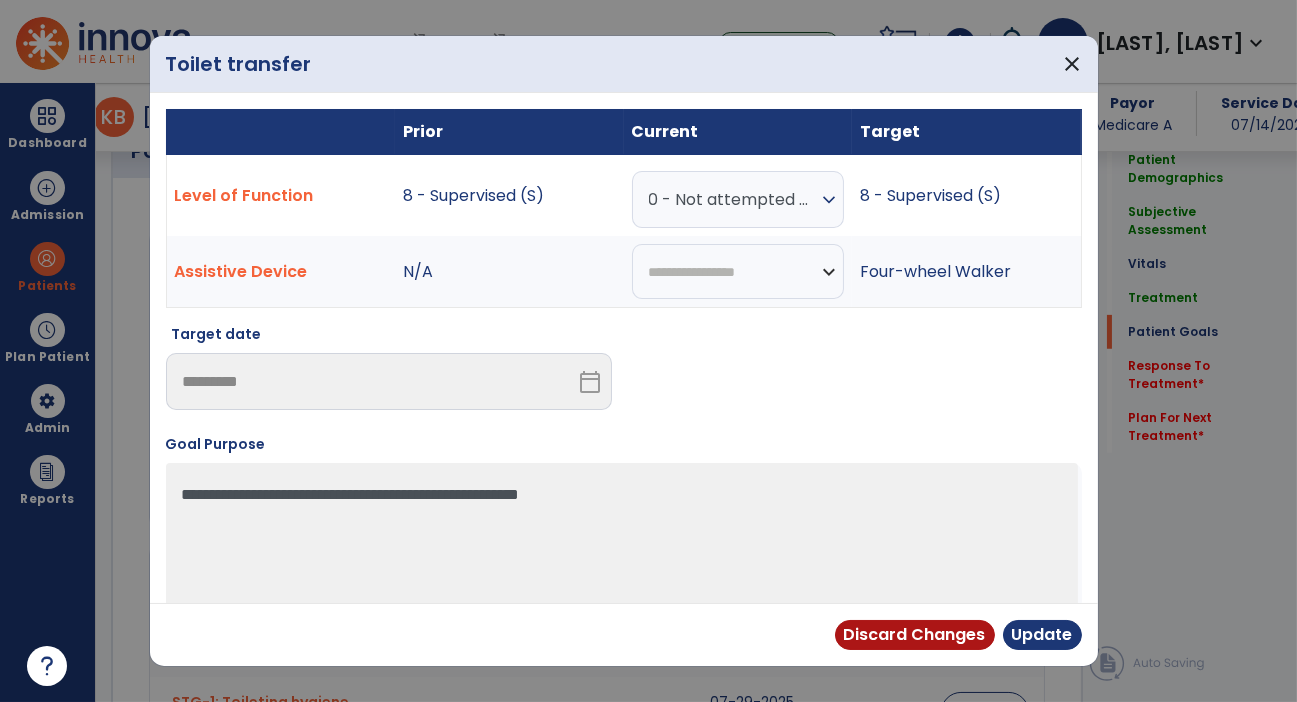 click on "expand_more" at bounding box center [829, 200] 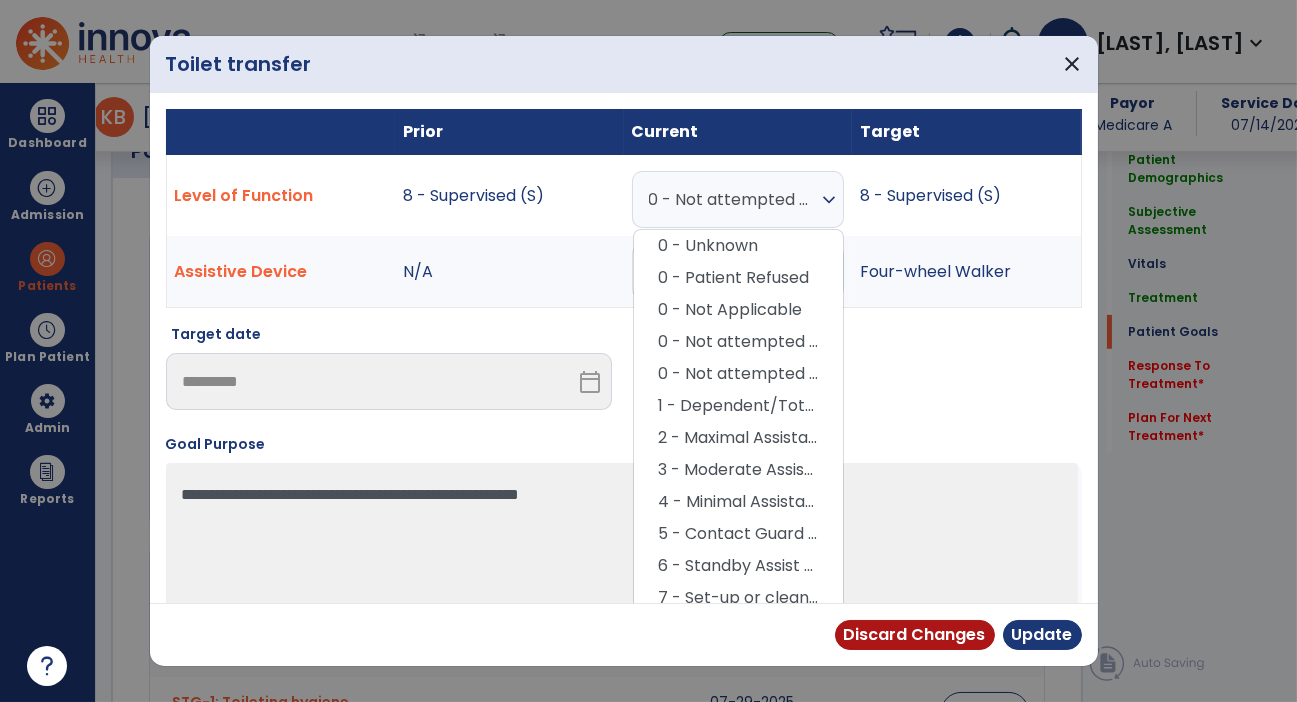 scroll, scrollTop: 104, scrollLeft: 0, axis: vertical 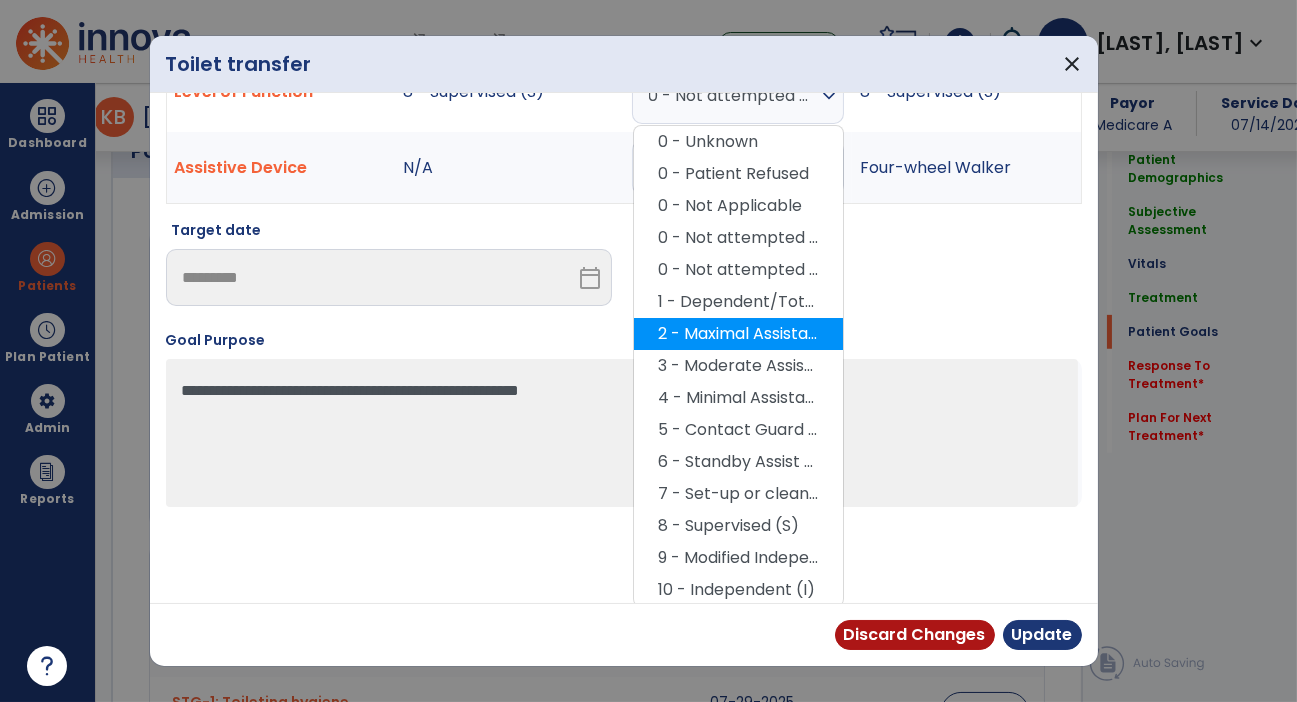 click on "2 - Maximal Assistance (Max A)" at bounding box center (738, 334) 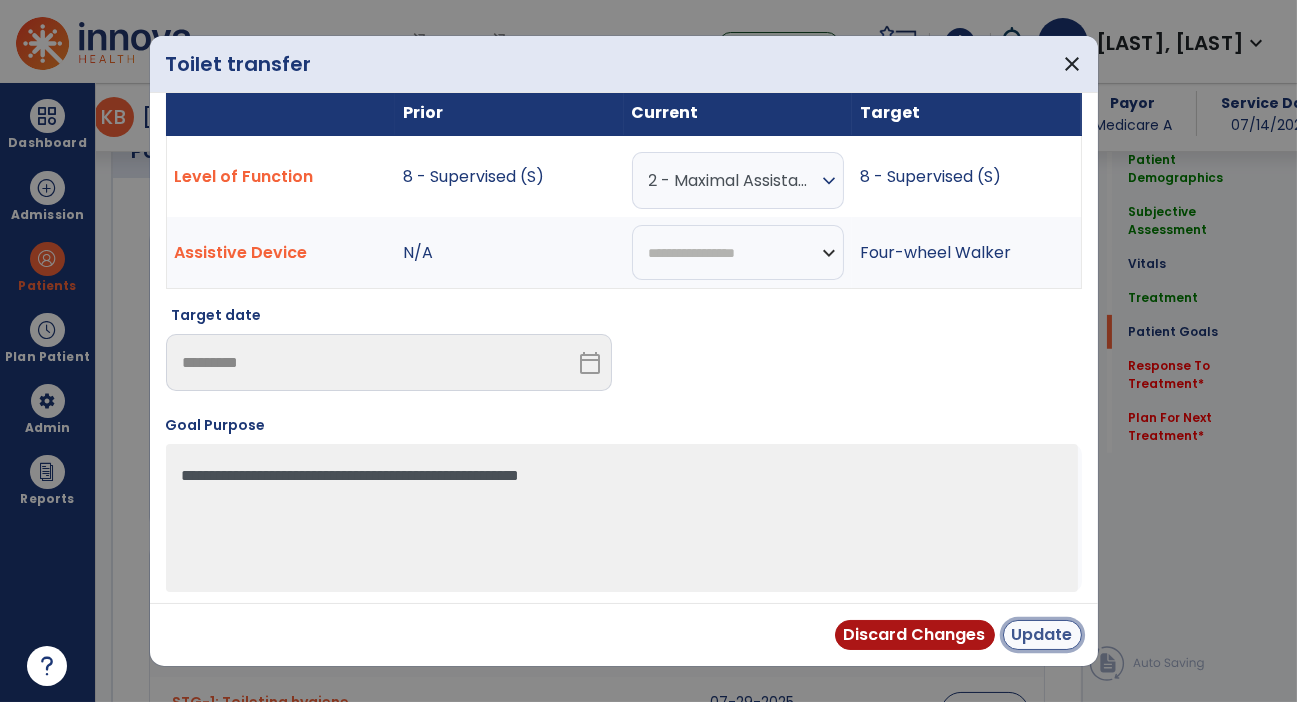 click on "Update" at bounding box center [1042, 635] 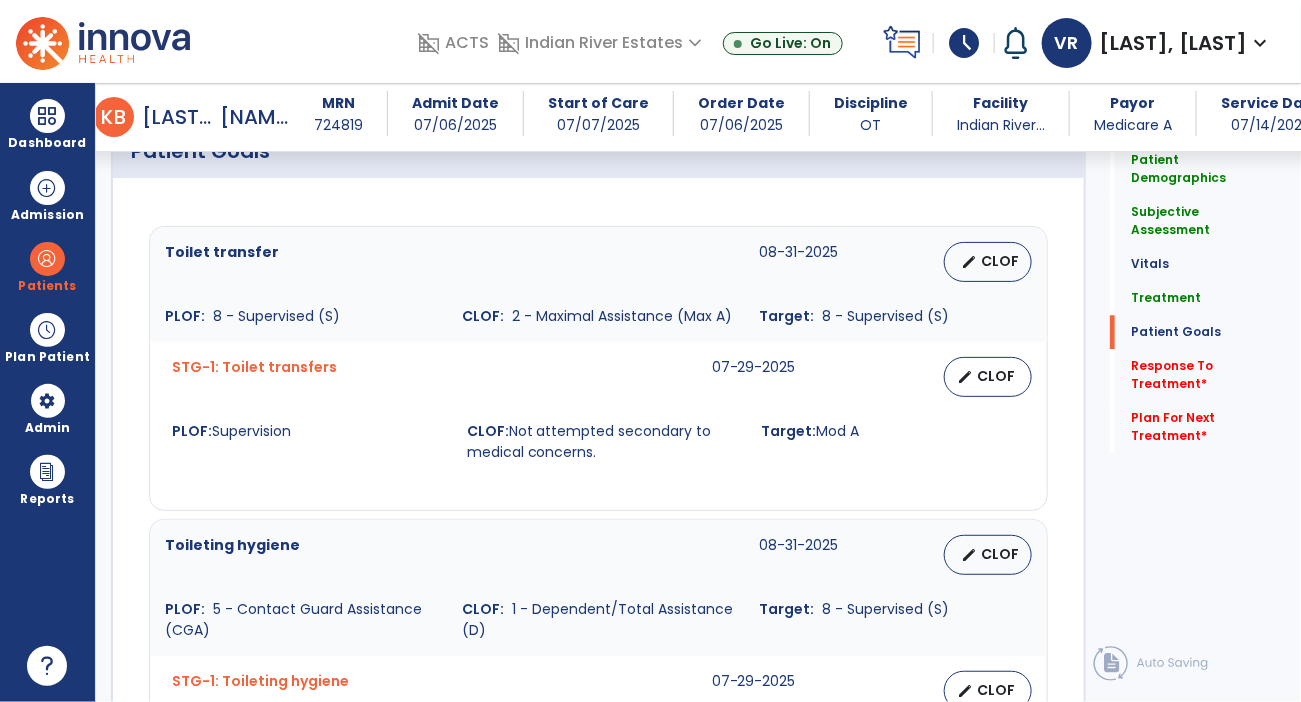 click on "CLOF" at bounding box center [996, 376] 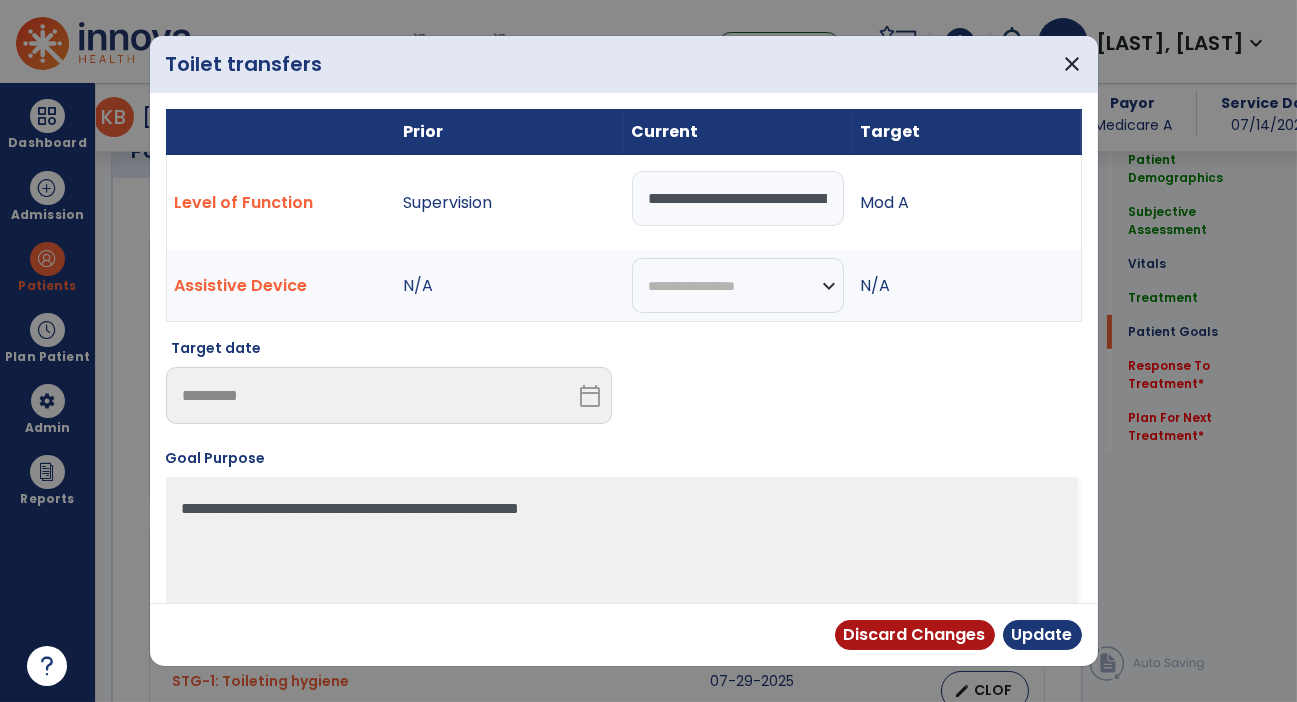 scroll, scrollTop: 1675, scrollLeft: 0, axis: vertical 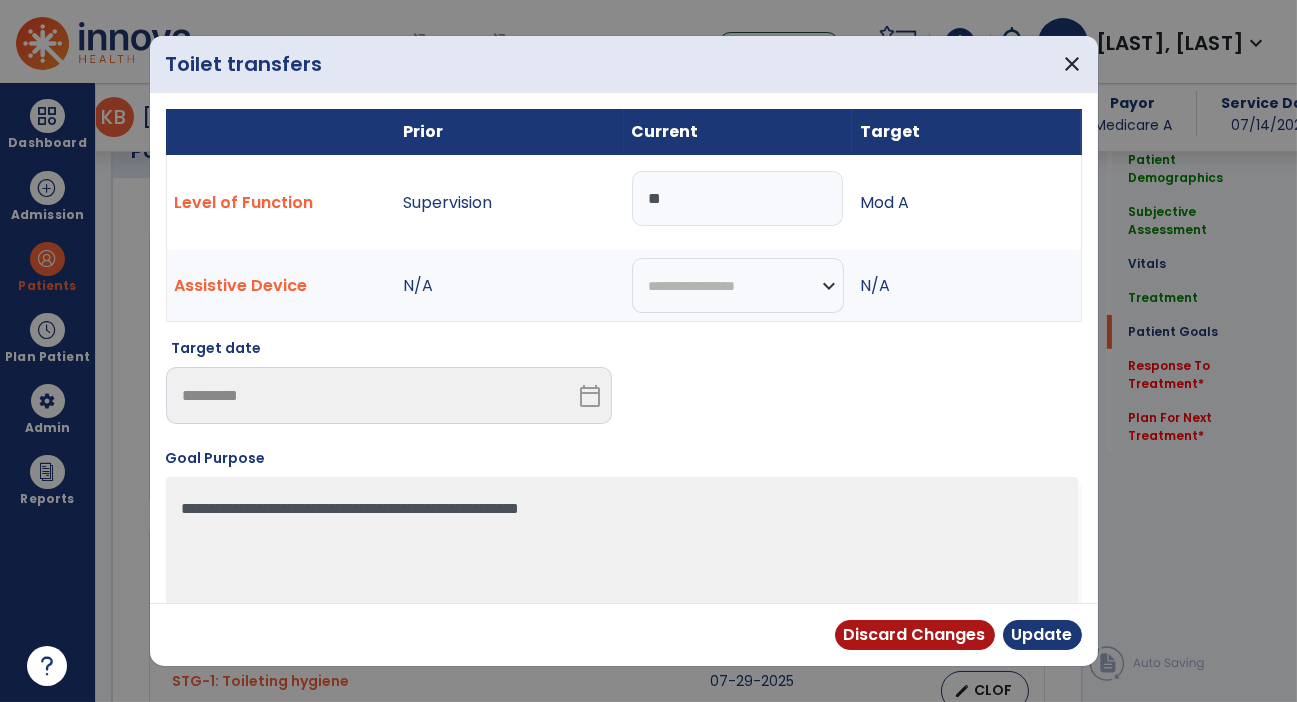 type on "*" 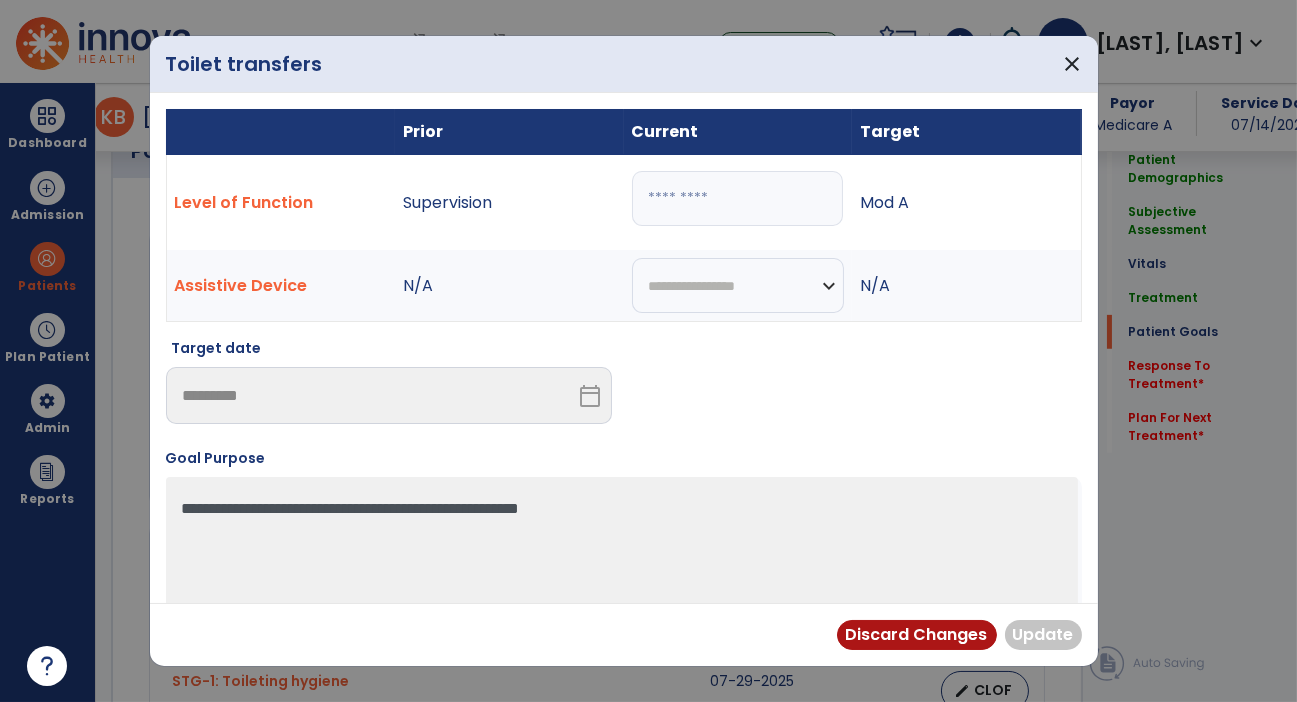 type on "*" 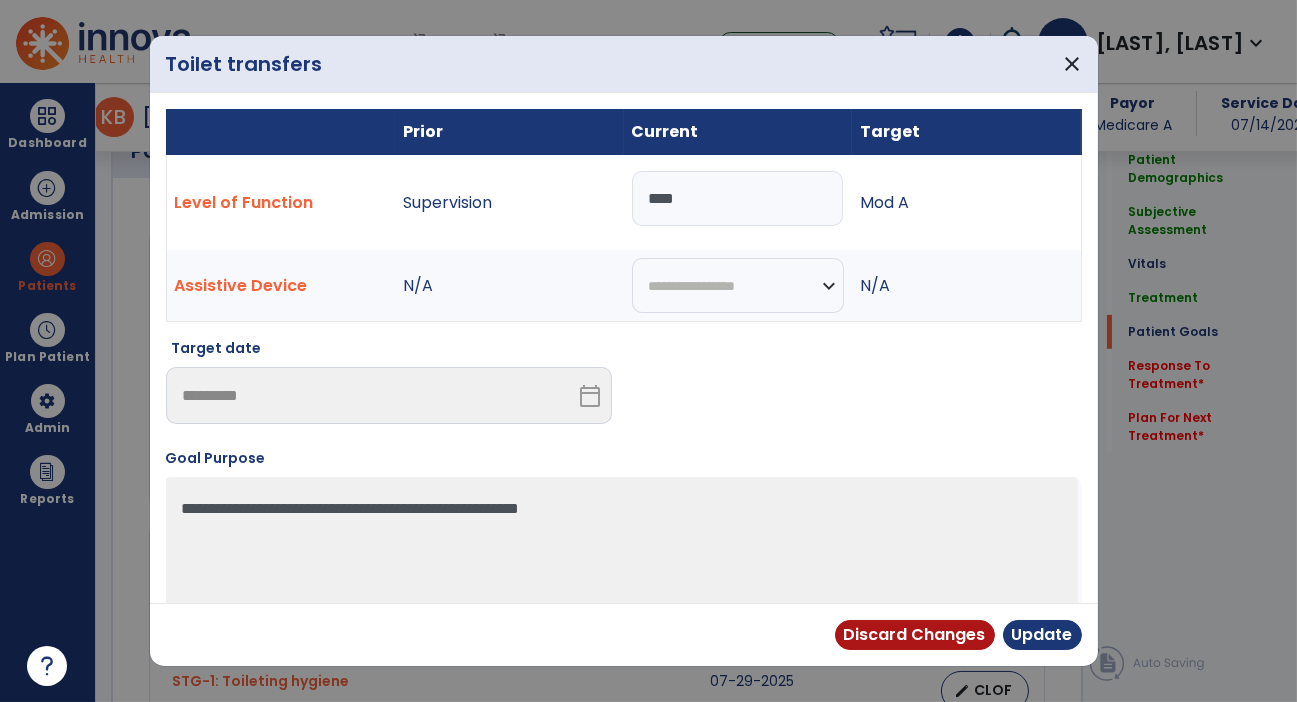 type on "*****" 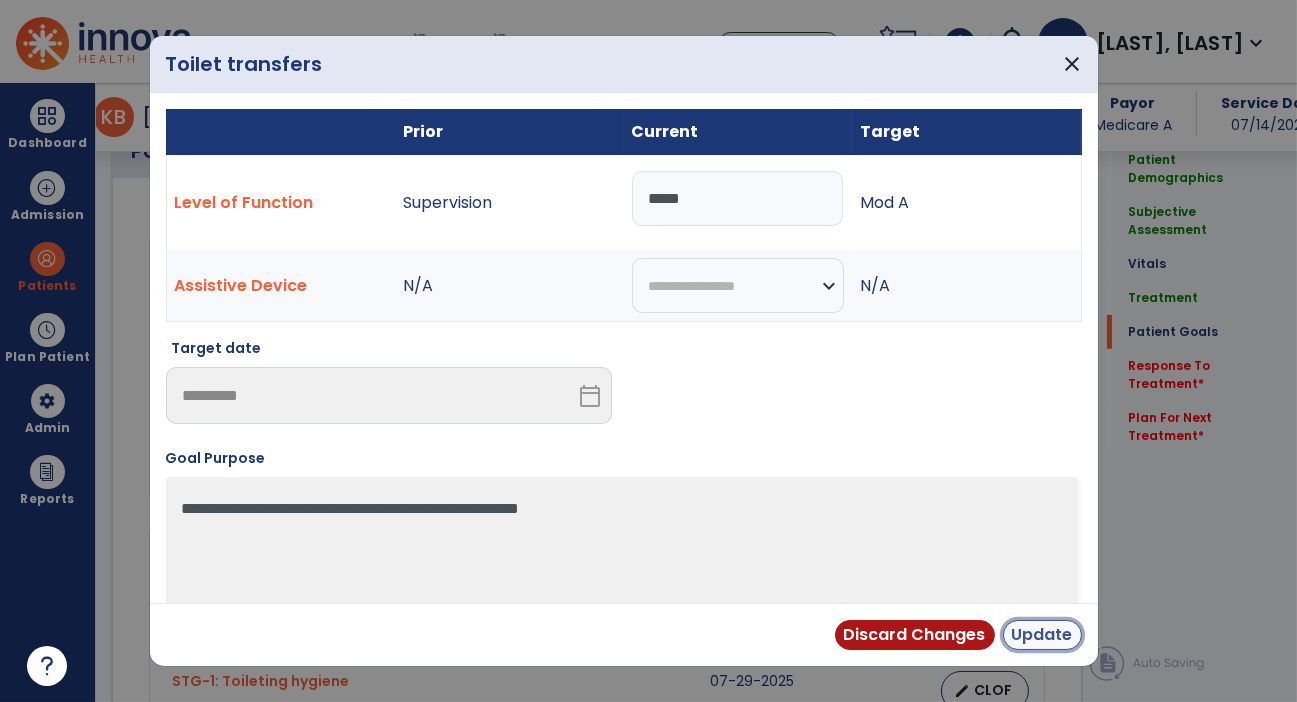 click on "Update" at bounding box center [1042, 635] 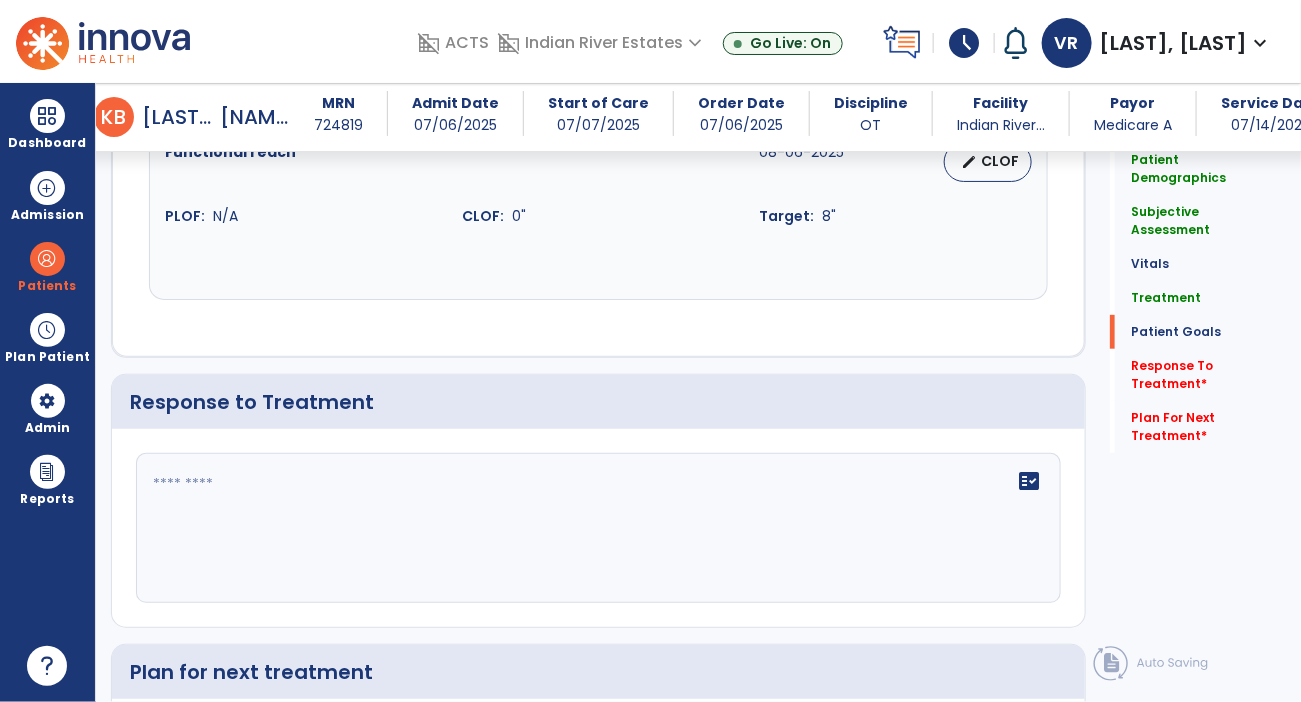 scroll, scrollTop: 2820, scrollLeft: 0, axis: vertical 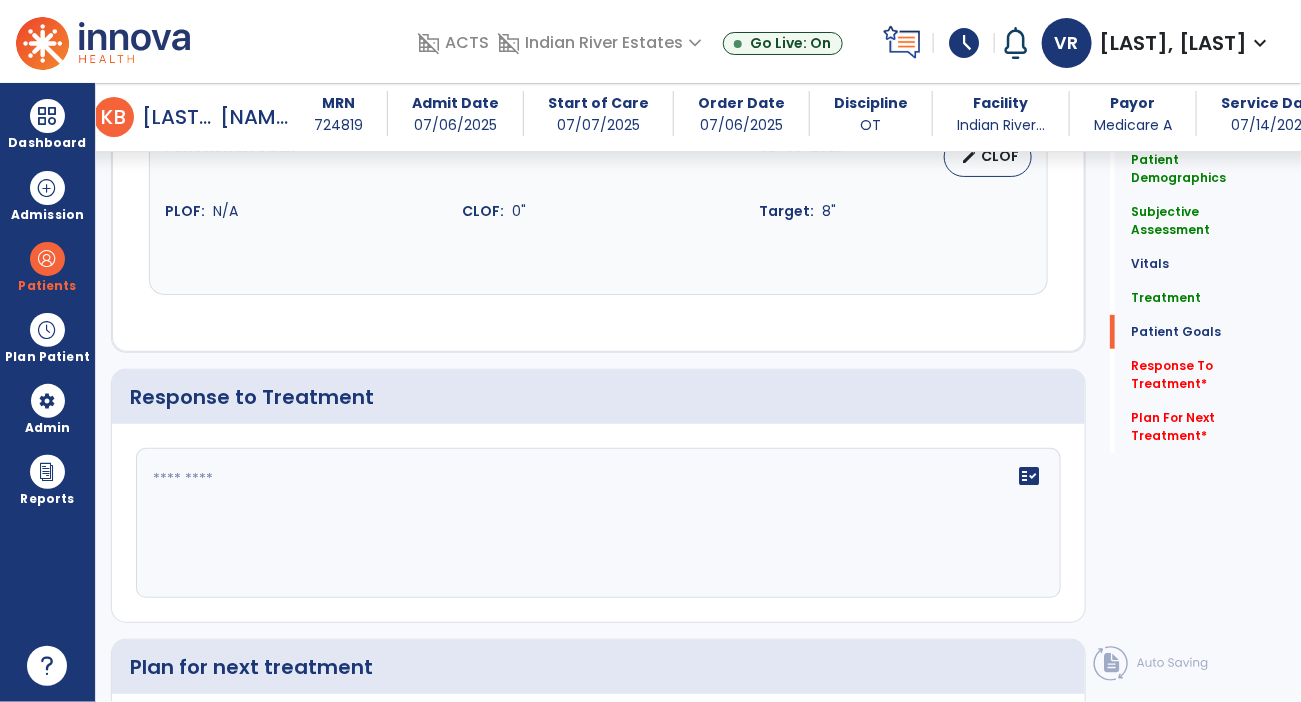 click on "fact_check" 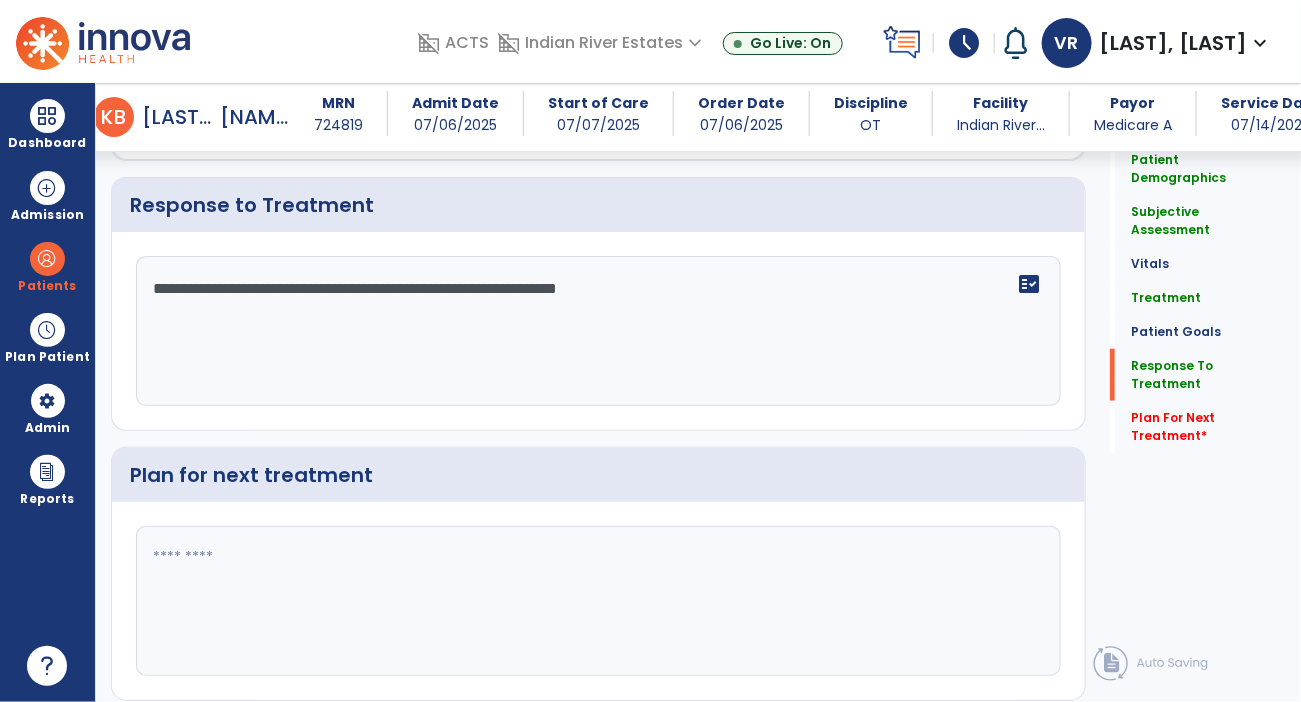 scroll, scrollTop: 3013, scrollLeft: 0, axis: vertical 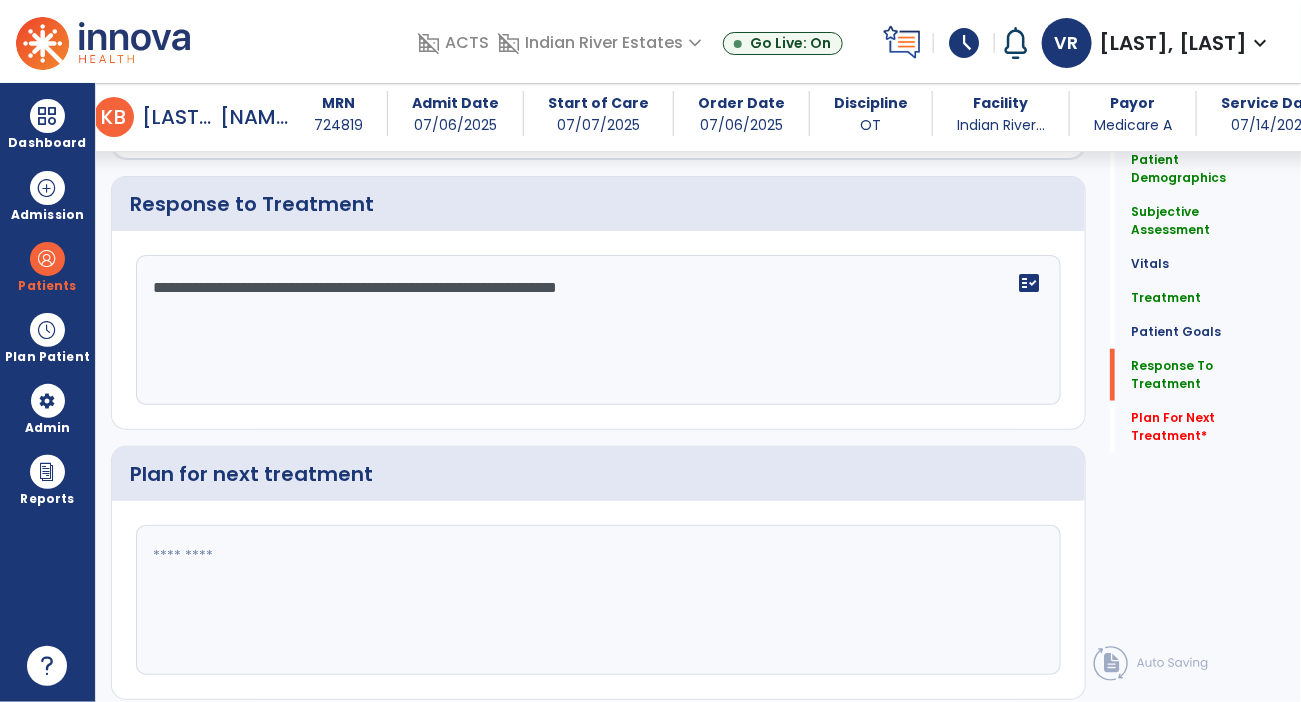 type on "**********" 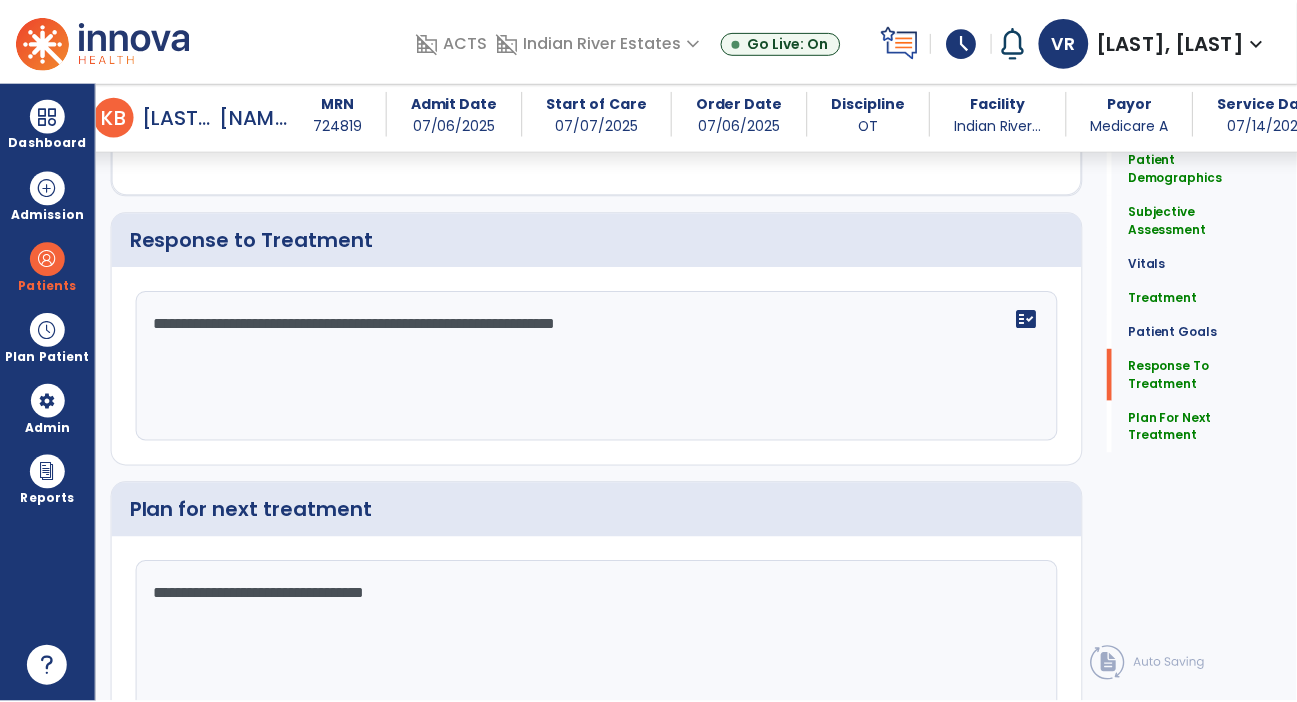 scroll, scrollTop: 3064, scrollLeft: 0, axis: vertical 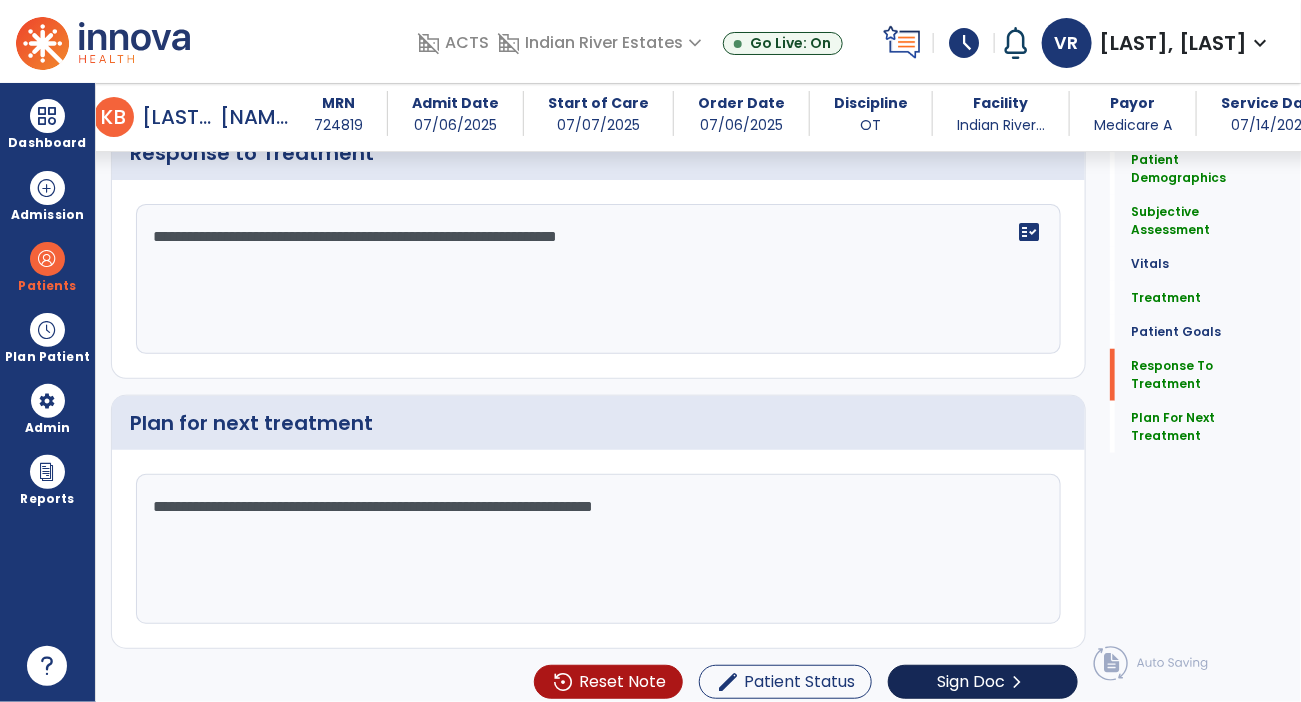 type on "**********" 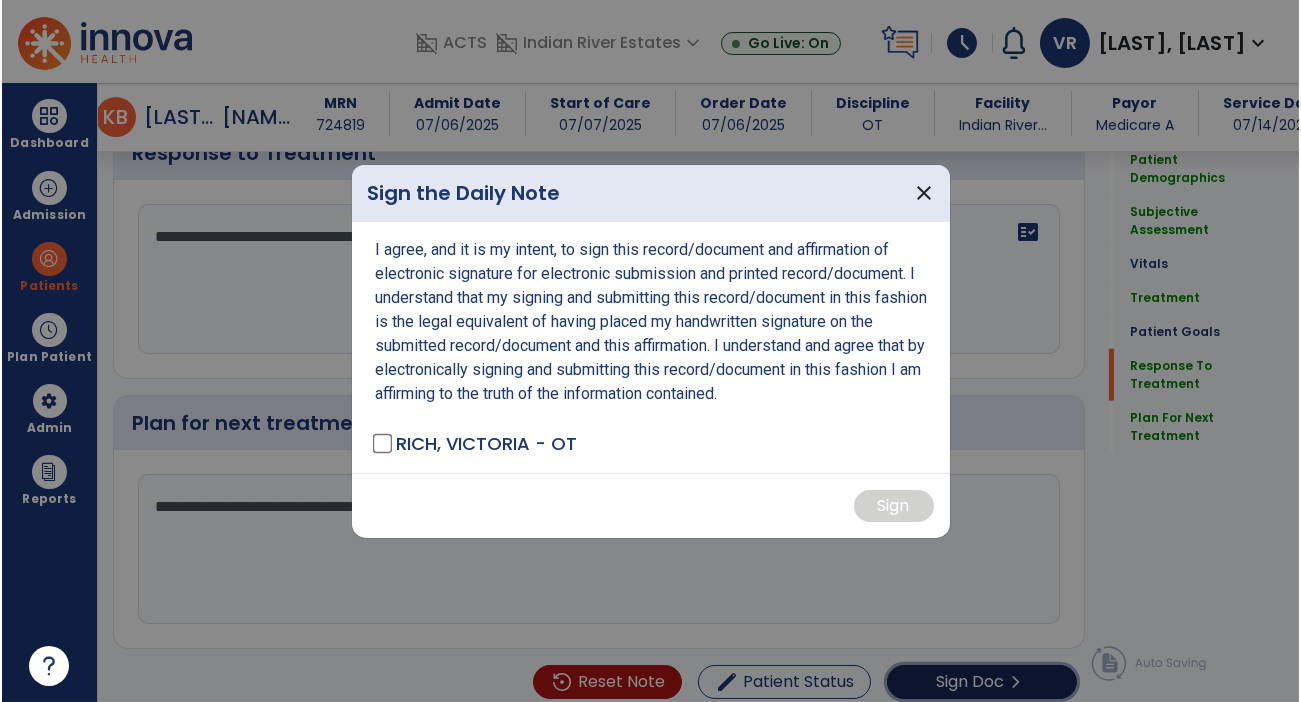 scroll, scrollTop: 3064, scrollLeft: 0, axis: vertical 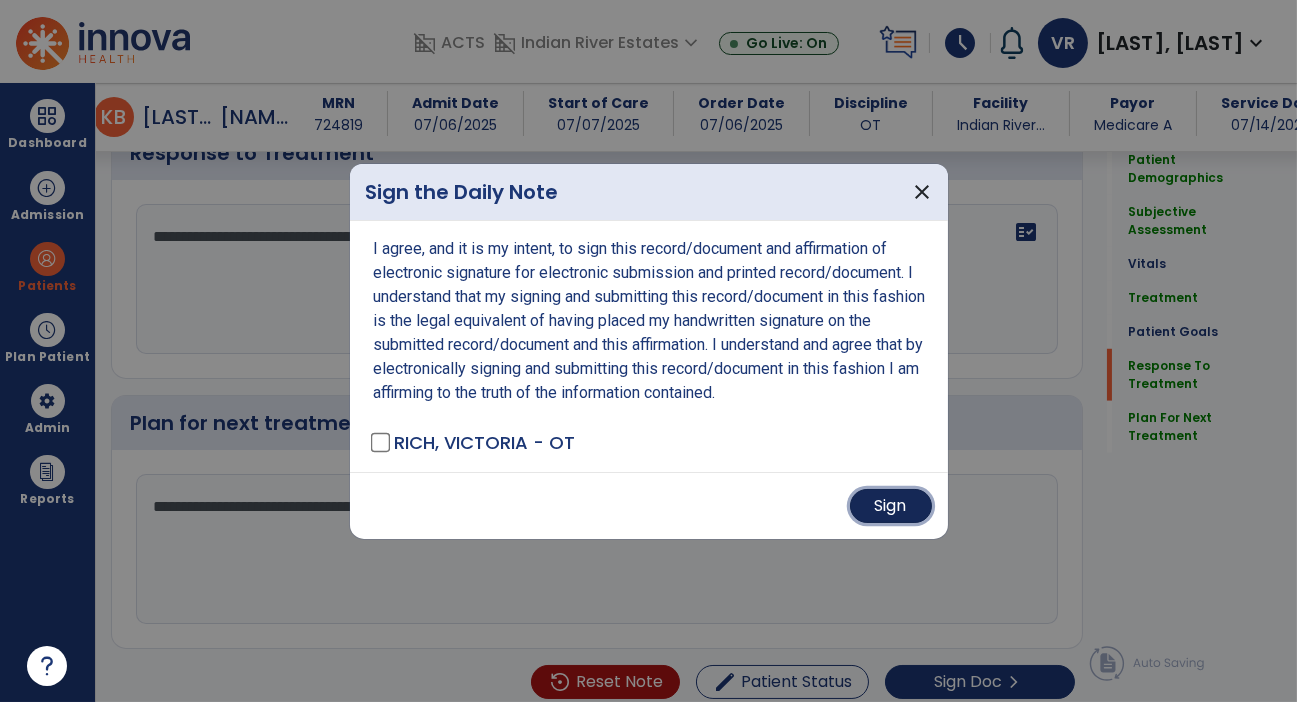 click on "Sign" at bounding box center [891, 506] 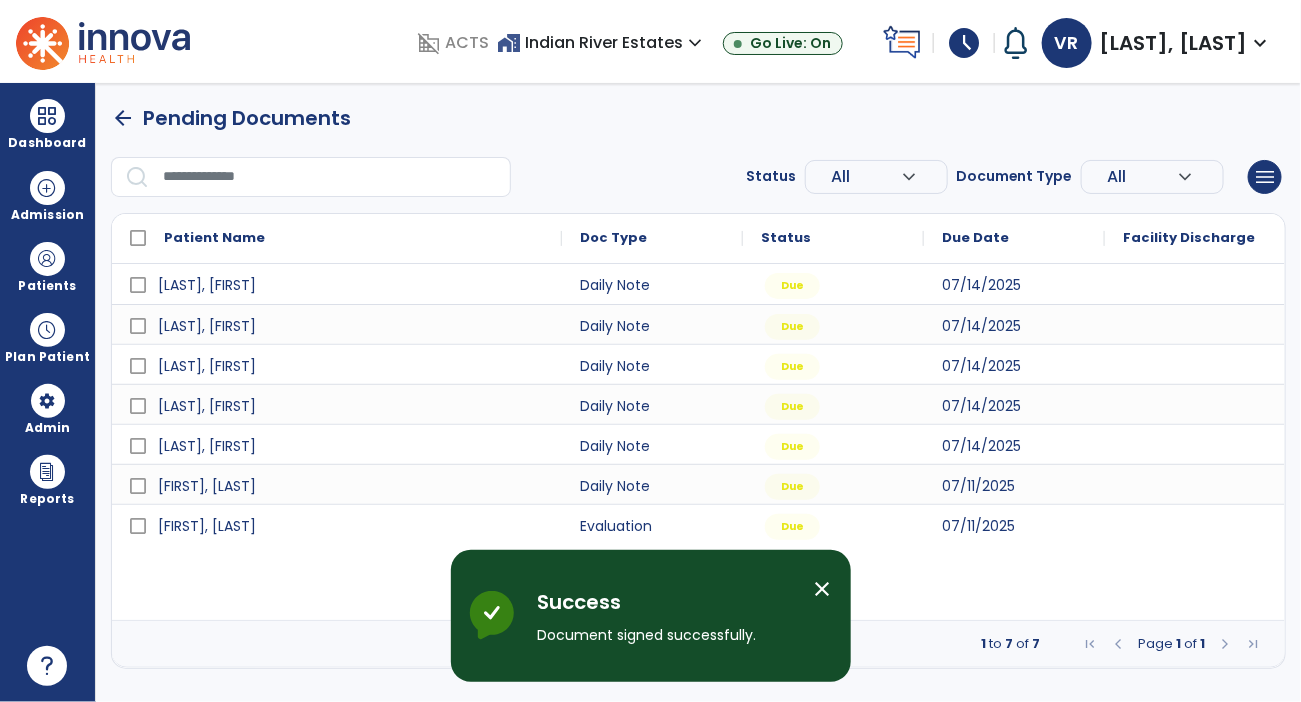 scroll, scrollTop: 0, scrollLeft: 0, axis: both 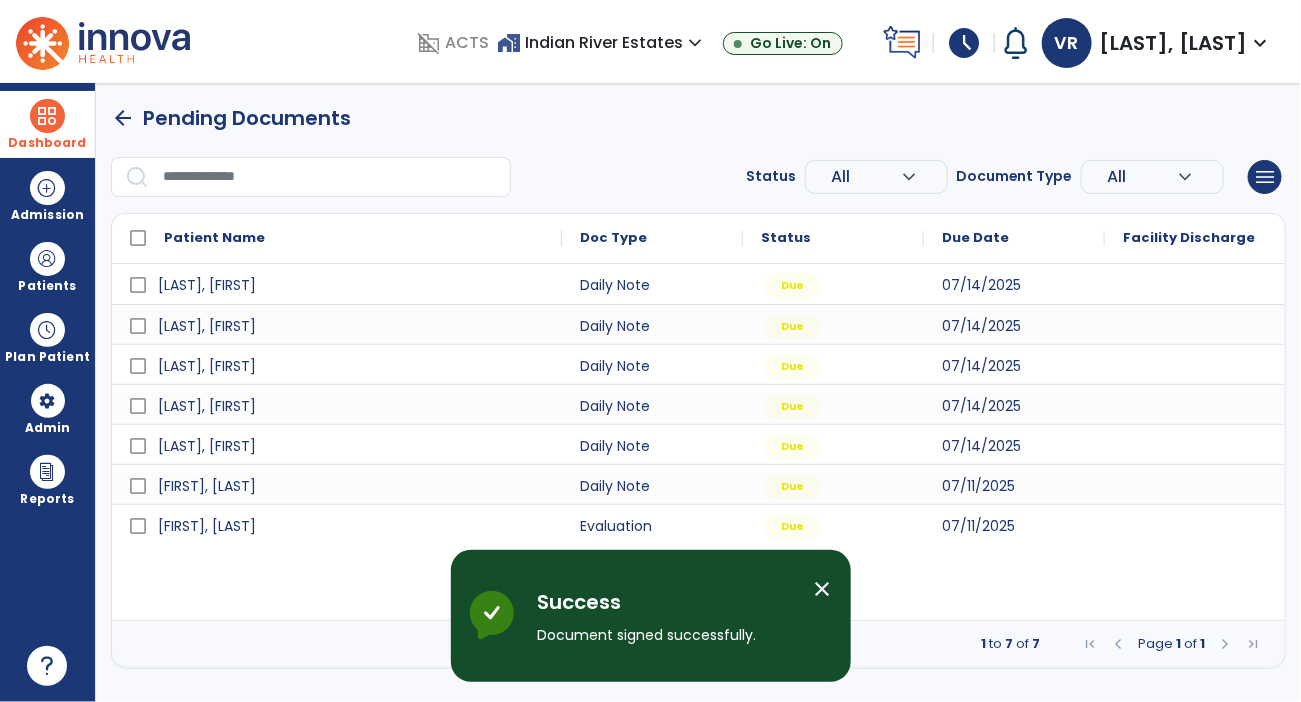 click at bounding box center (47, 116) 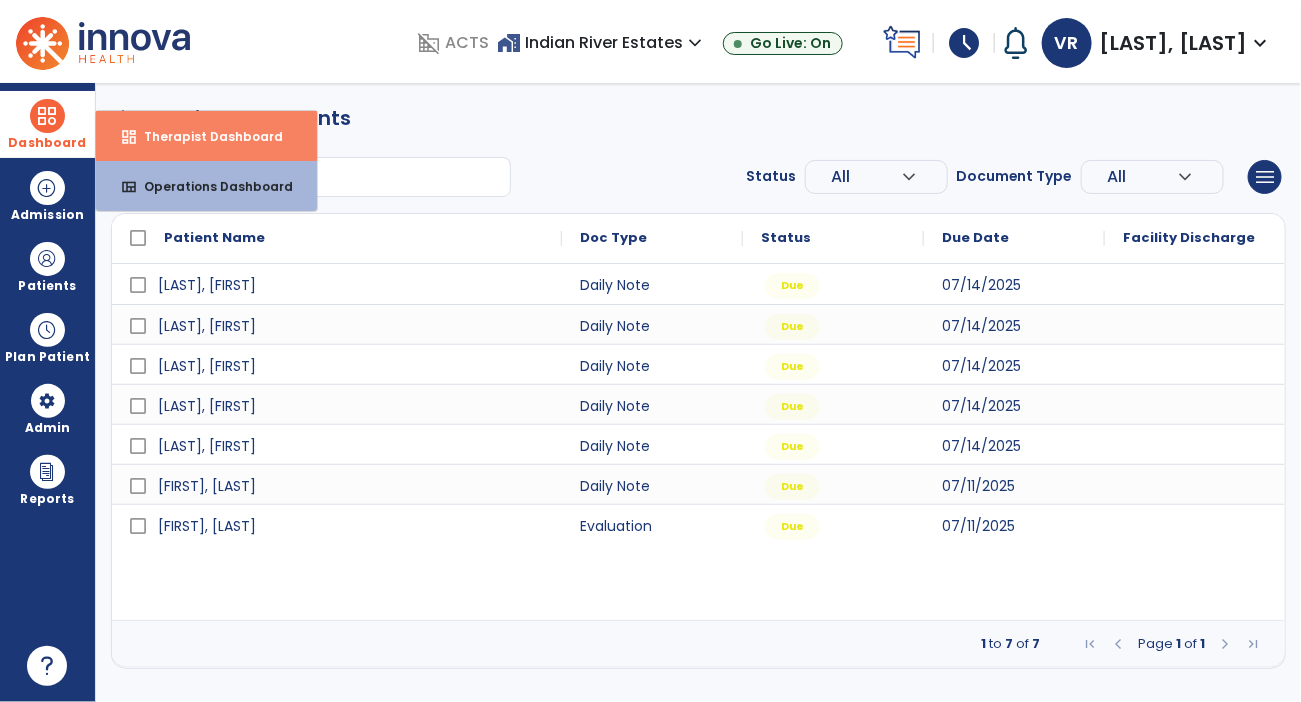 click on "Therapist Dashboard" at bounding box center (205, 136) 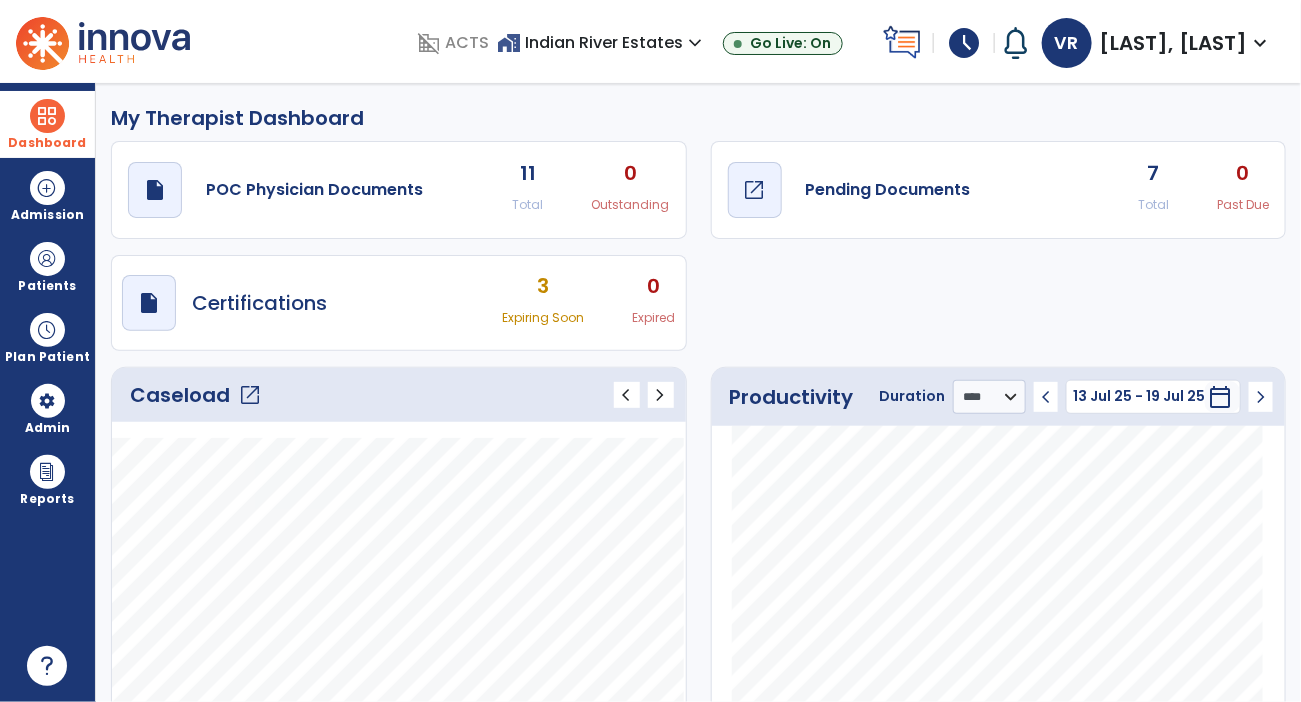 click on "Pending Documents" 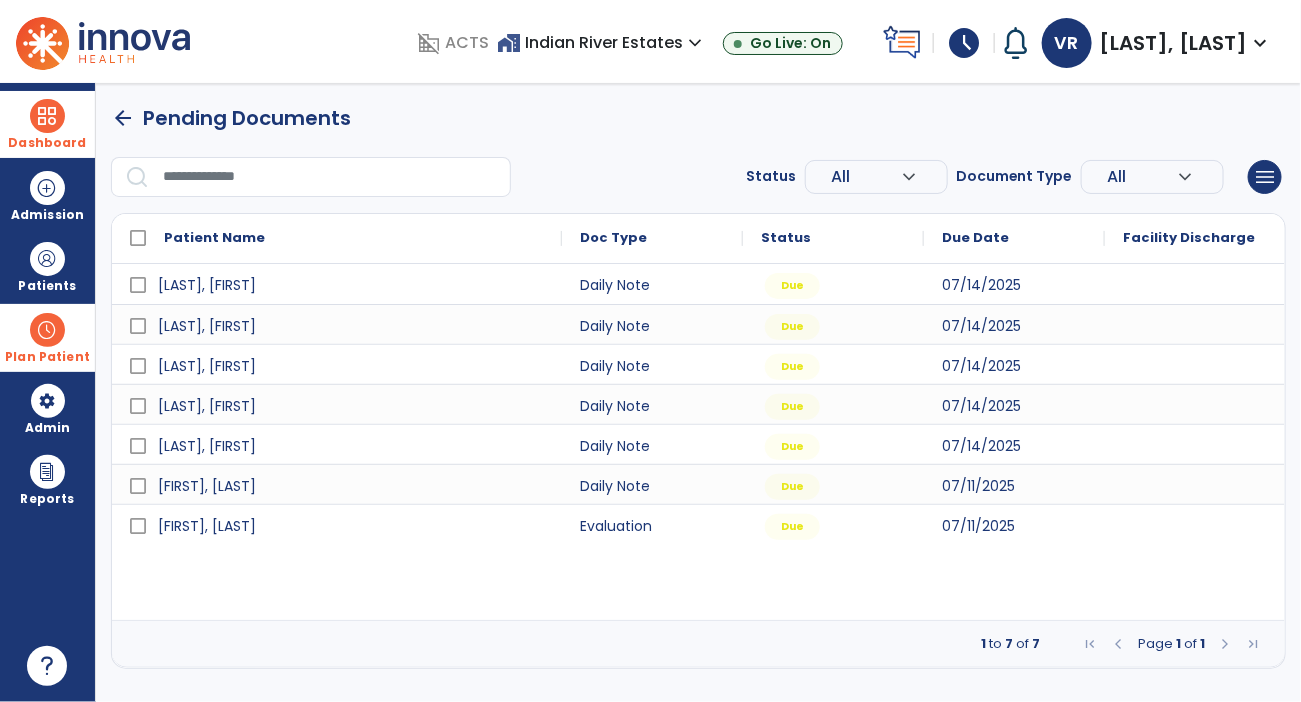 click at bounding box center [47, 330] 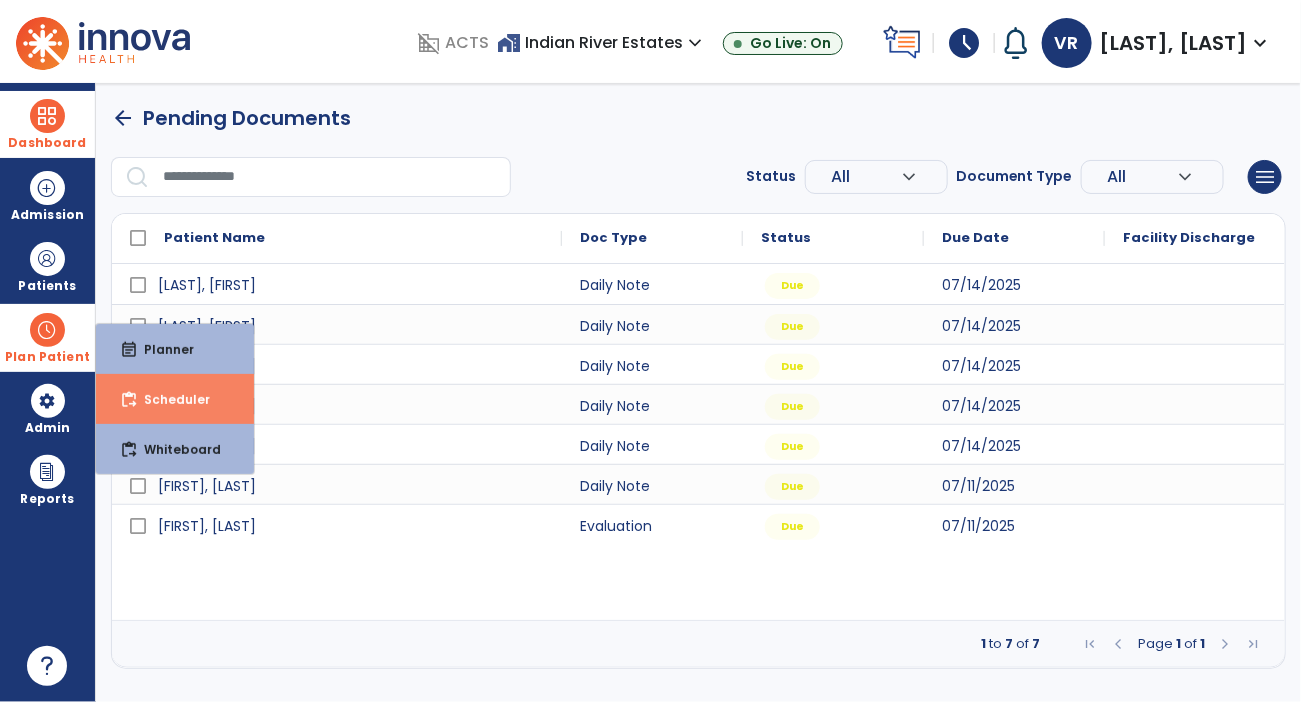 click on "content_paste_go  Scheduler" at bounding box center (175, 399) 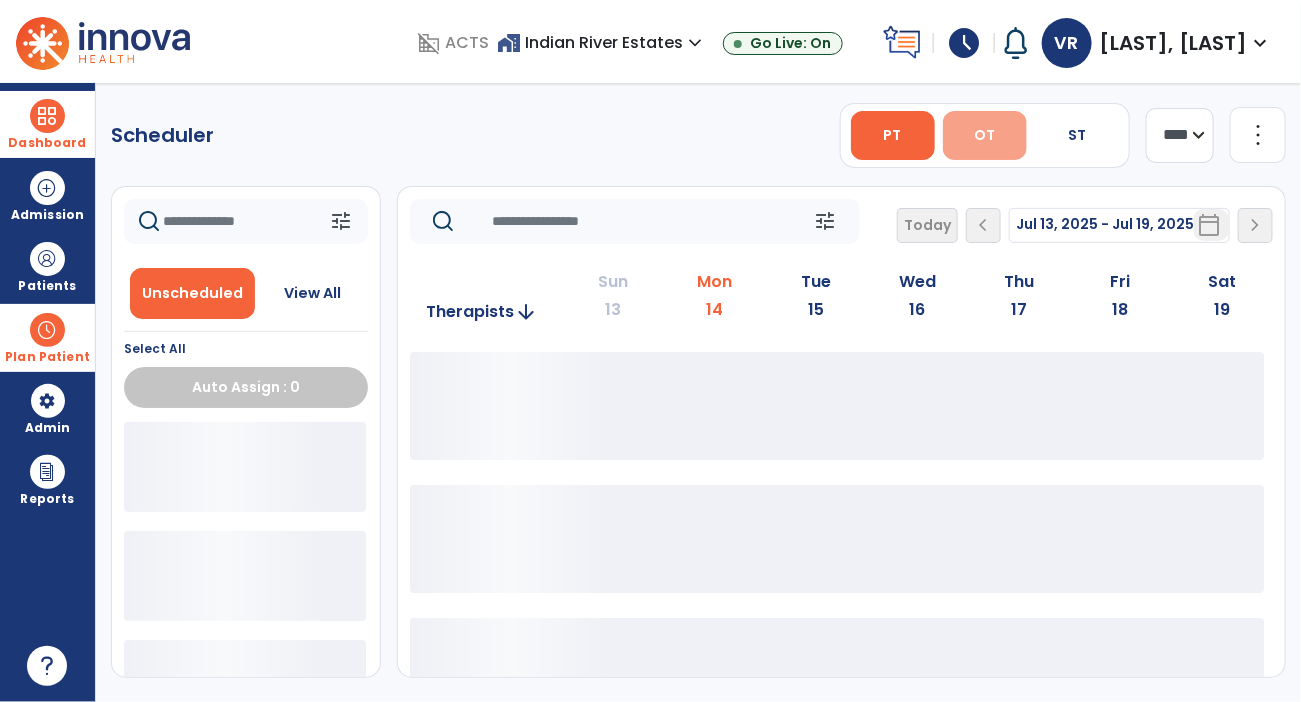 click on "OT" at bounding box center [984, 135] 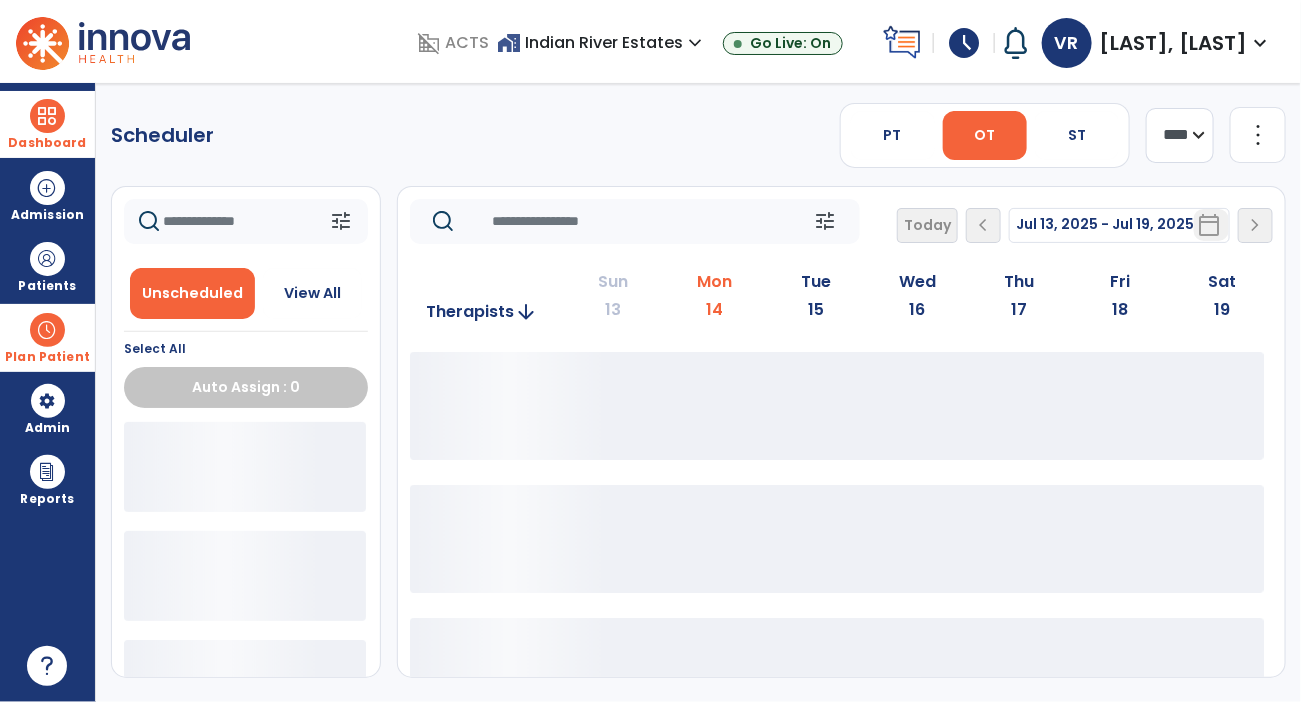 click at bounding box center (47, 330) 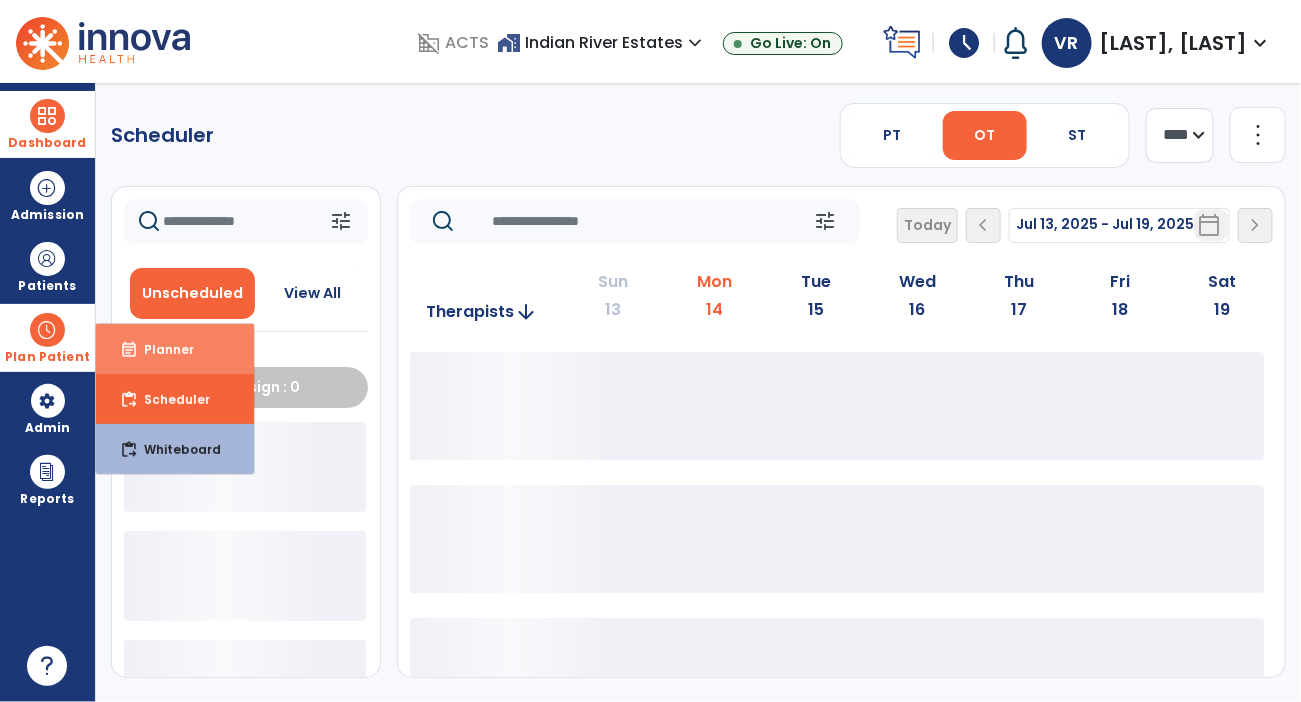 click on "Planner" at bounding box center [161, 349] 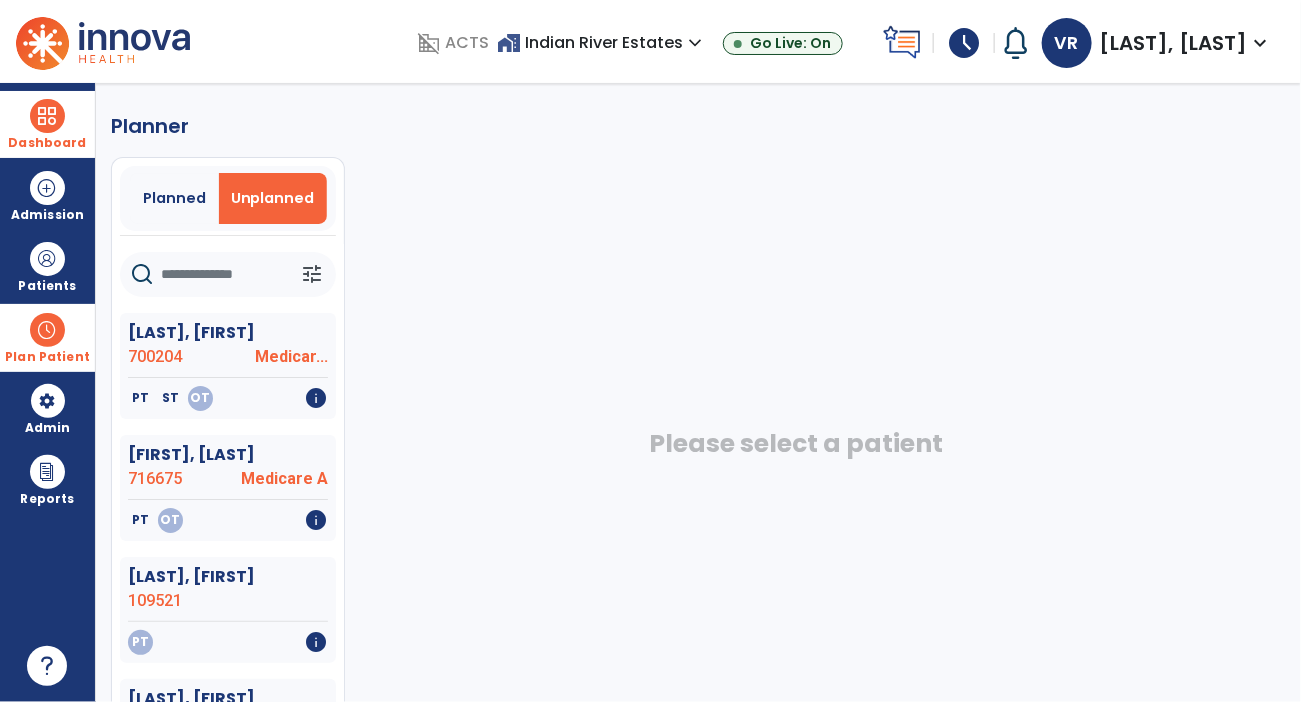 click 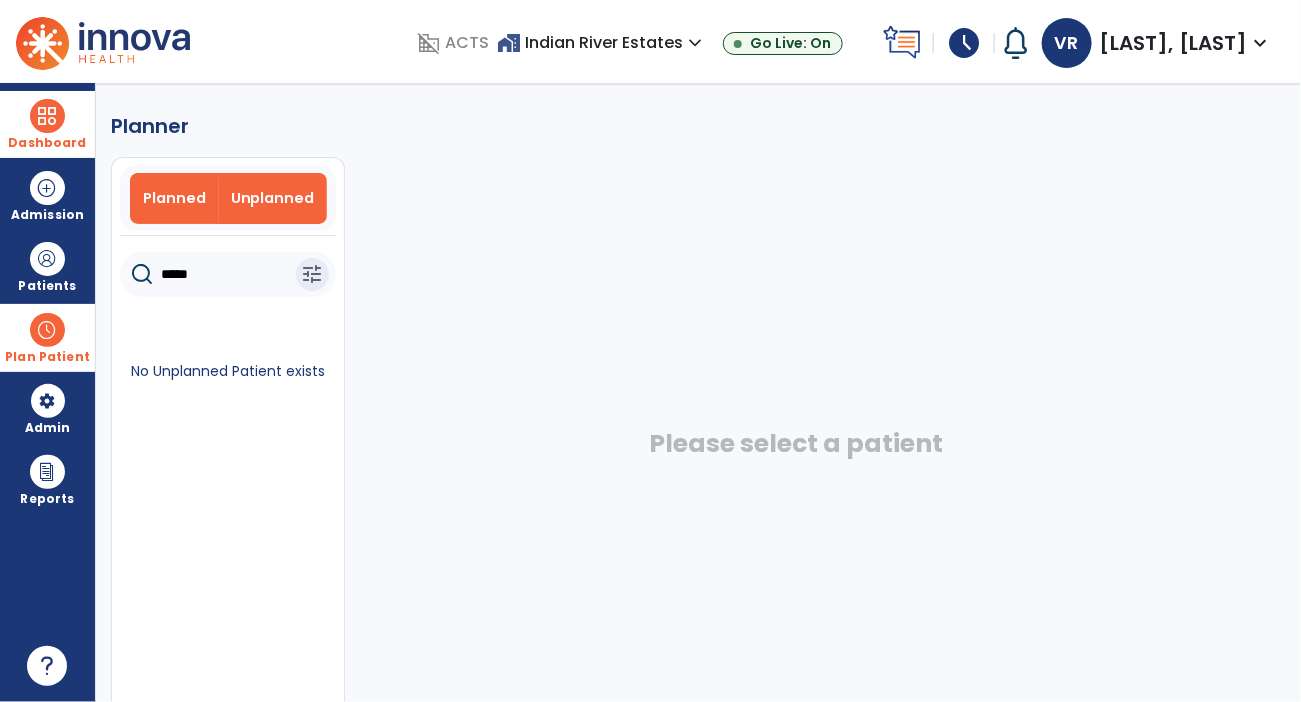 type on "*****" 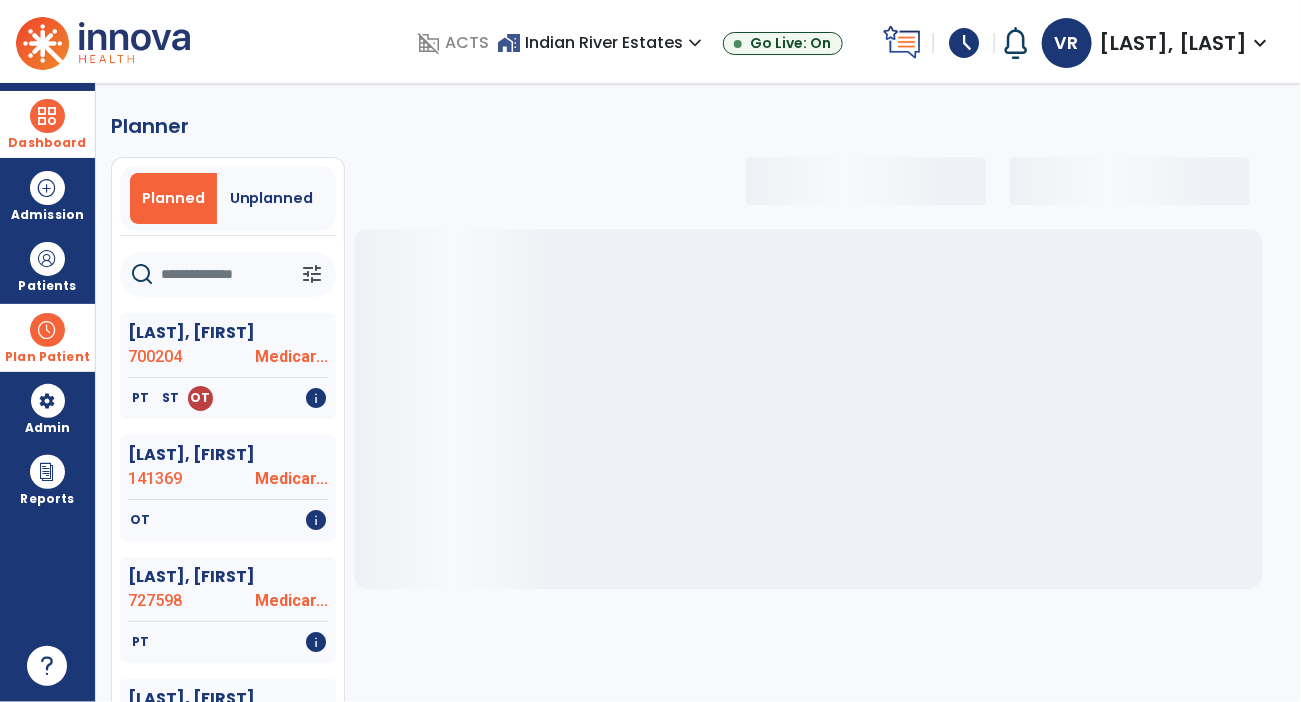click 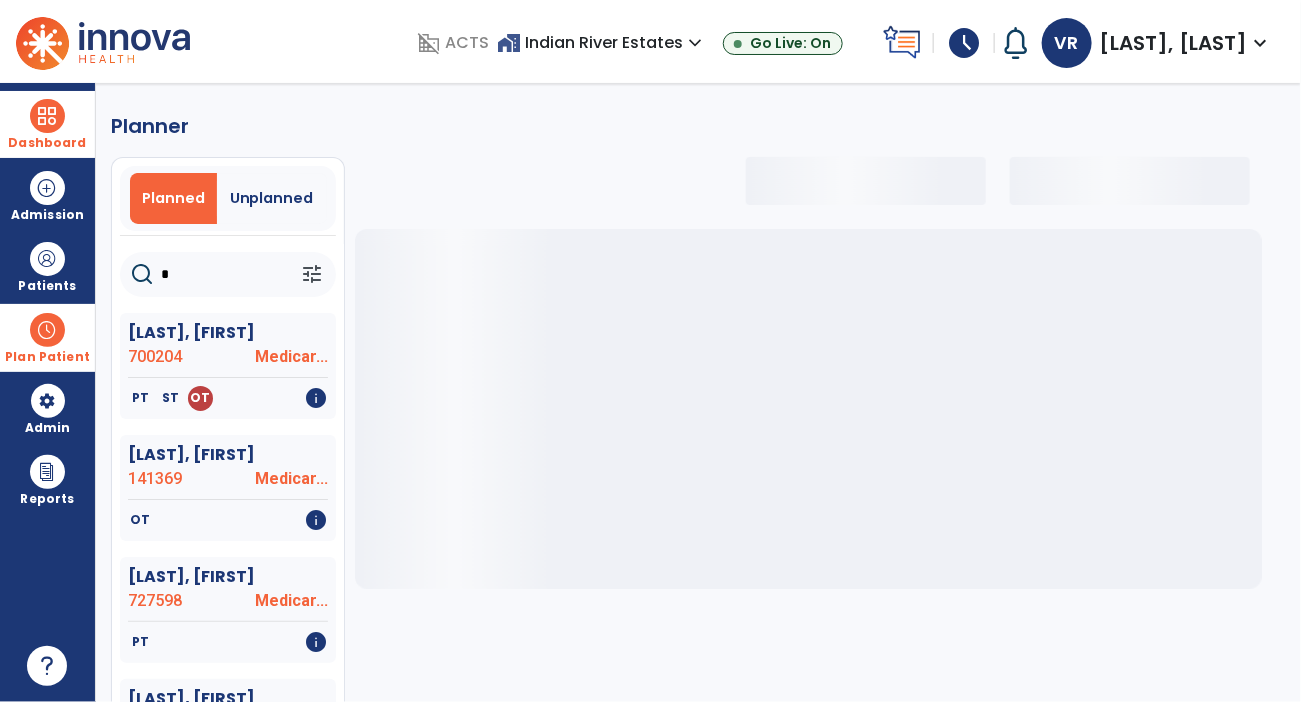 select on "***" 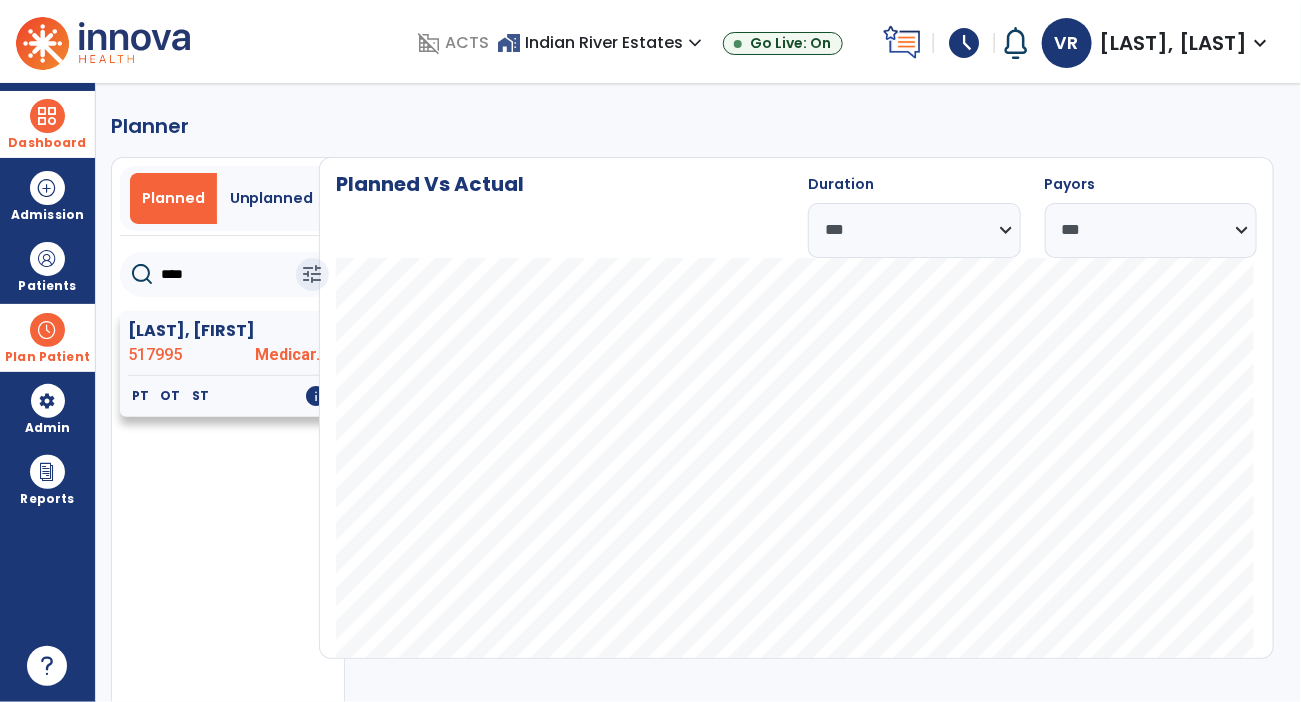 type on "****" 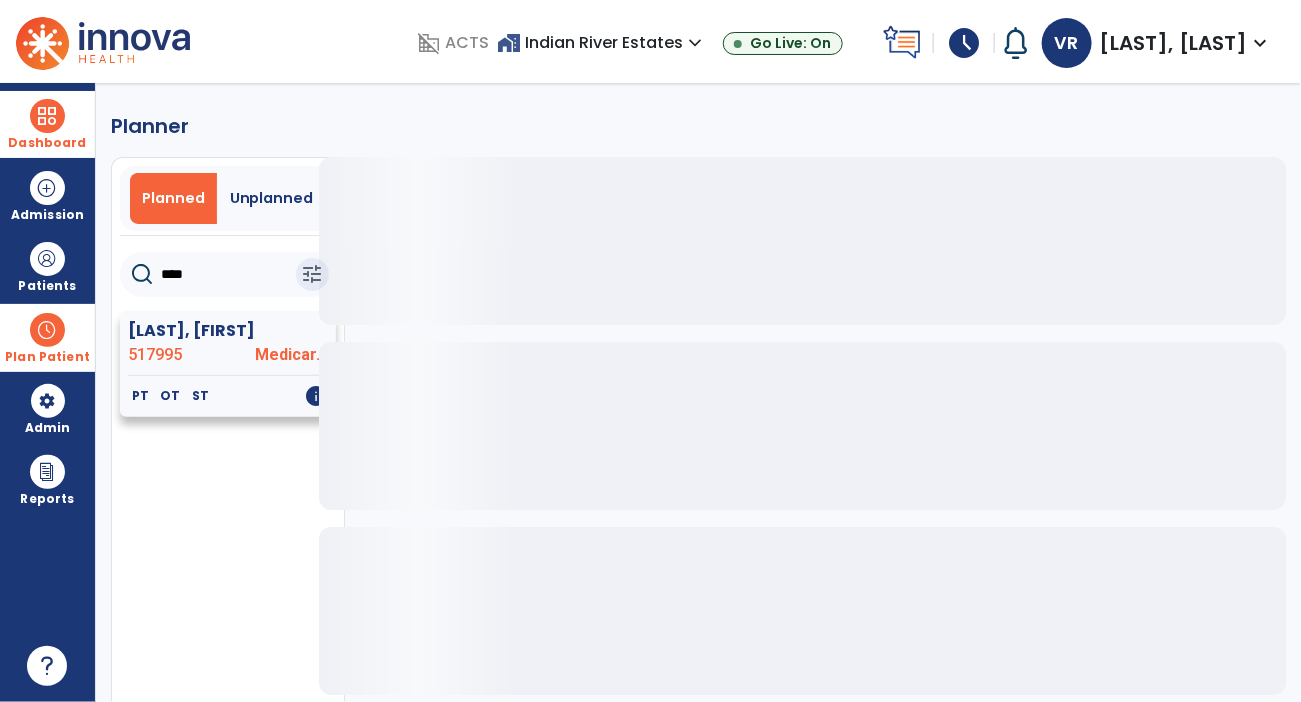 click on "OT" 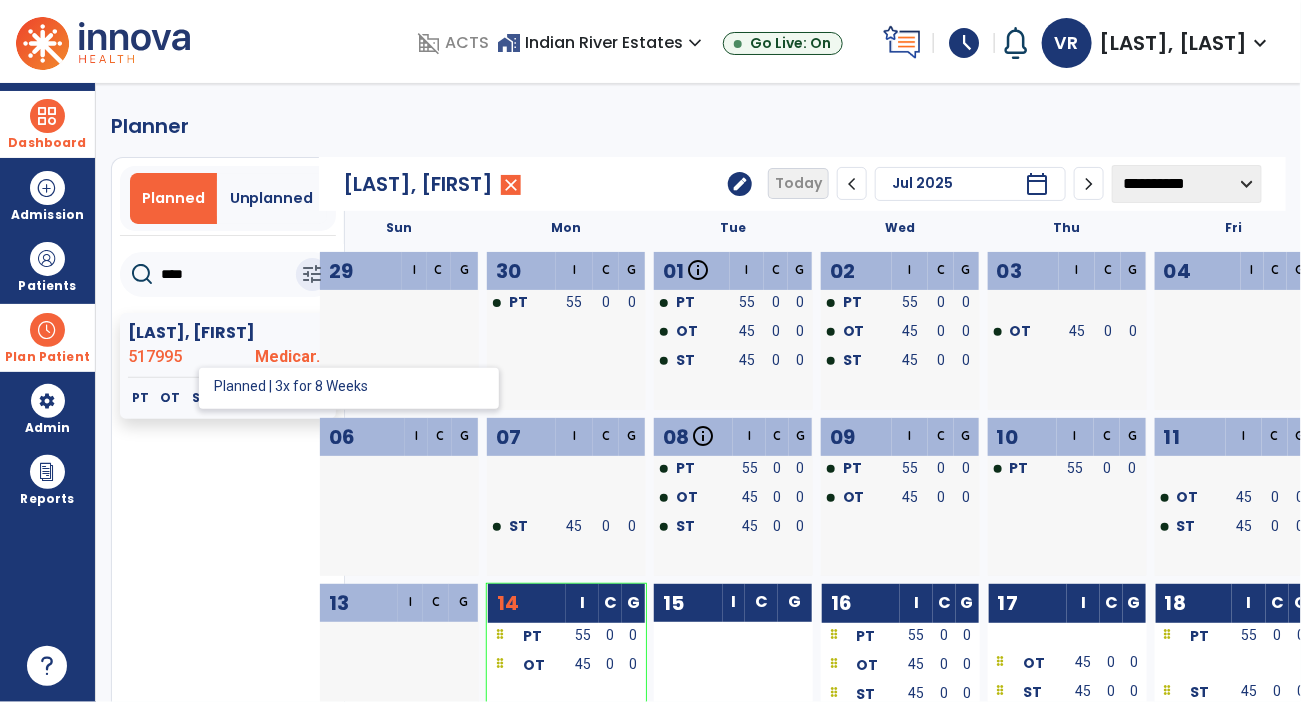 click at bounding box center (47, 330) 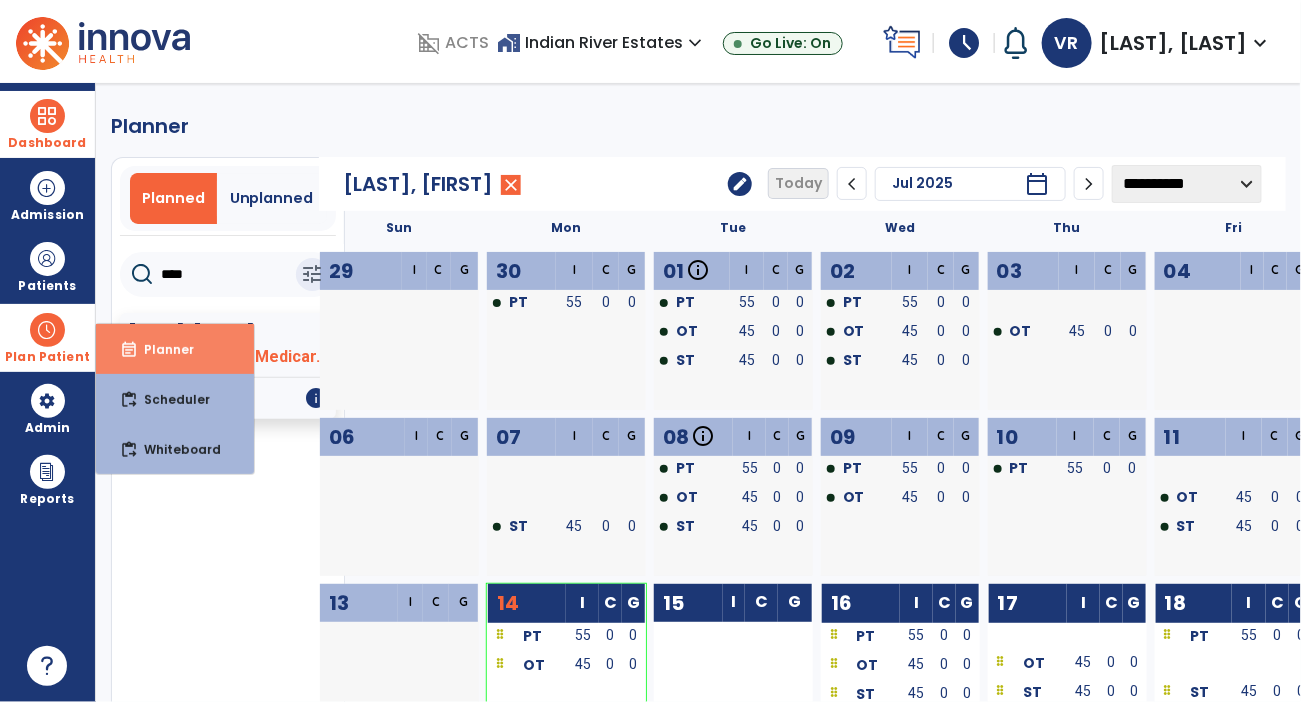 click on "event_note  Planner" at bounding box center (175, 349) 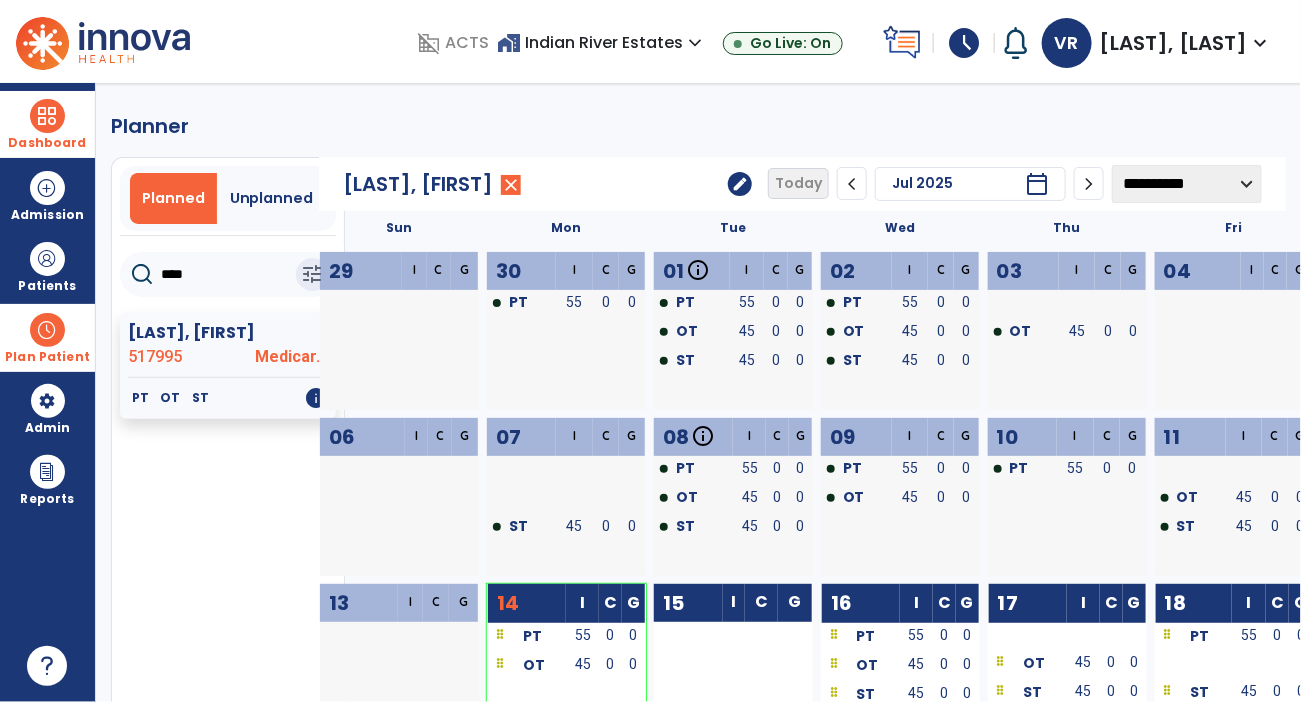 click at bounding box center (47, 330) 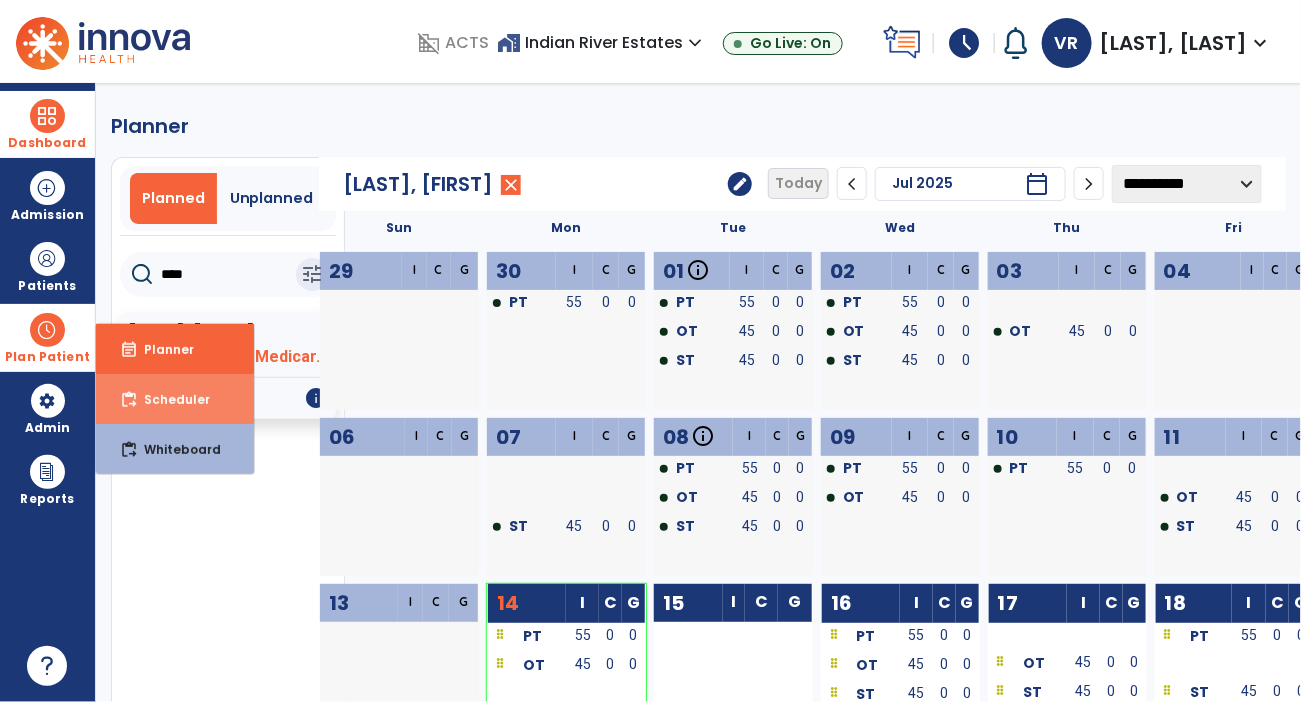 click on "Scheduler" at bounding box center (169, 399) 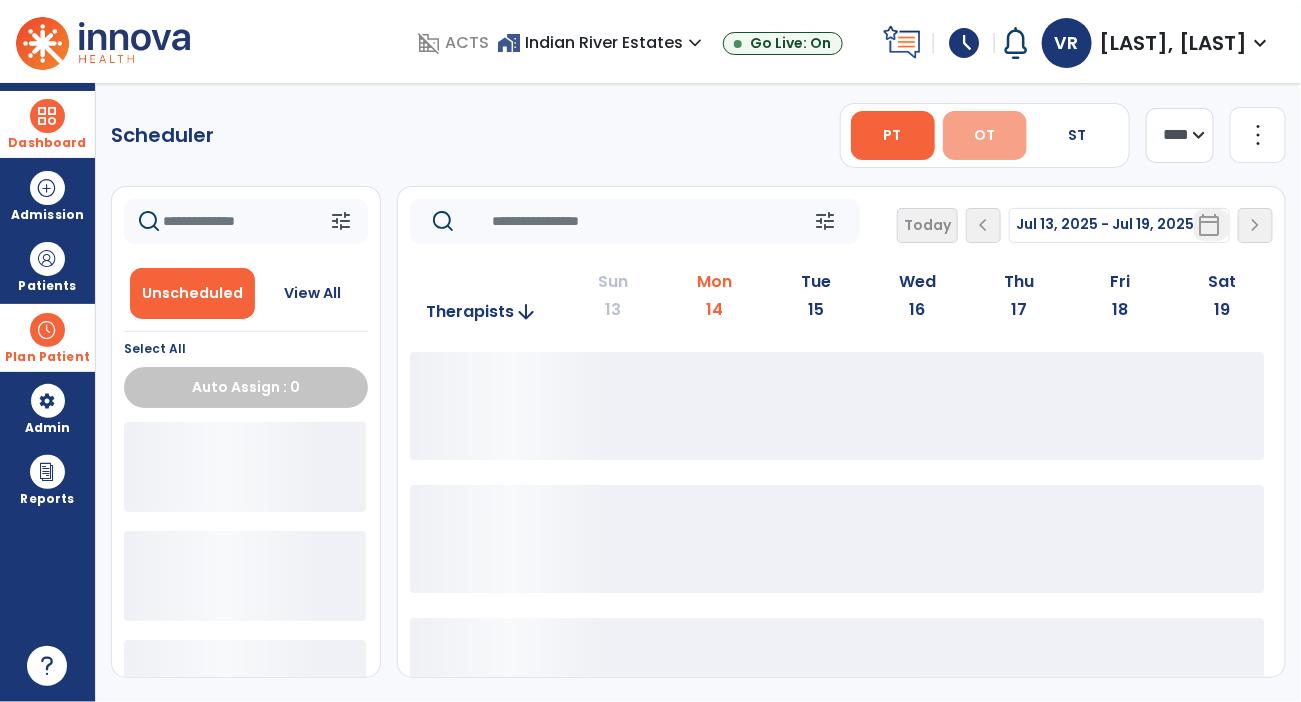 click on "OT" at bounding box center [985, 135] 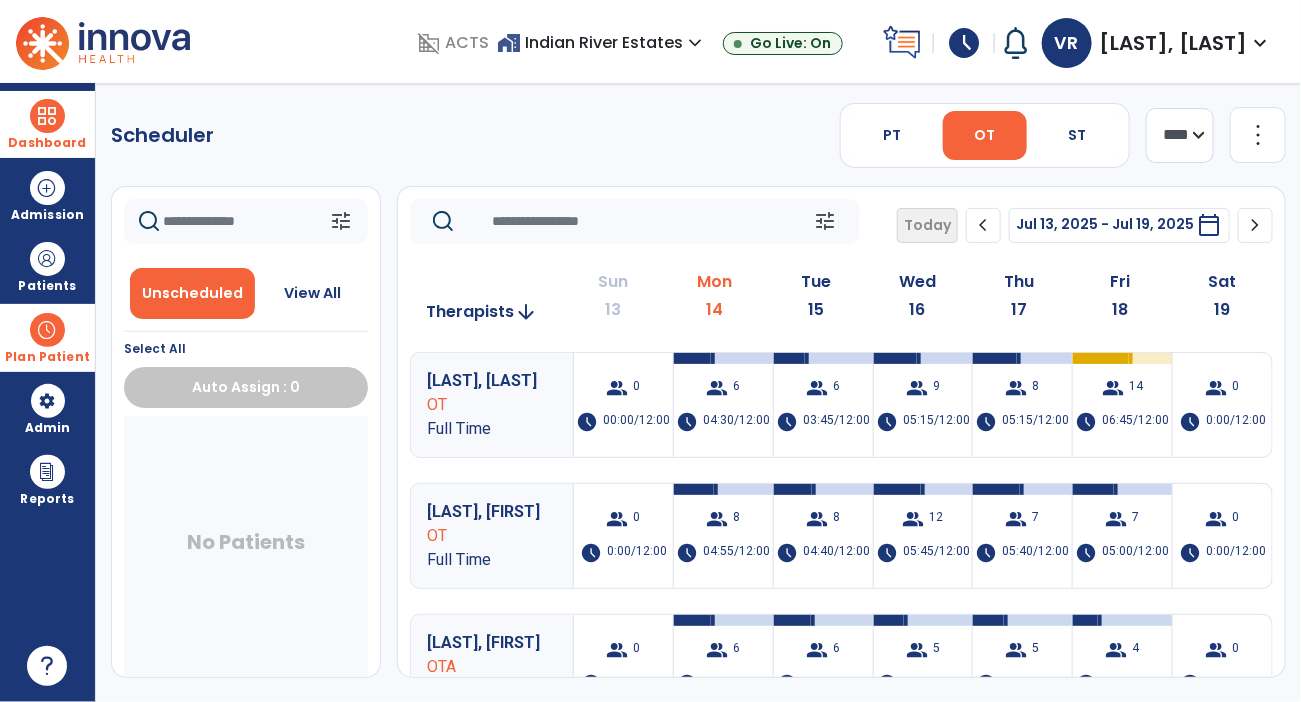 click on "OT" at bounding box center (985, 135) 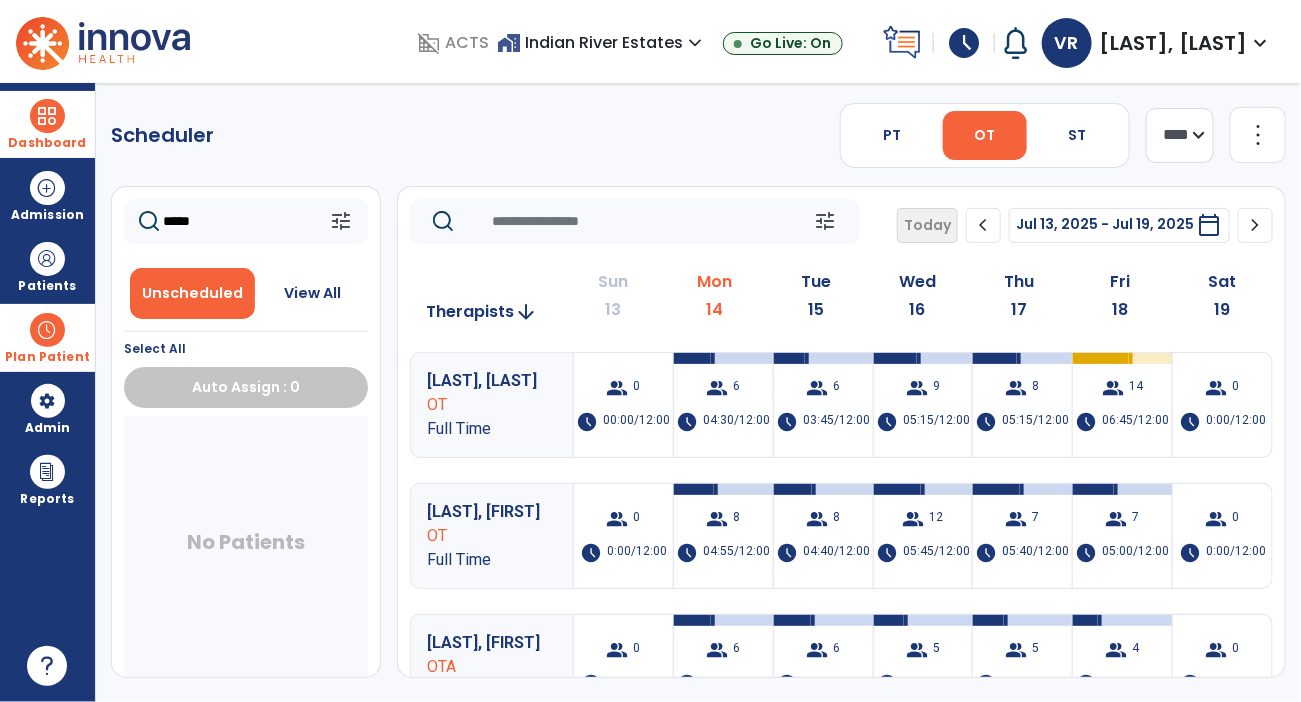 type on "*****" 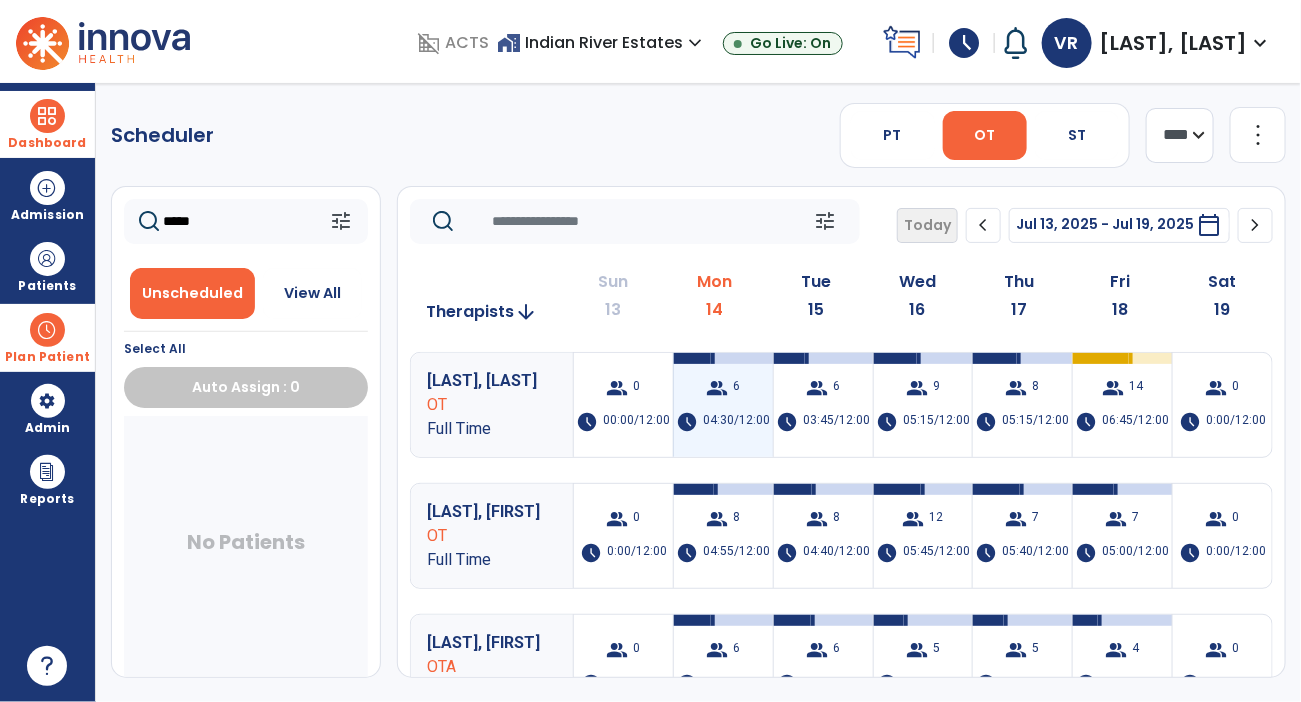 click on "04:30/12:00" at bounding box center [736, 422] 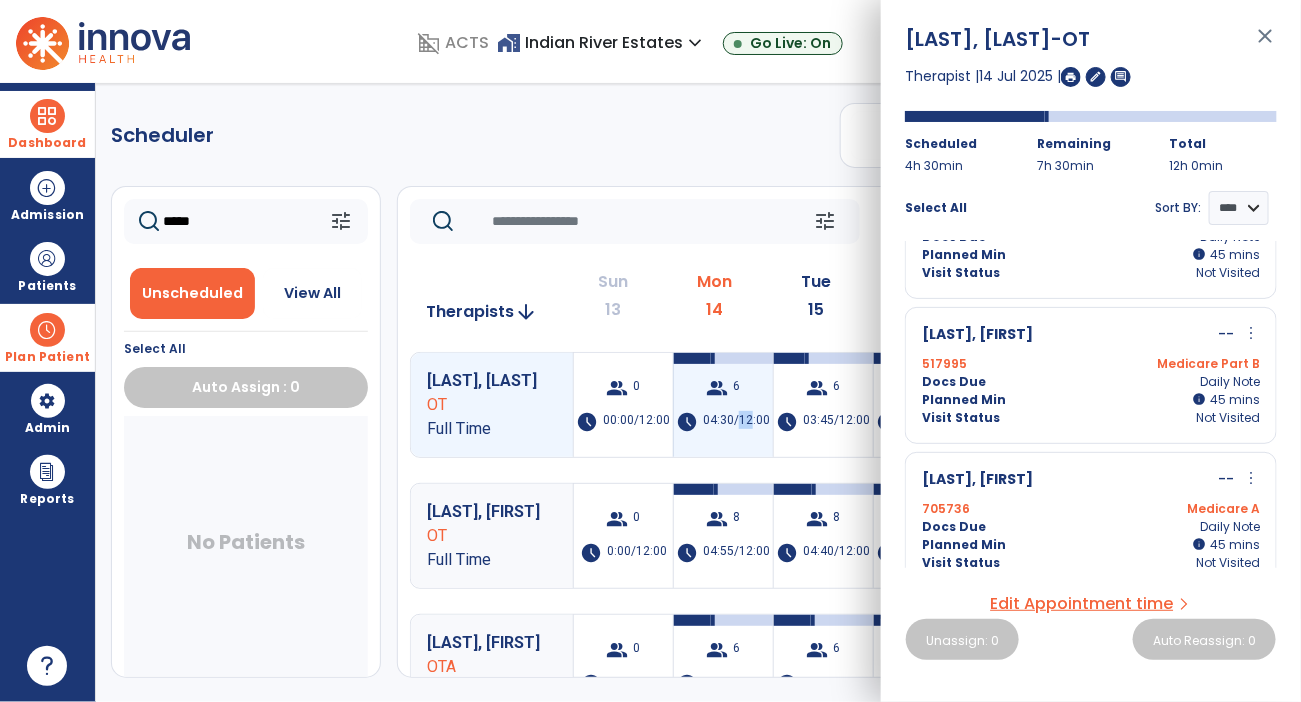 scroll, scrollTop: 523, scrollLeft: 0, axis: vertical 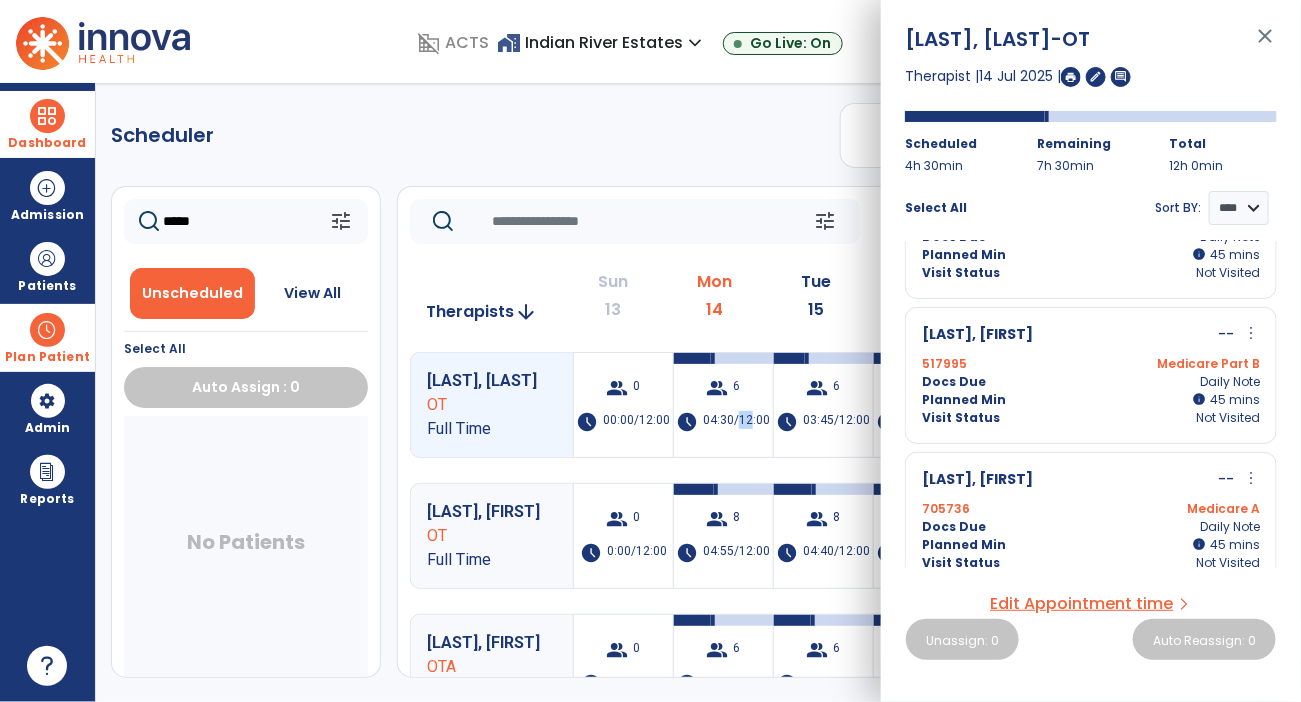 click on "more_vert" at bounding box center [1251, 333] 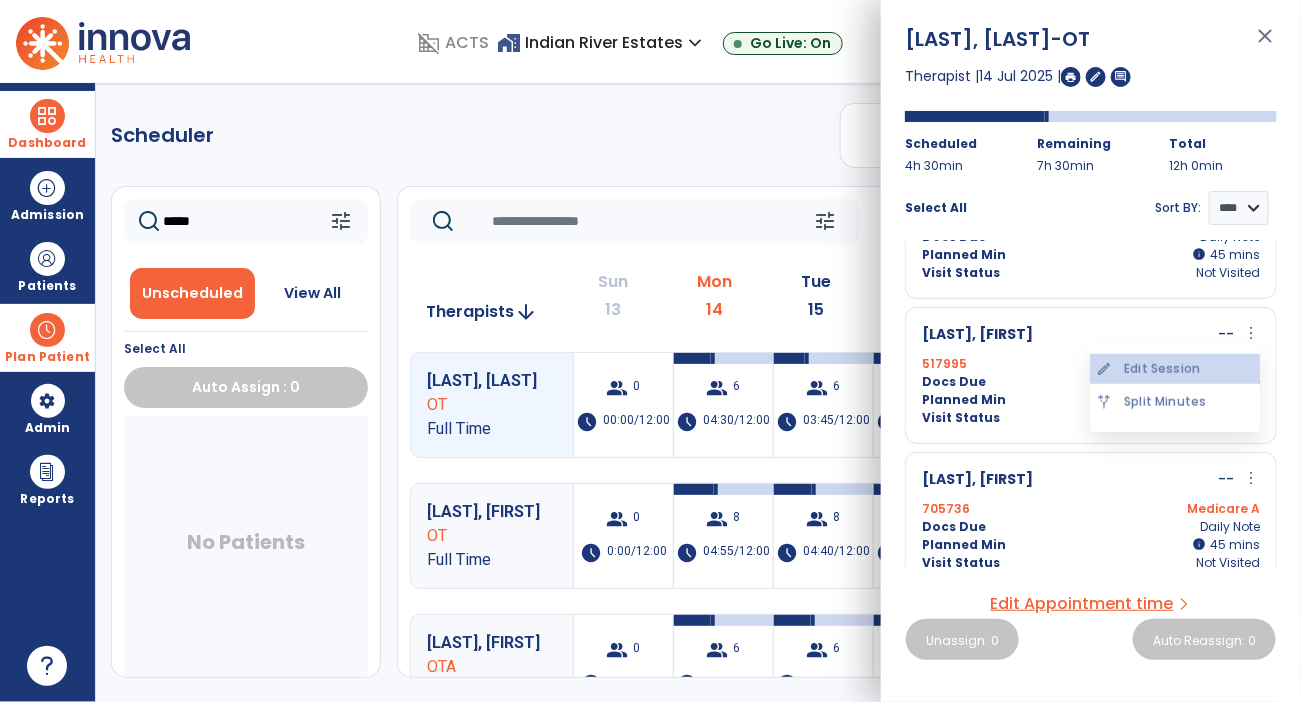 click on "edit   Edit Session" at bounding box center (1175, 369) 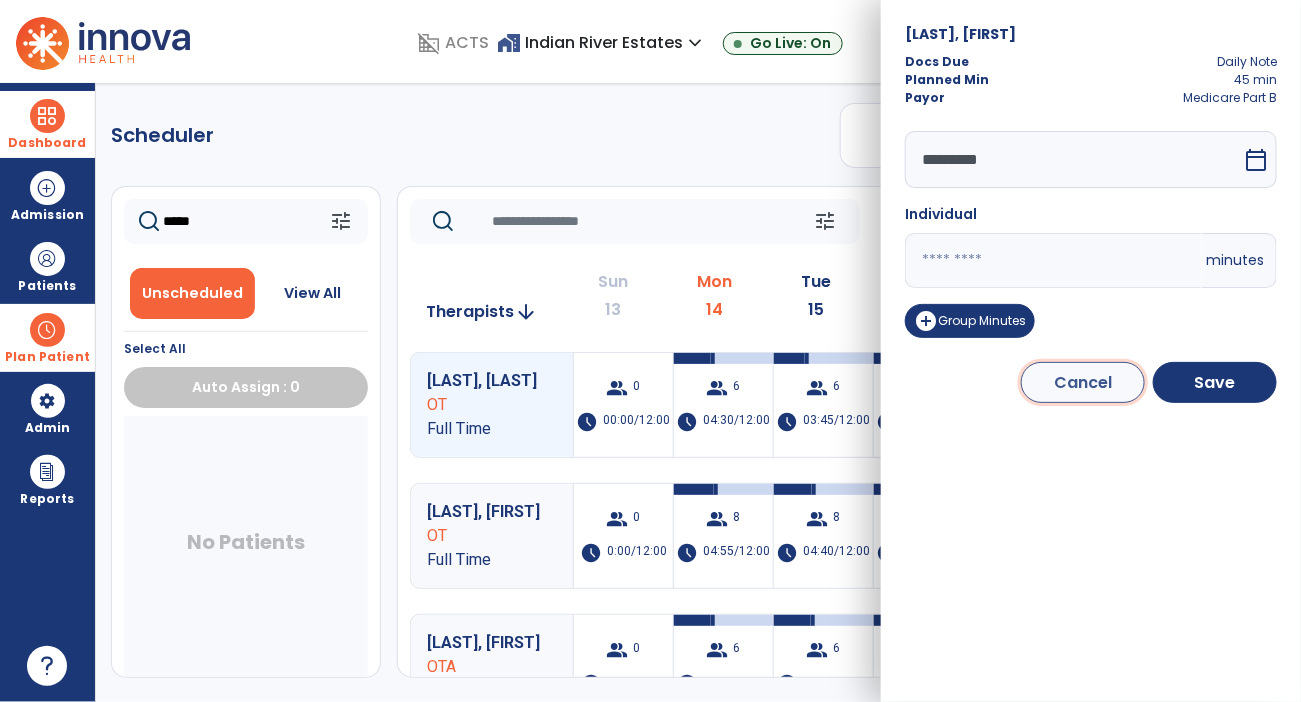 click on "Cancel" at bounding box center (1083, 382) 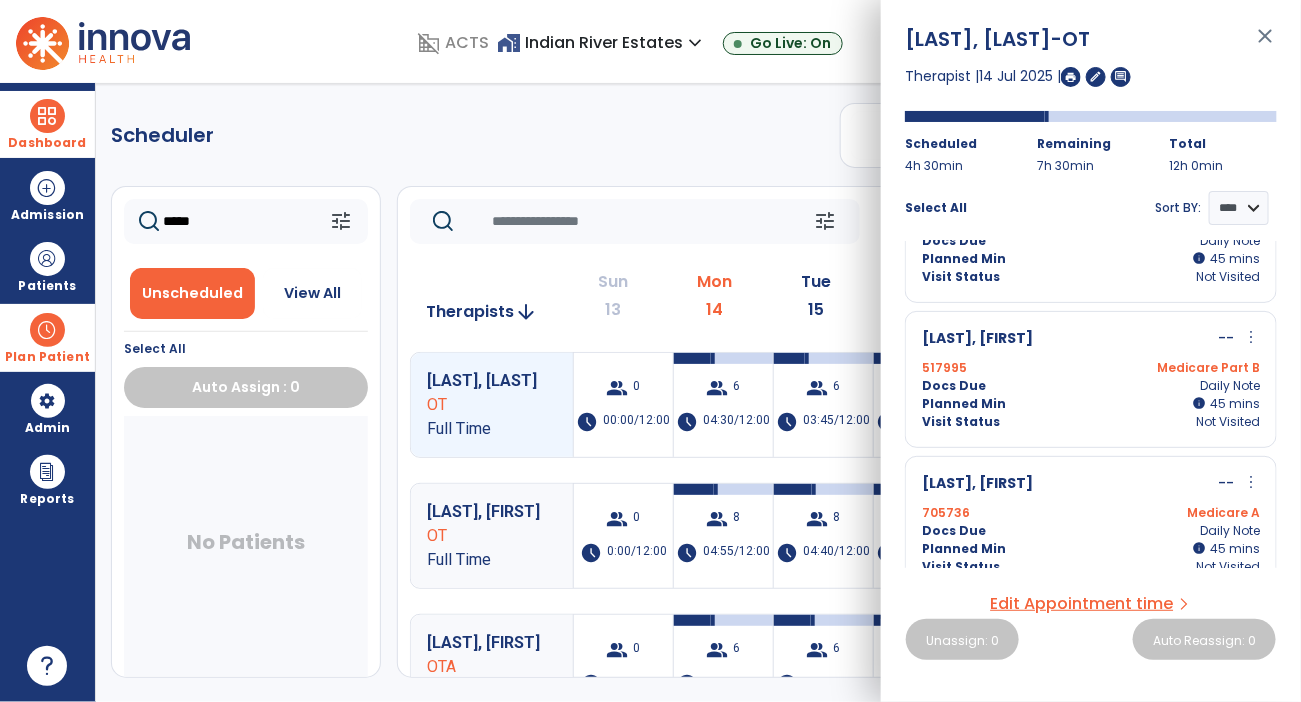 scroll, scrollTop: 537, scrollLeft: 0, axis: vertical 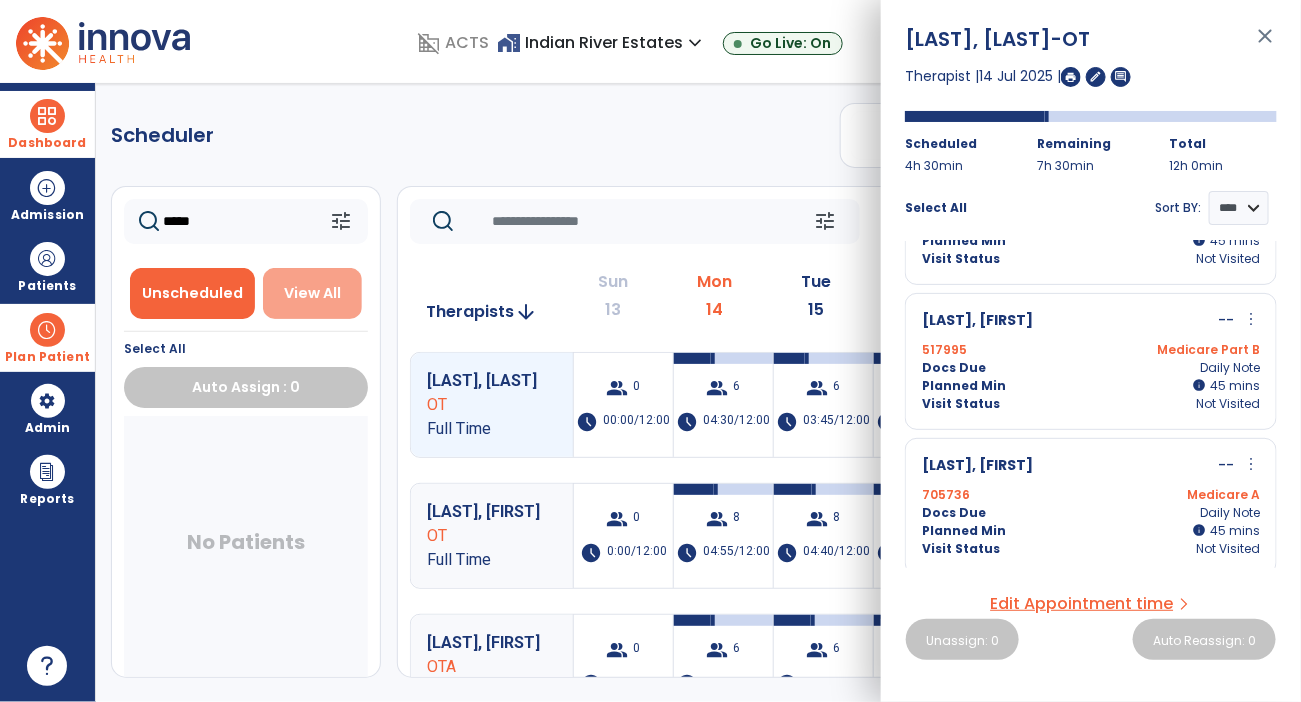 click on "View All" at bounding box center (312, 293) 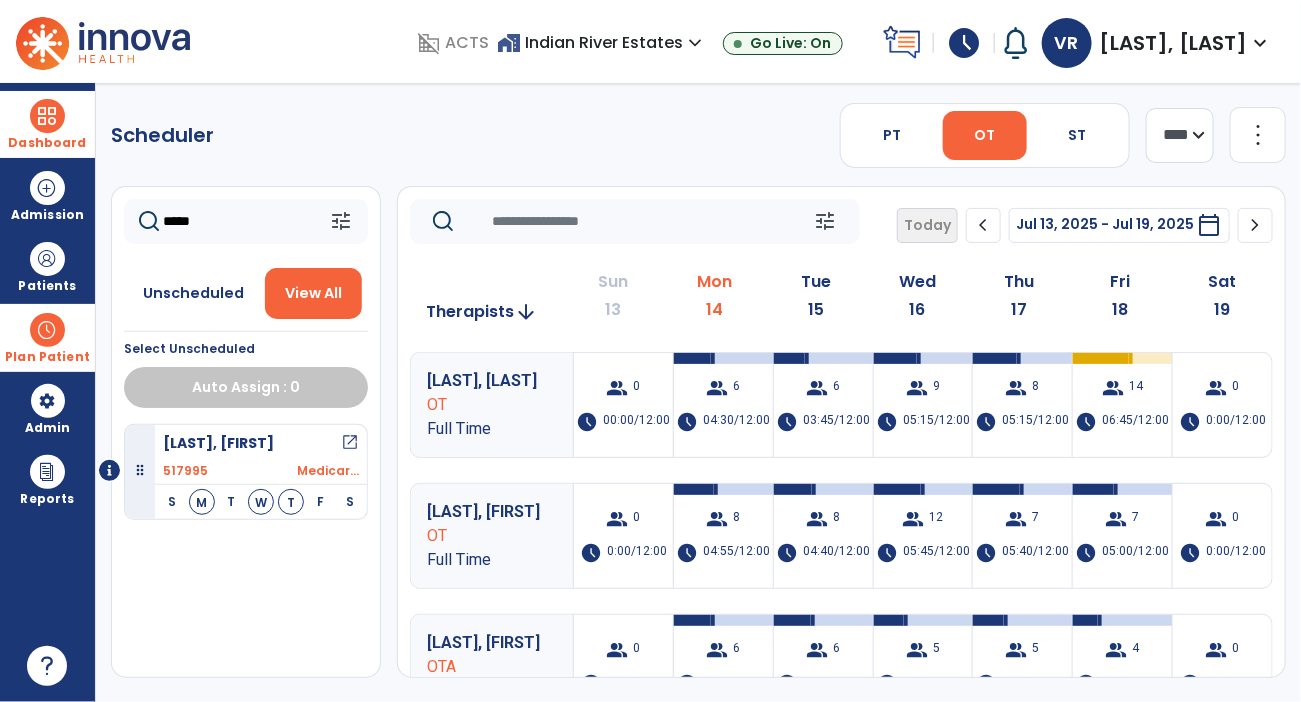 click at bounding box center [47, 330] 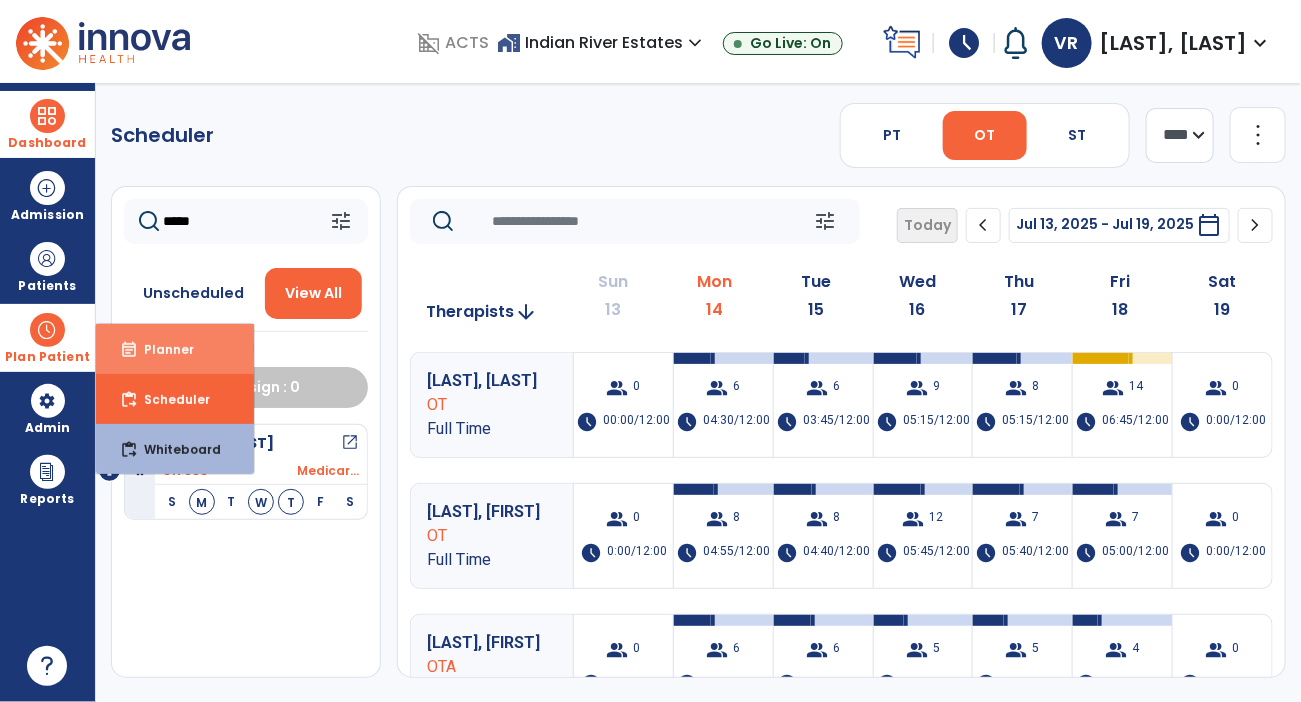 click on "event_note  Planner" at bounding box center [175, 349] 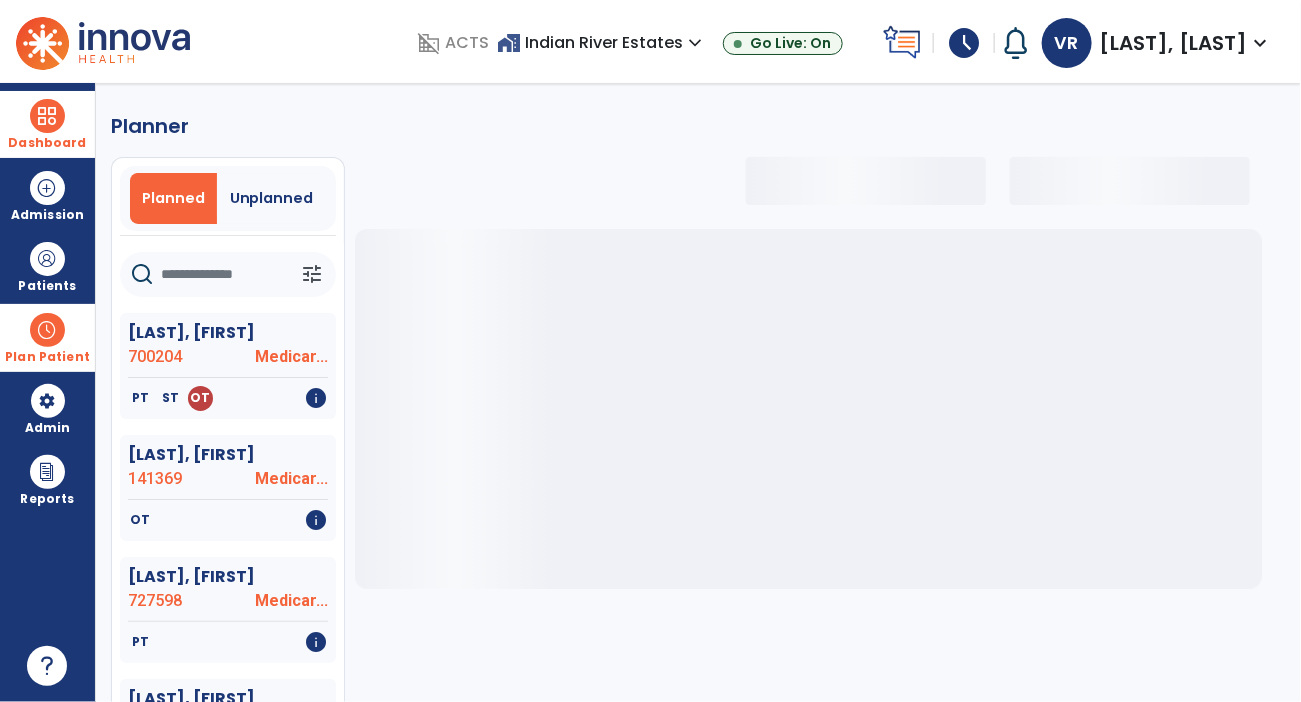 select on "***" 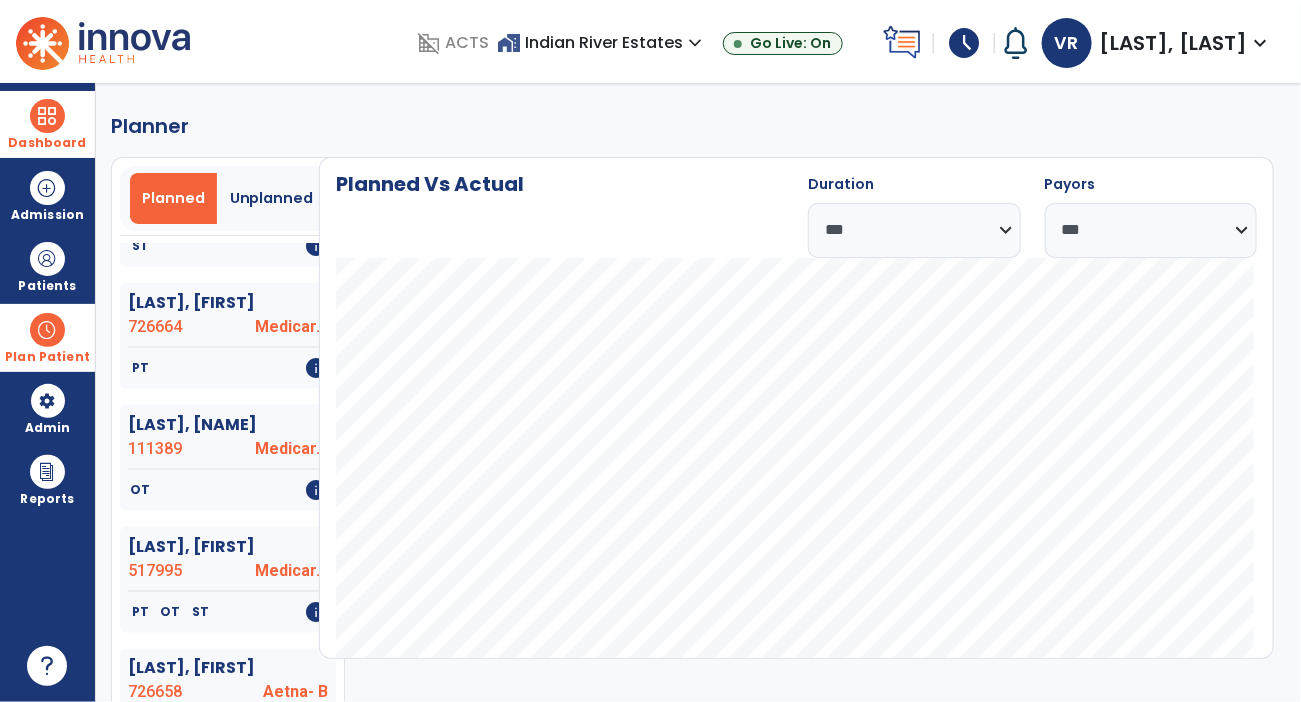 scroll, scrollTop: 897, scrollLeft: 0, axis: vertical 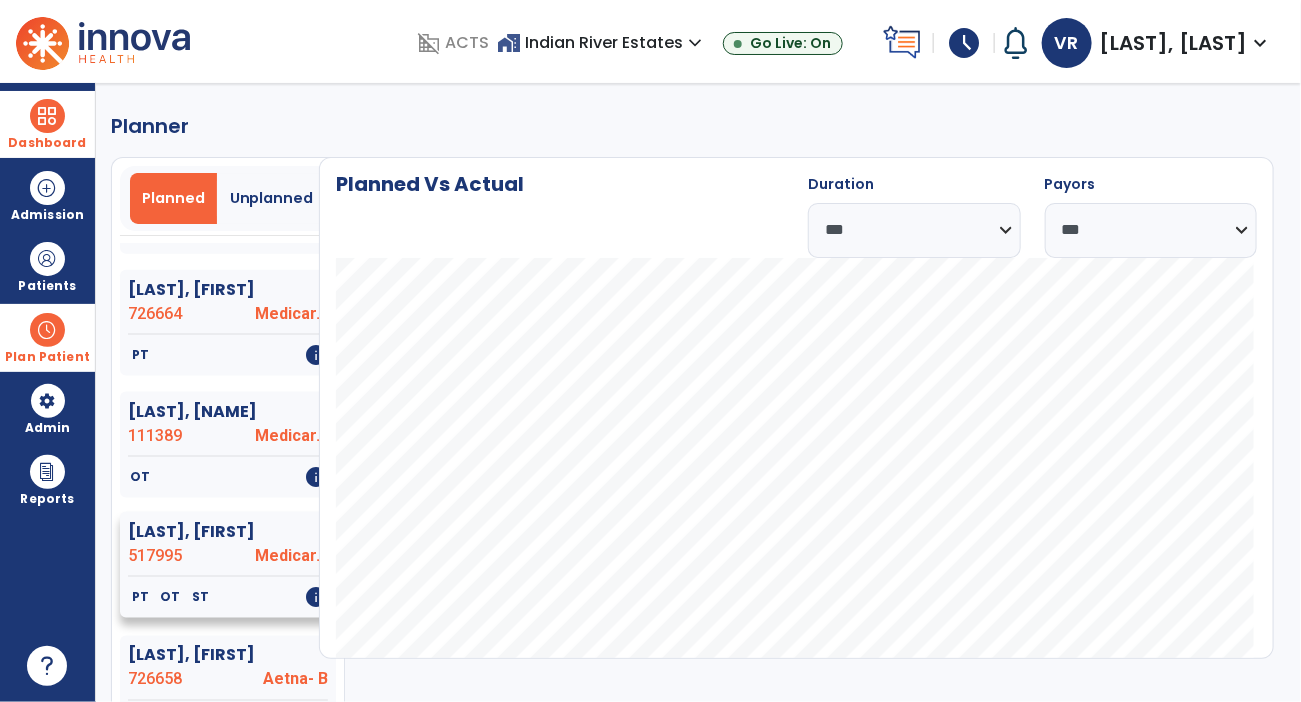 click on "OT" 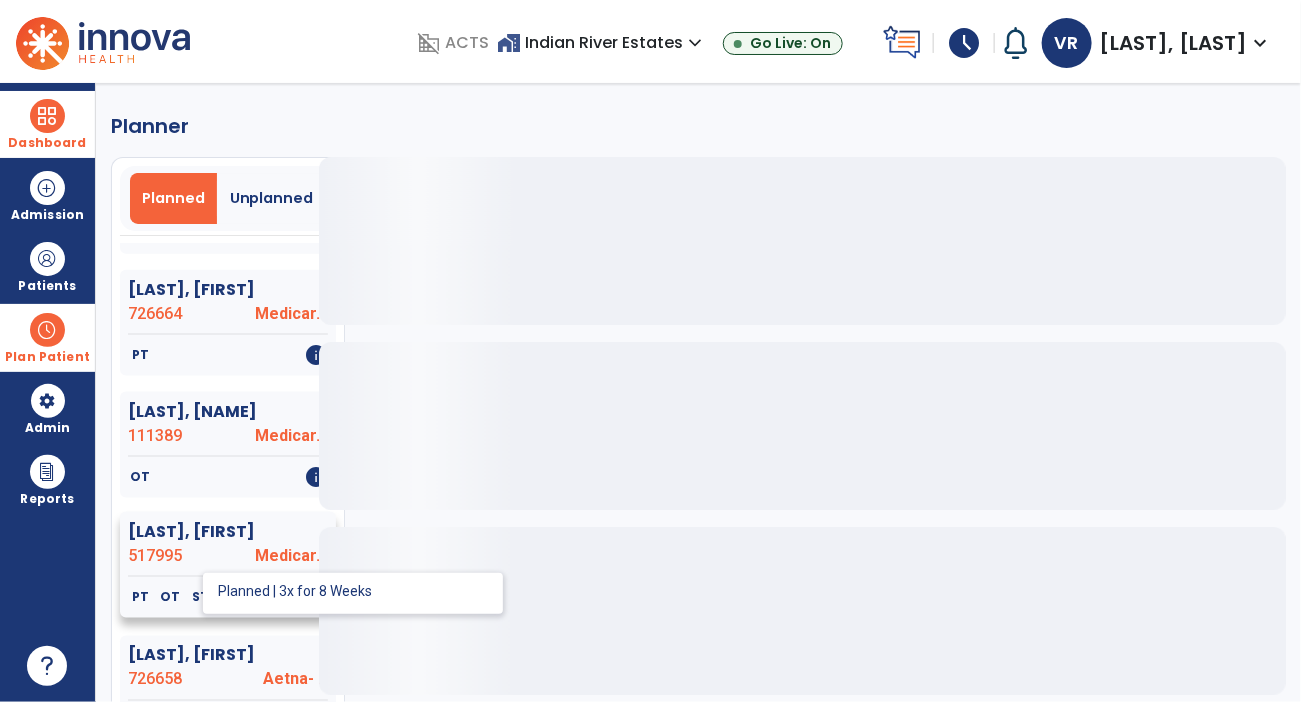 click on "OT" 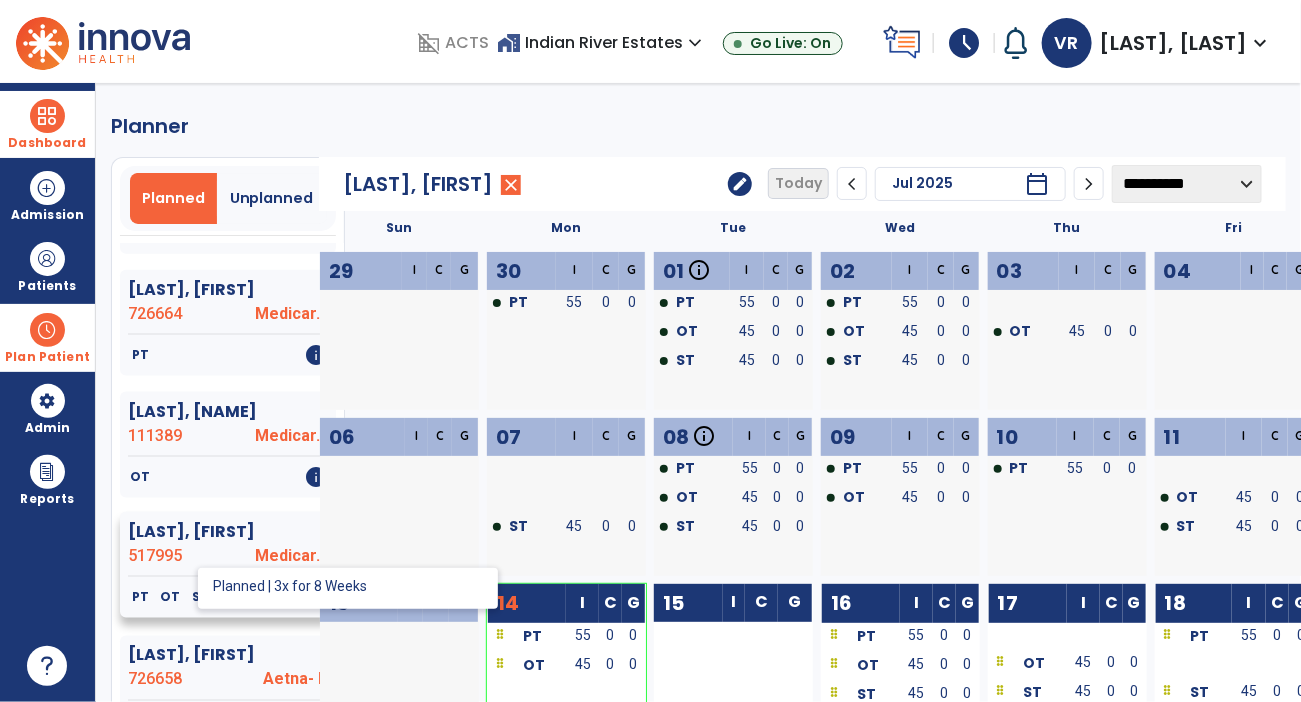 click on "OT" 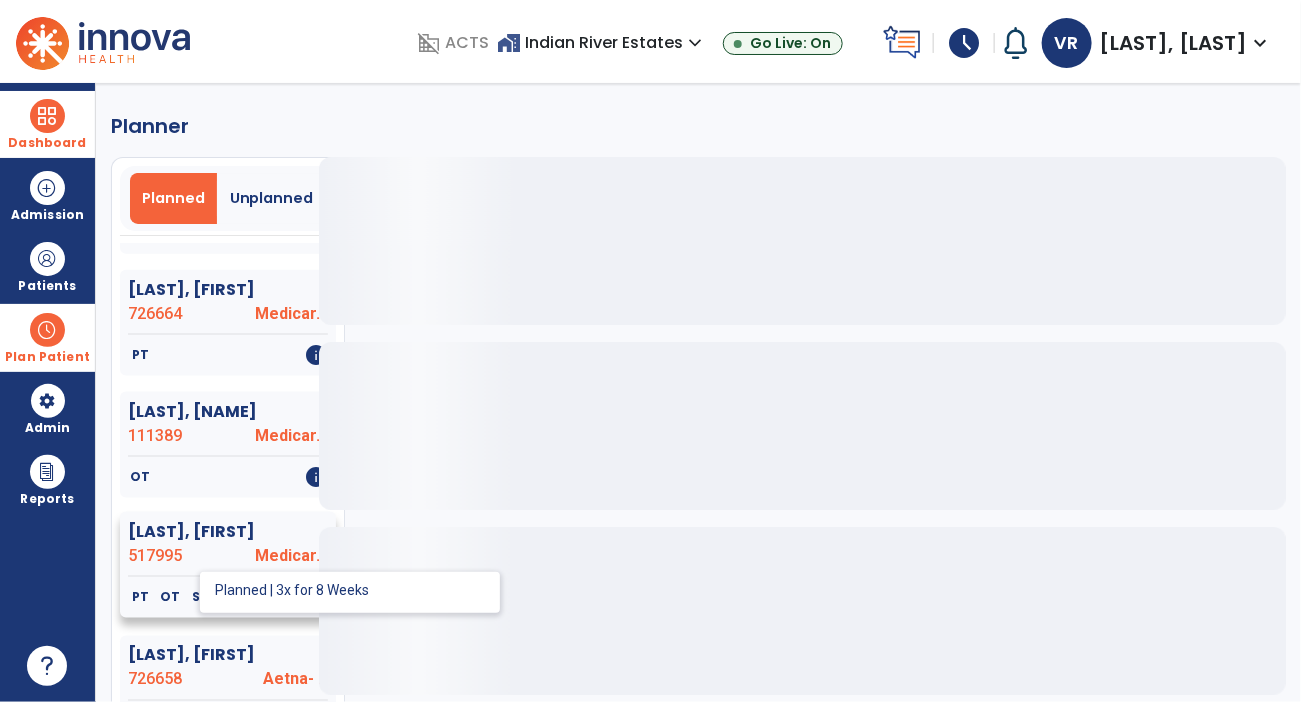 click on "OT" 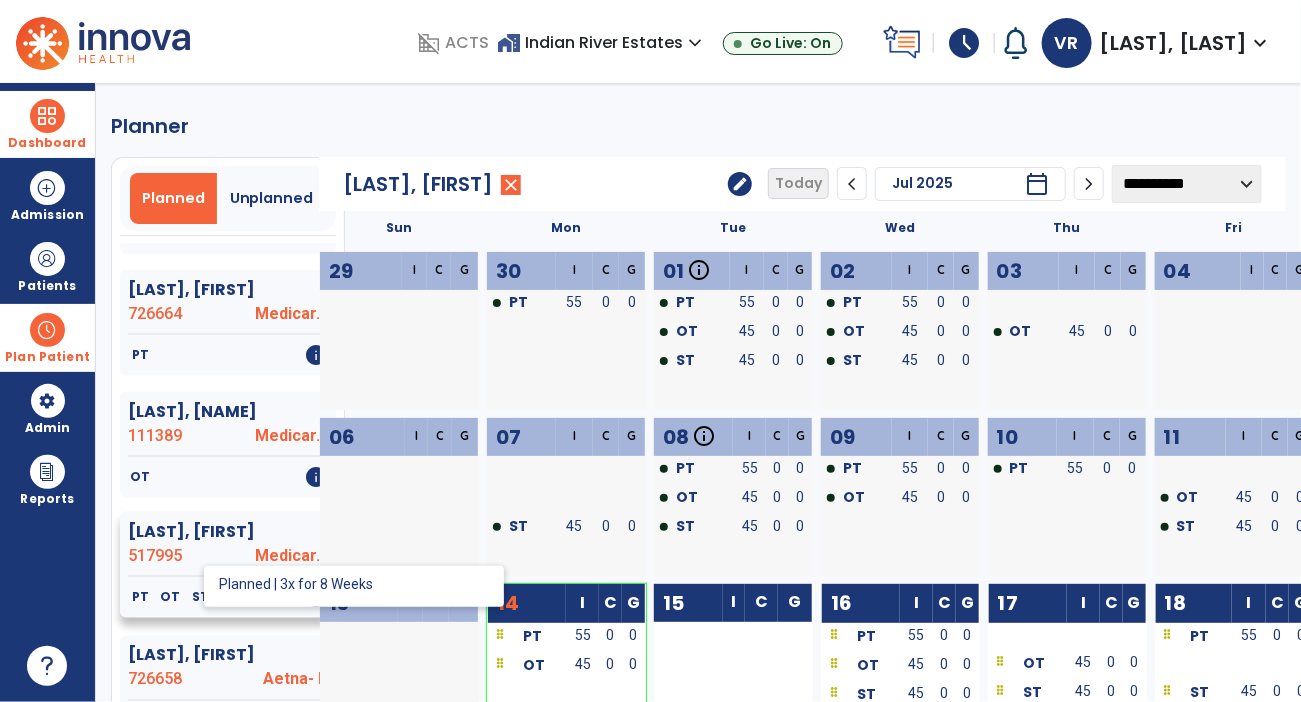 click on "OT" 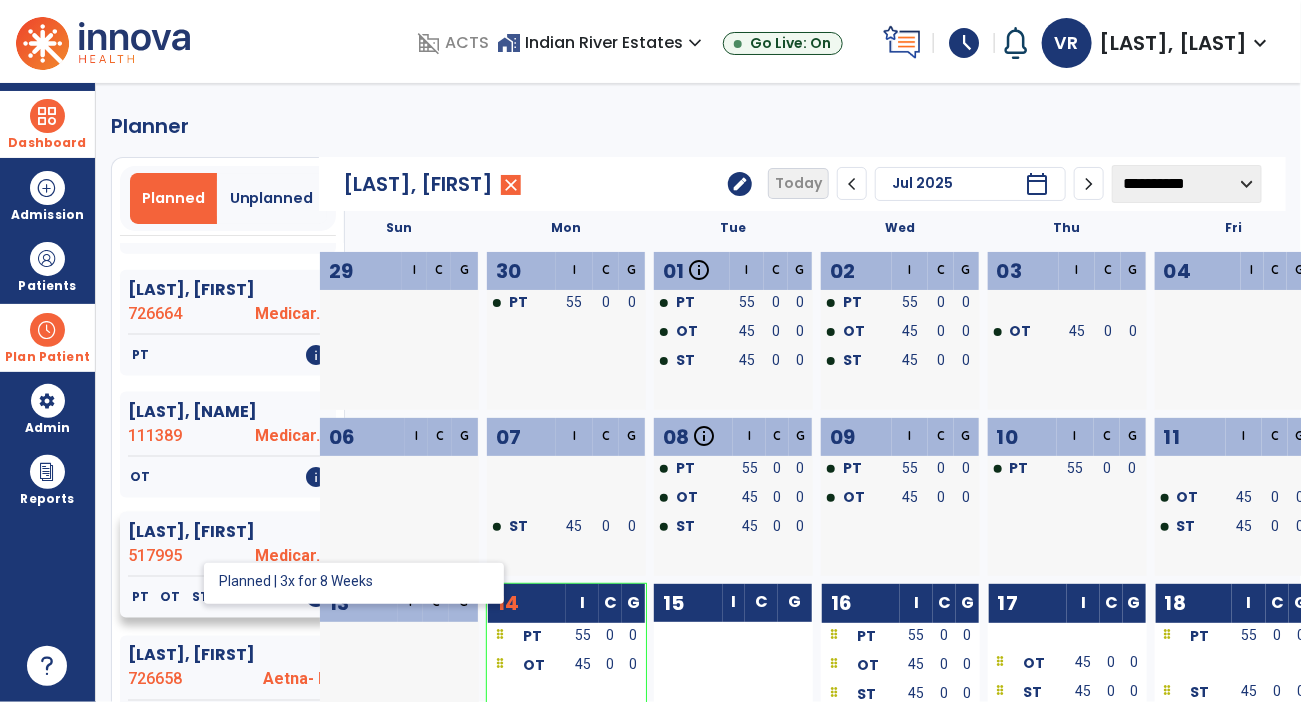 click on "OT" 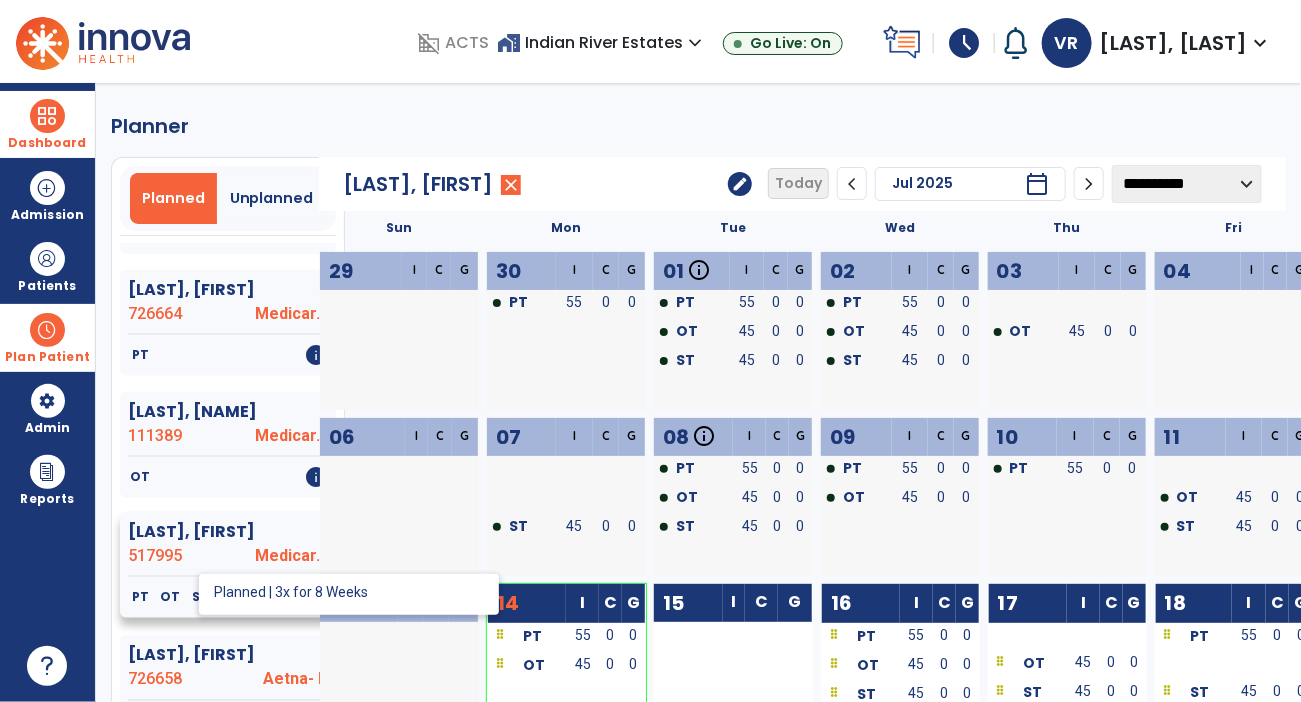 click on "OT" 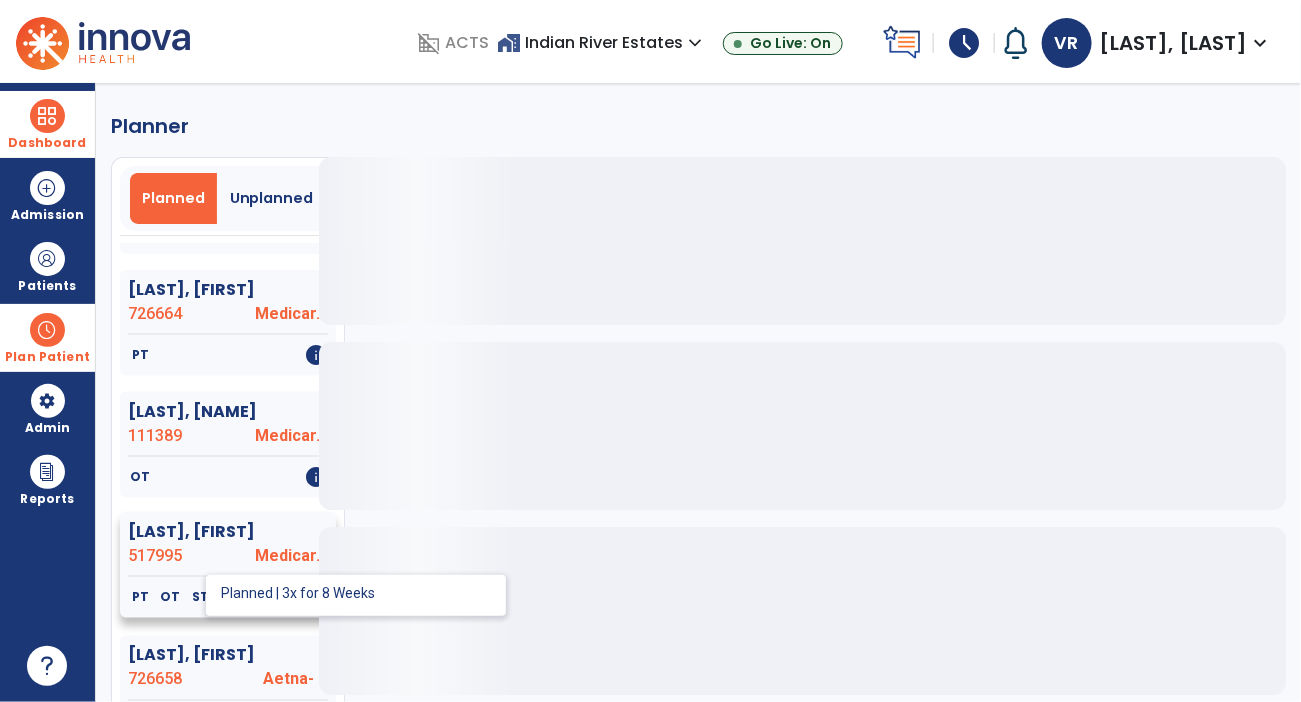 click on "OT" 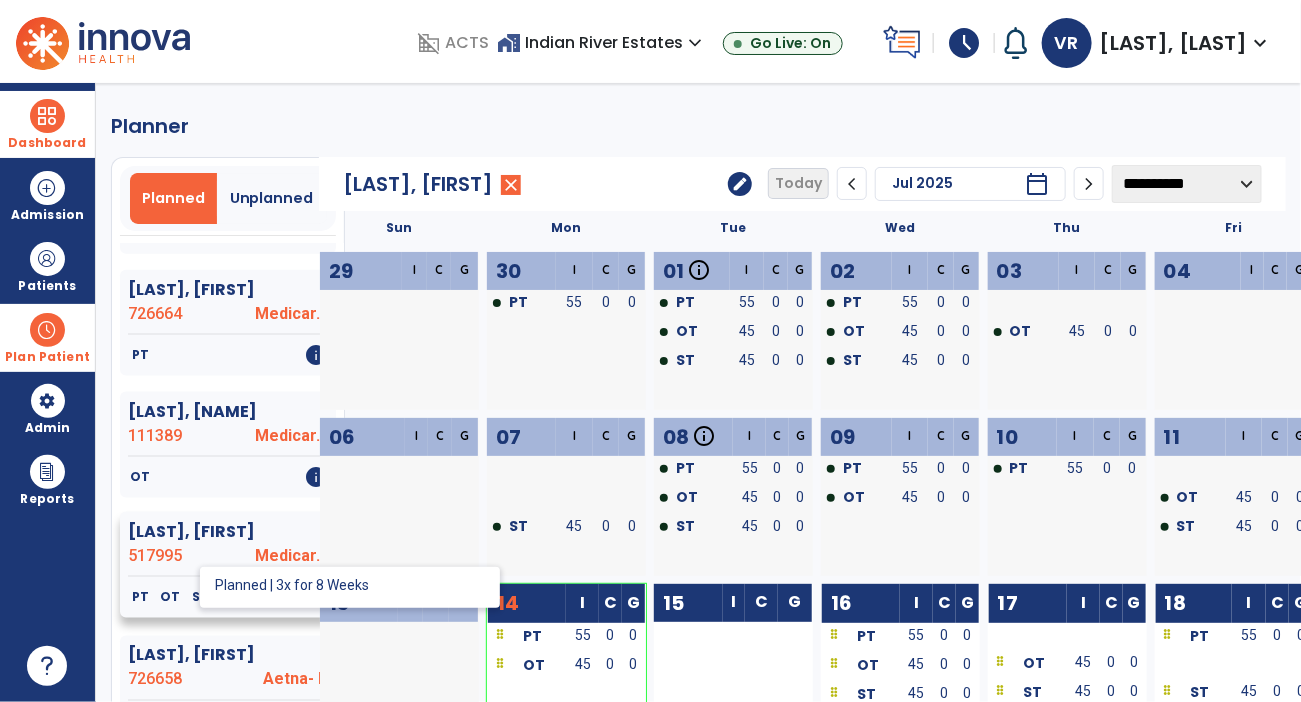 click on "OT" 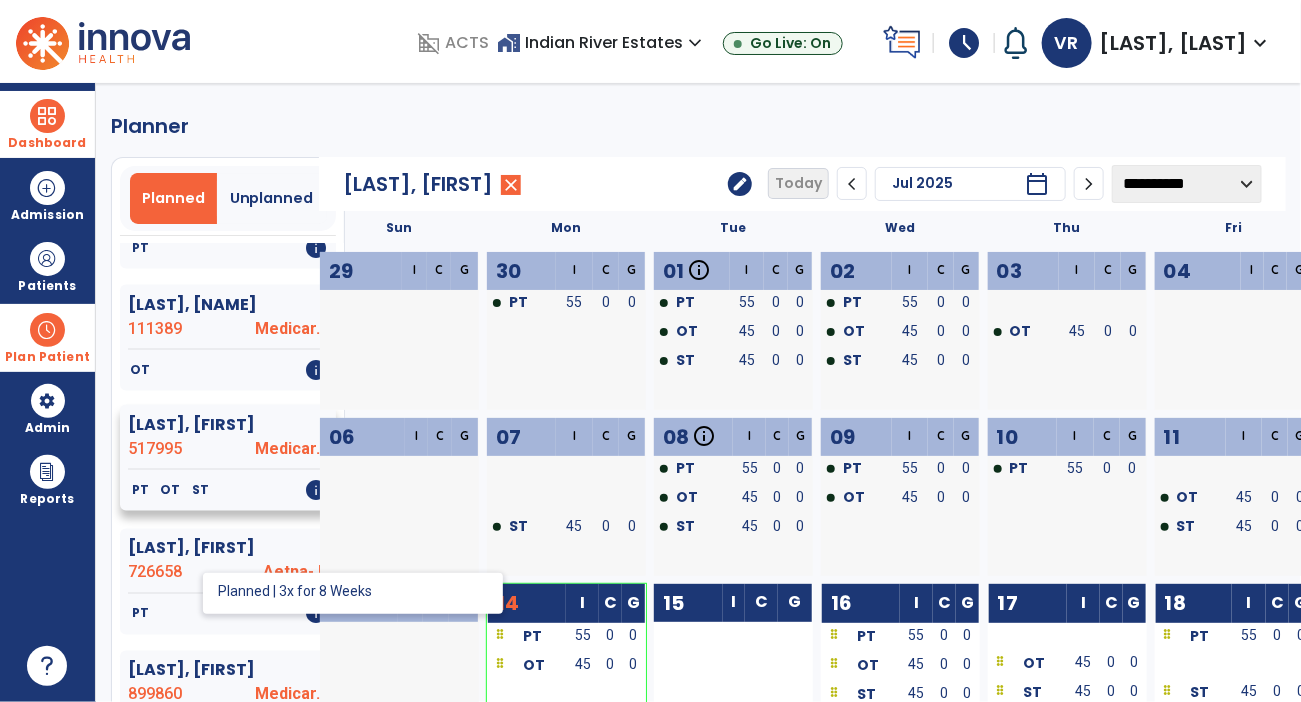 scroll, scrollTop: 1011, scrollLeft: 0, axis: vertical 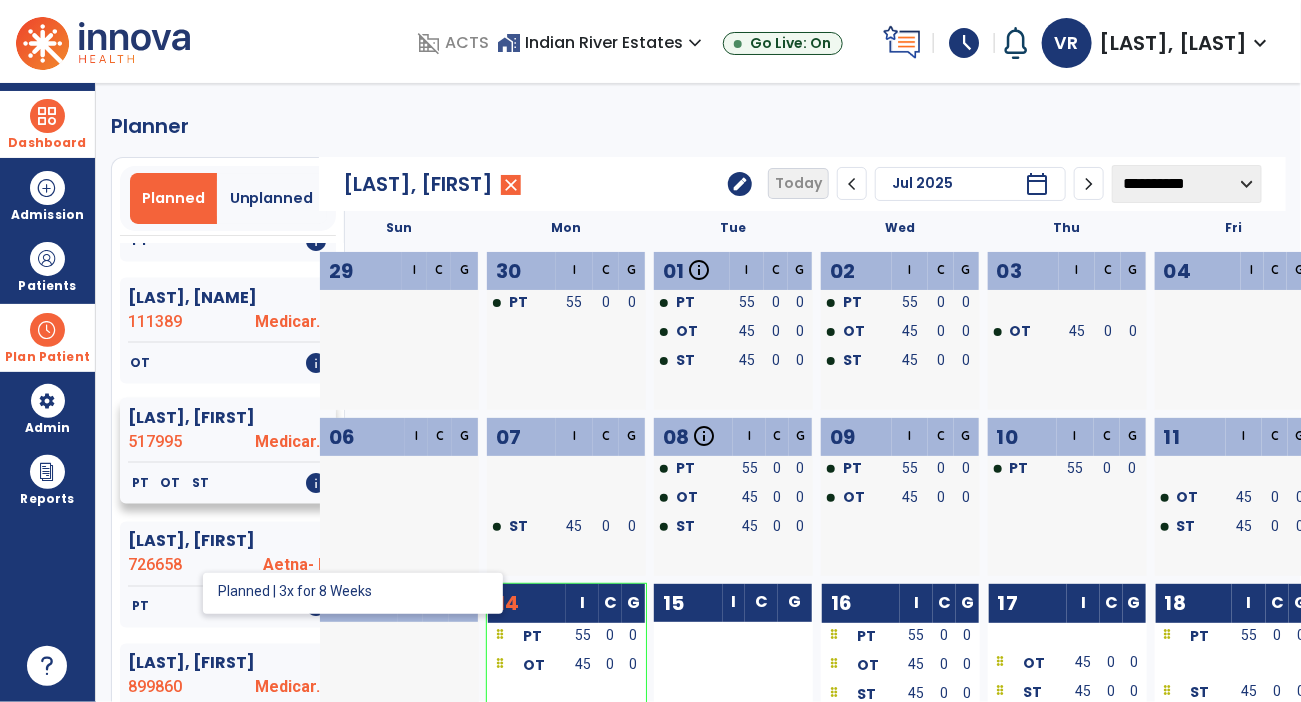 click on "OT" 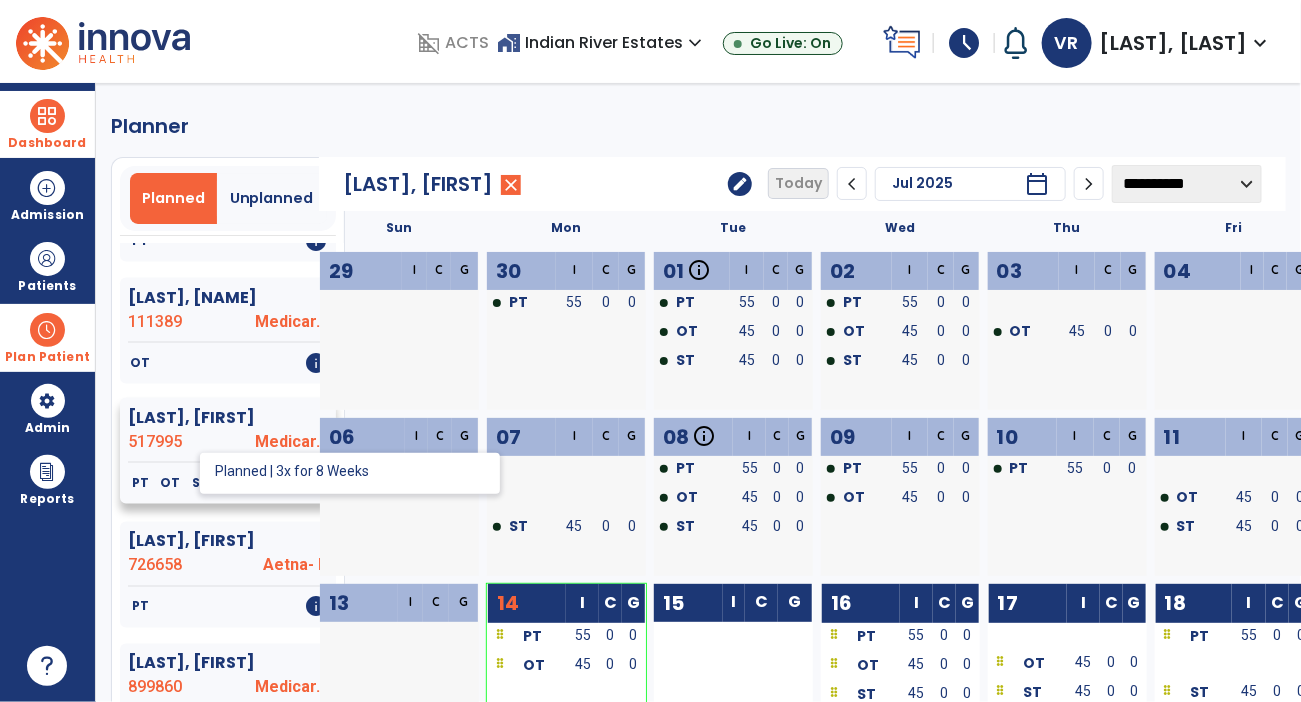 click on "OT" 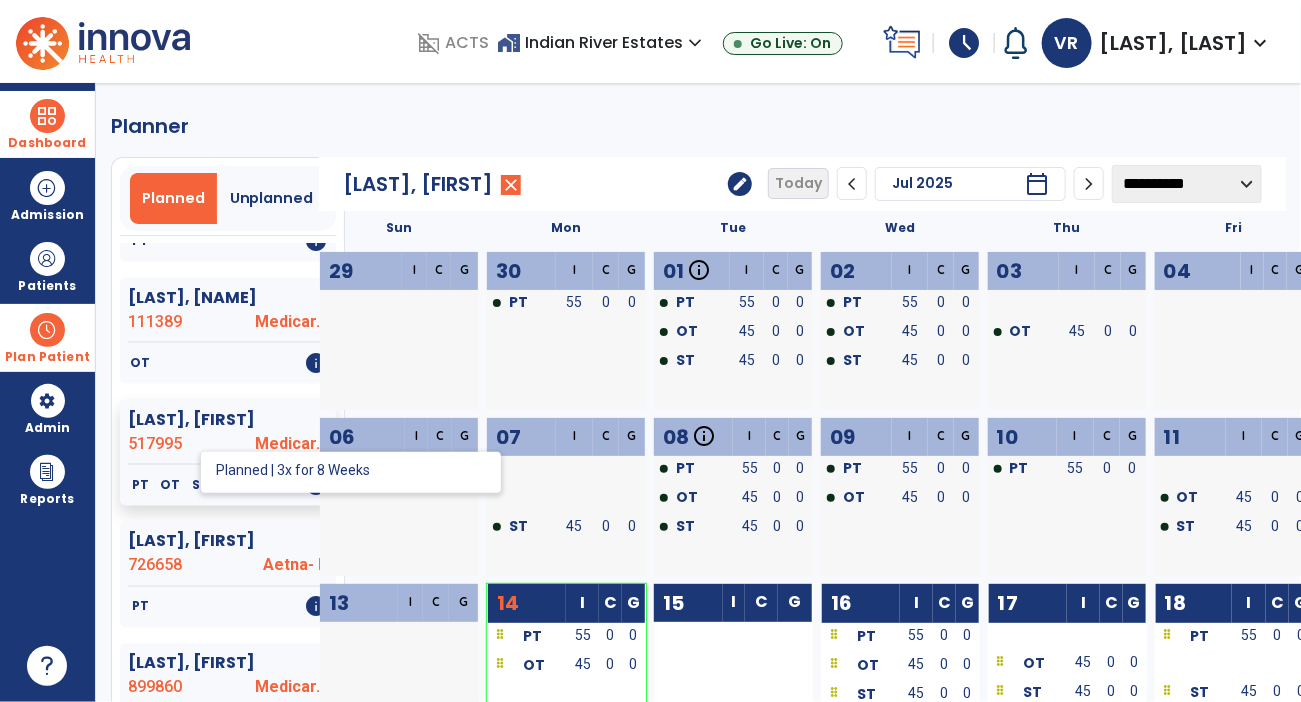 click at bounding box center (47, 116) 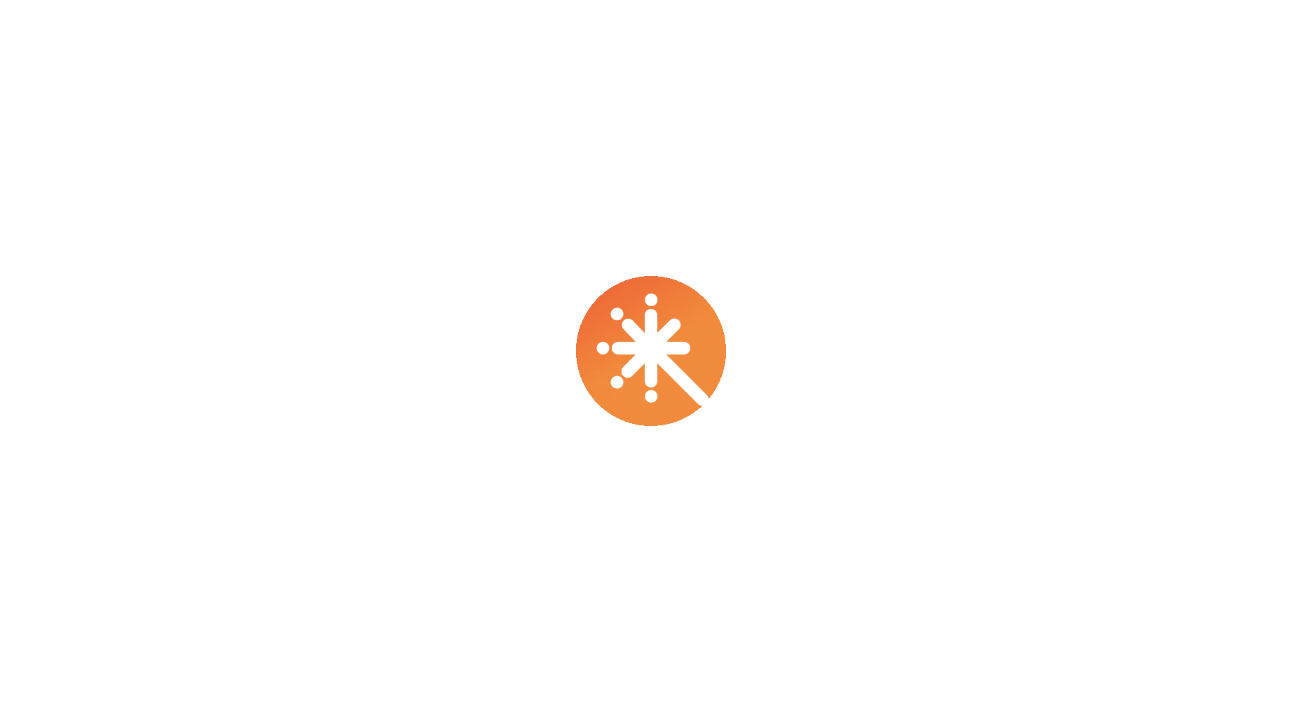 scroll, scrollTop: 0, scrollLeft: 0, axis: both 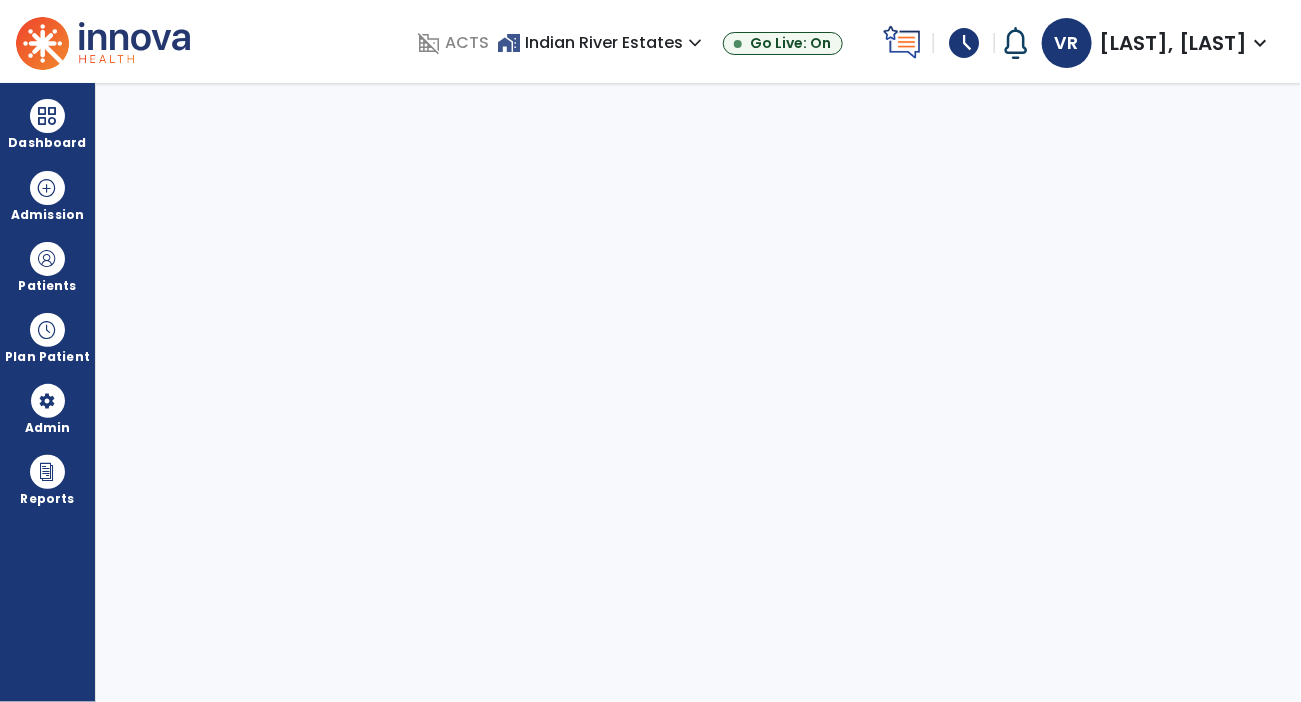 select on "****" 